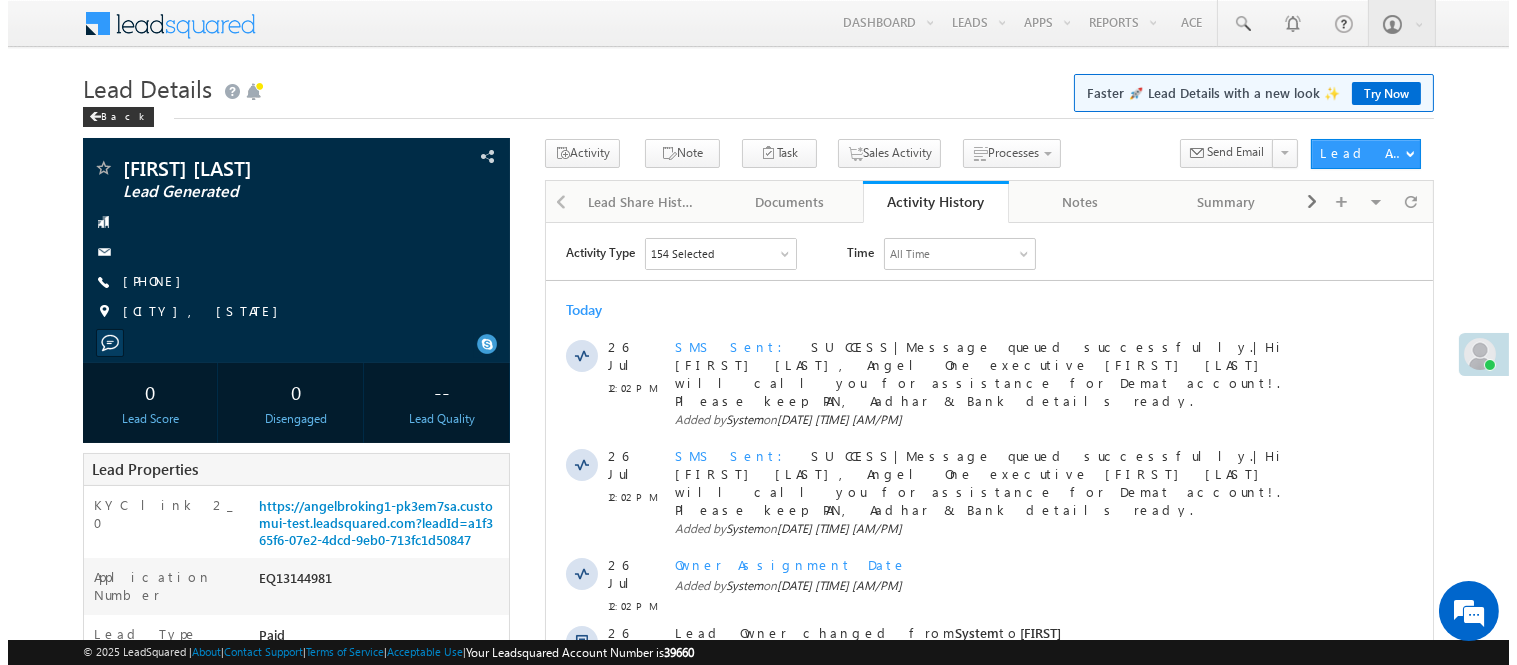 scroll, scrollTop: 0, scrollLeft: 0, axis: both 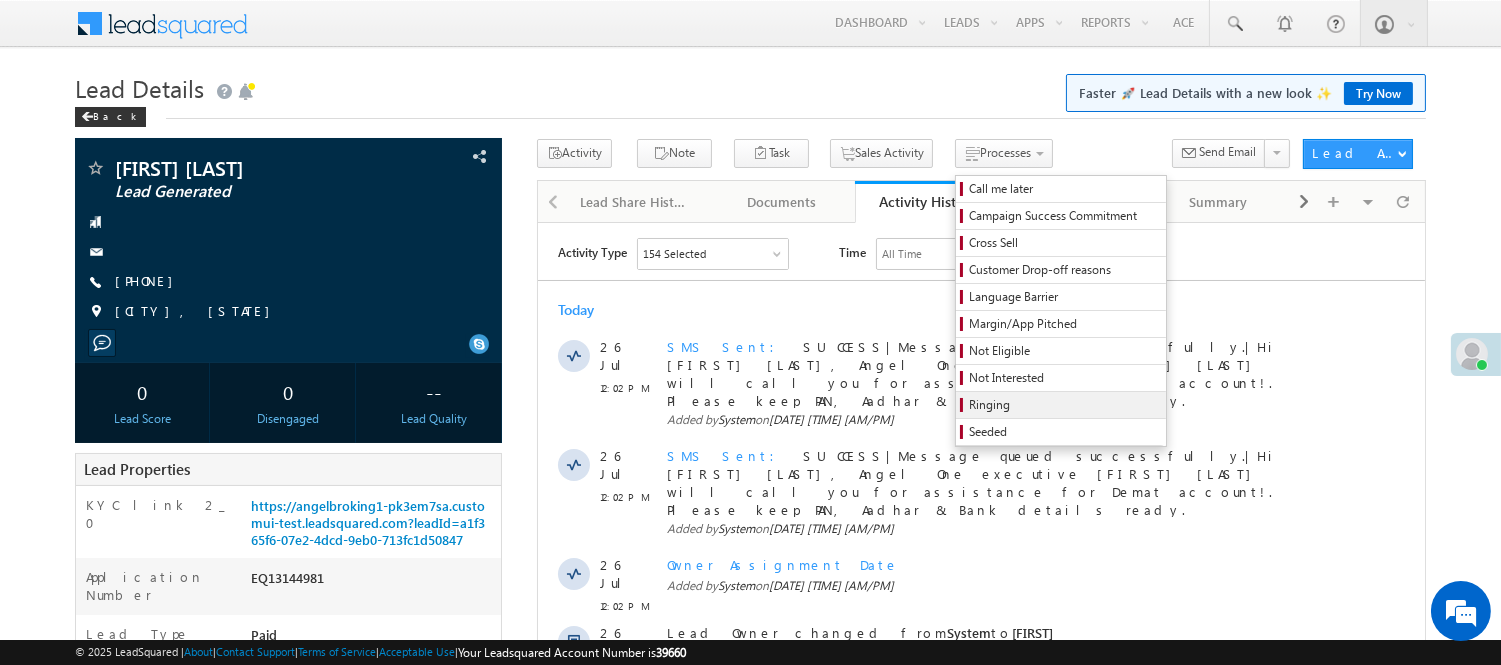 click on "Ringing" at bounding box center (1064, 405) 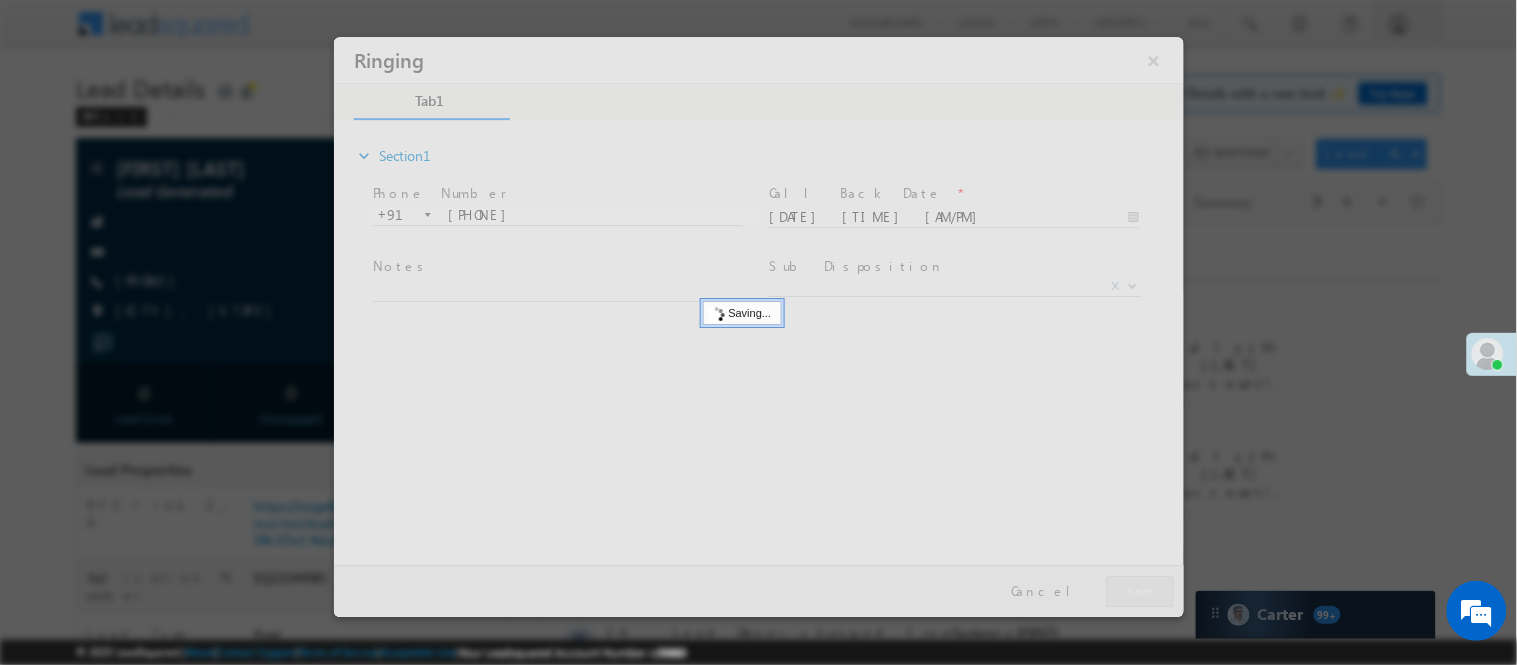 scroll, scrollTop: 0, scrollLeft: 0, axis: both 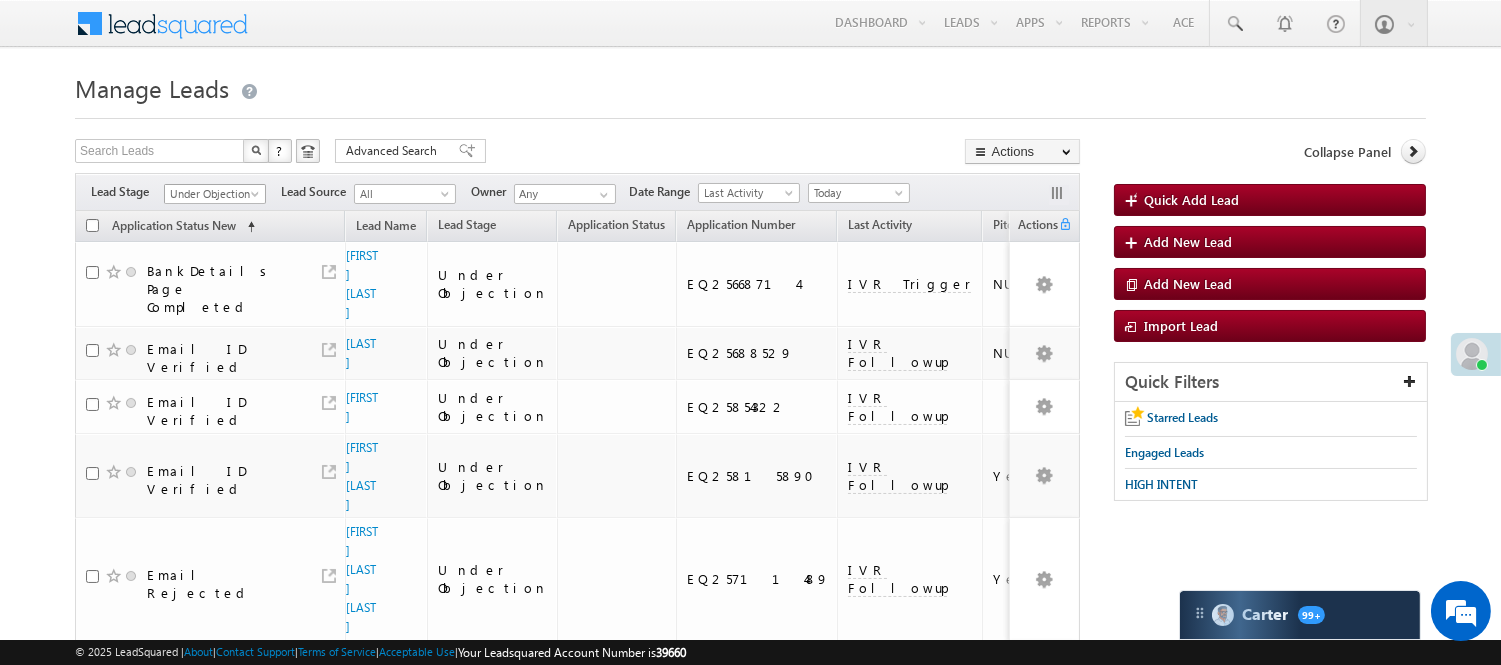 click on "Under Objection" at bounding box center (212, 194) 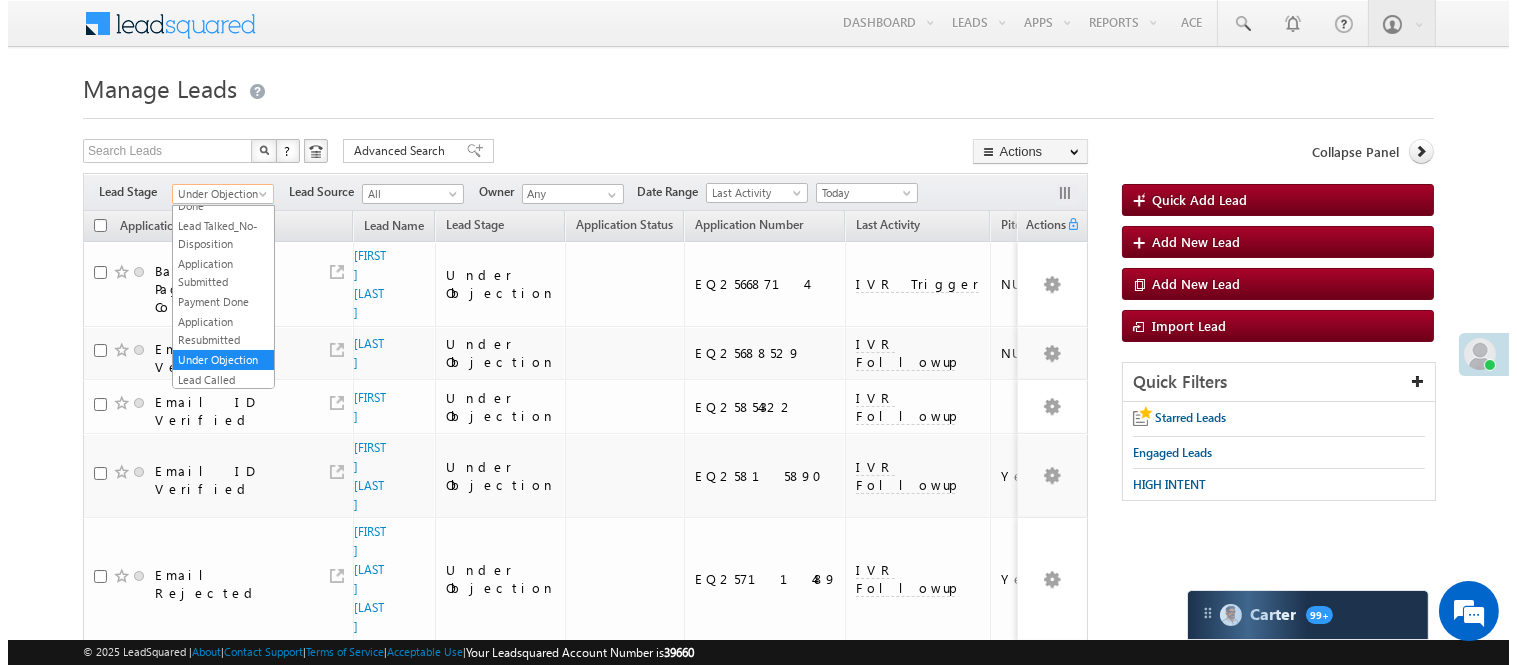 scroll, scrollTop: 0, scrollLeft: 0, axis: both 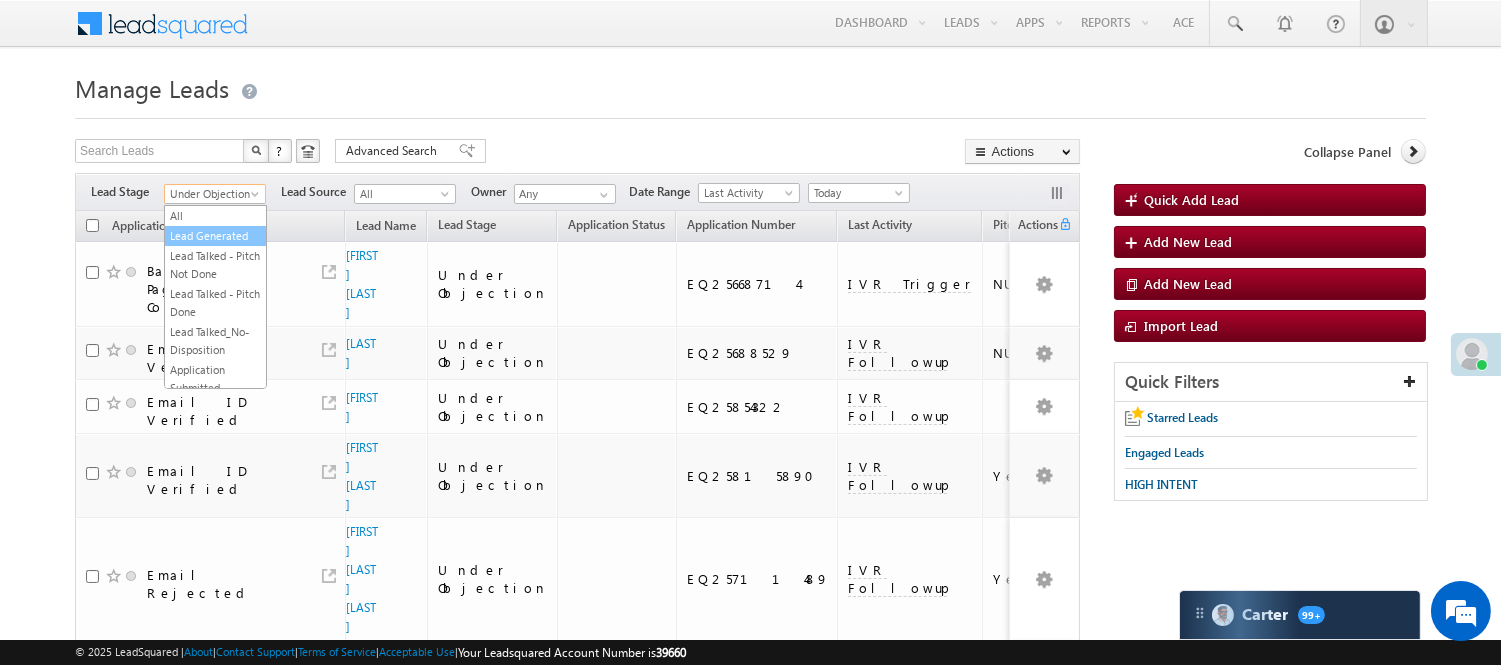 click on "Lead Generated" at bounding box center (215, 236) 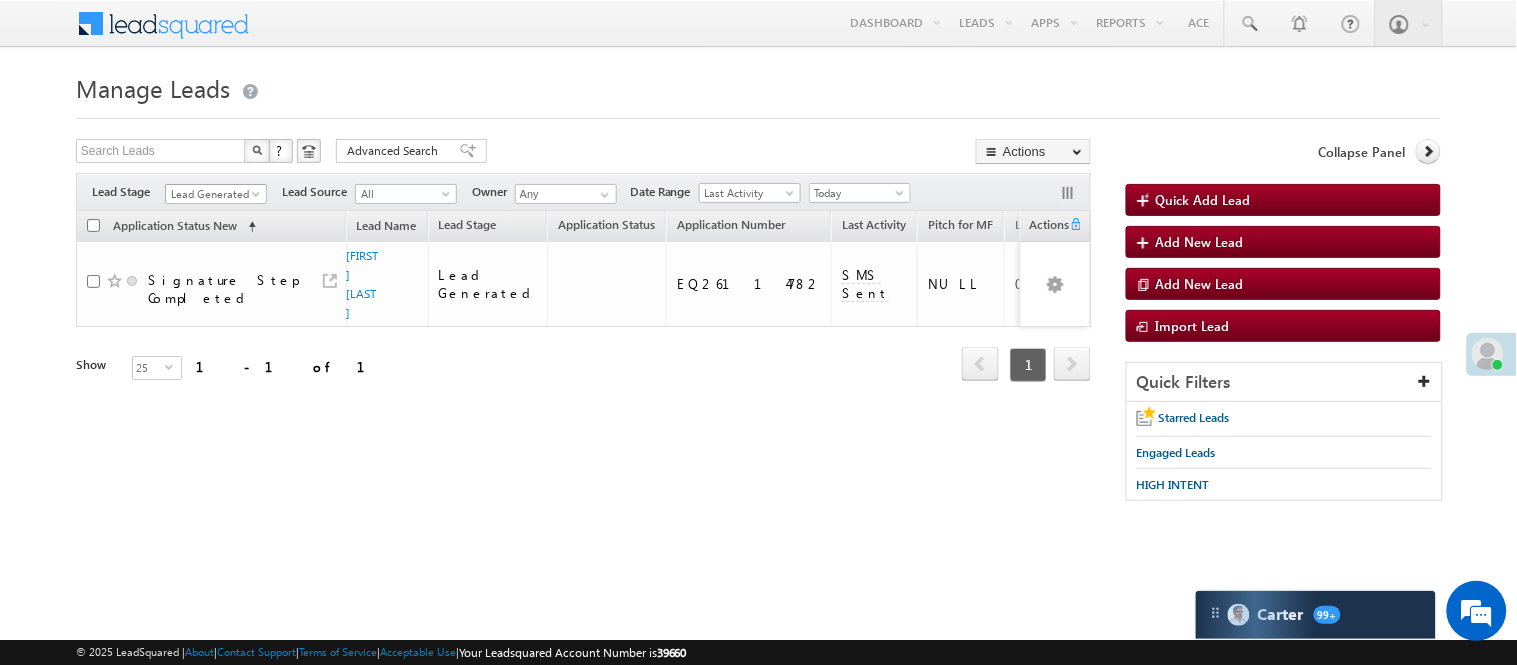 click on "Lead Generated" at bounding box center (213, 194) 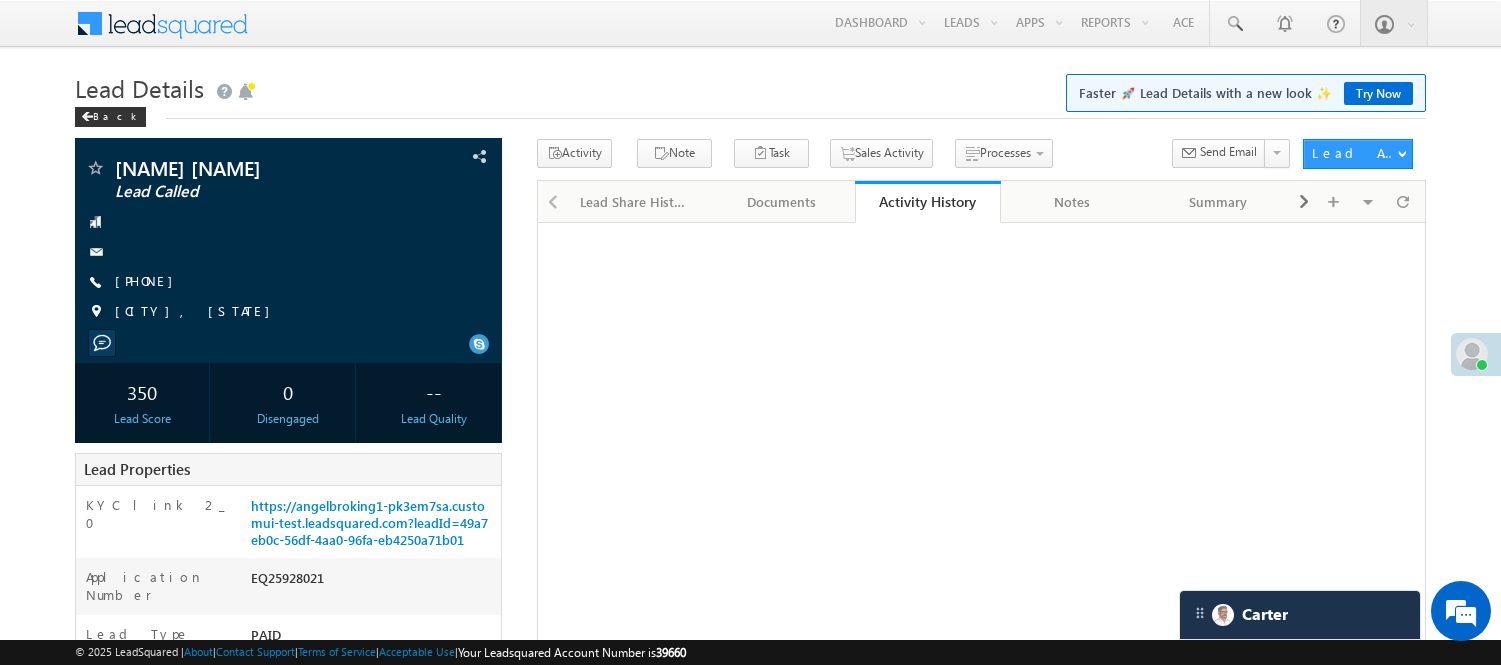 scroll, scrollTop: 0, scrollLeft: 0, axis: both 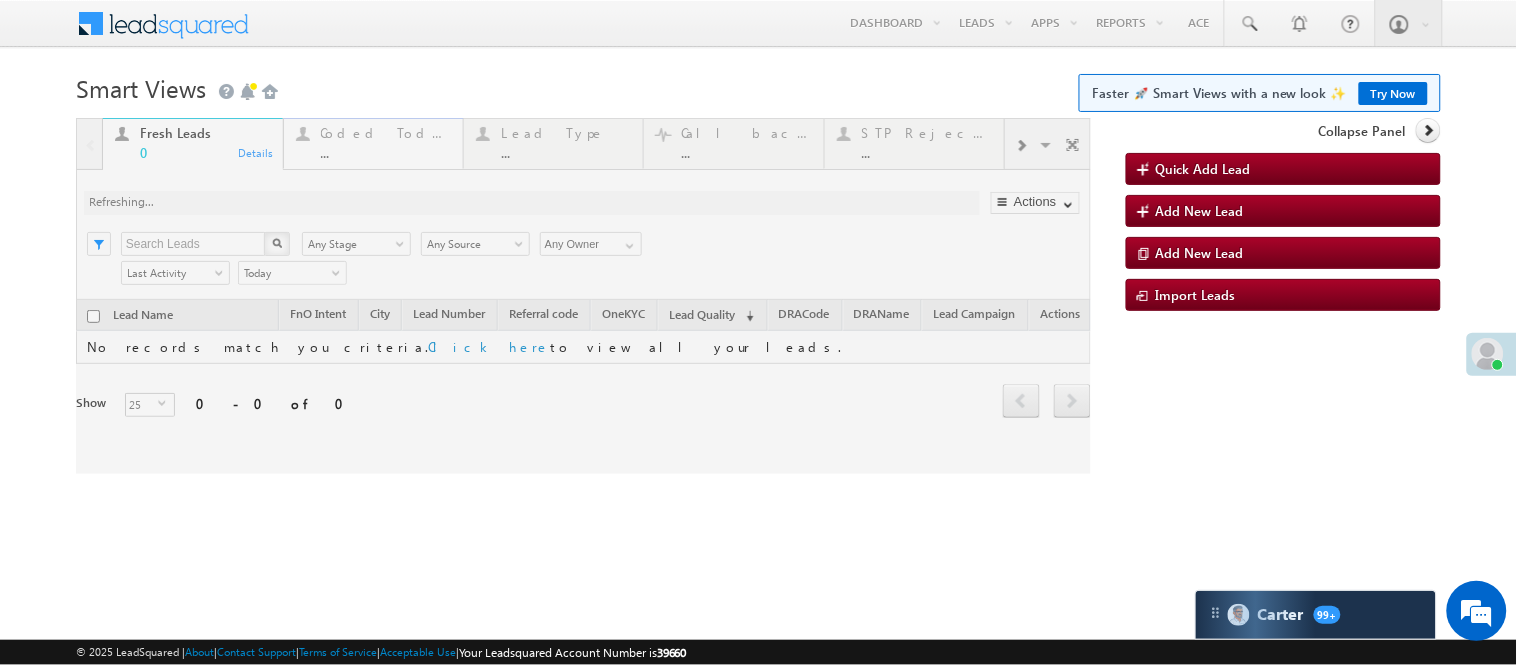 click on "Coded Today ..." at bounding box center (386, 140) 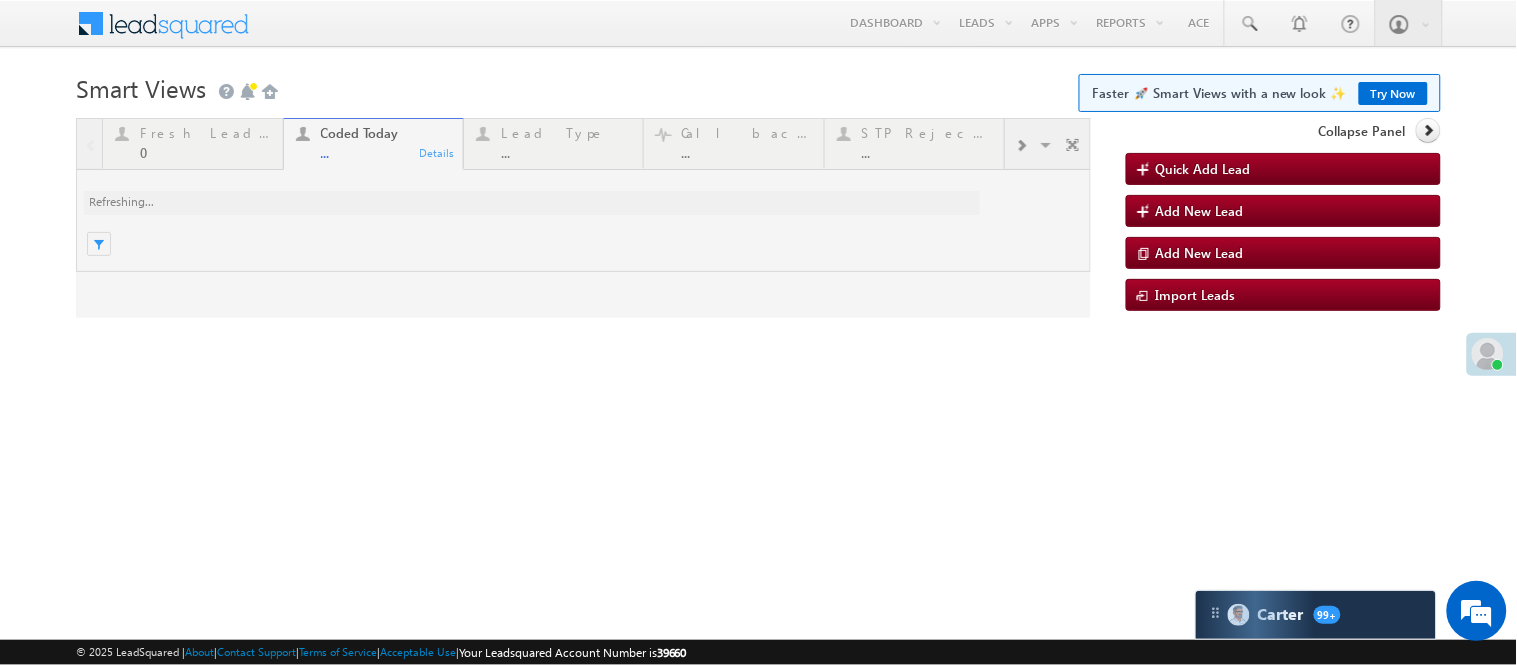 scroll, scrollTop: 0, scrollLeft: 0, axis: both 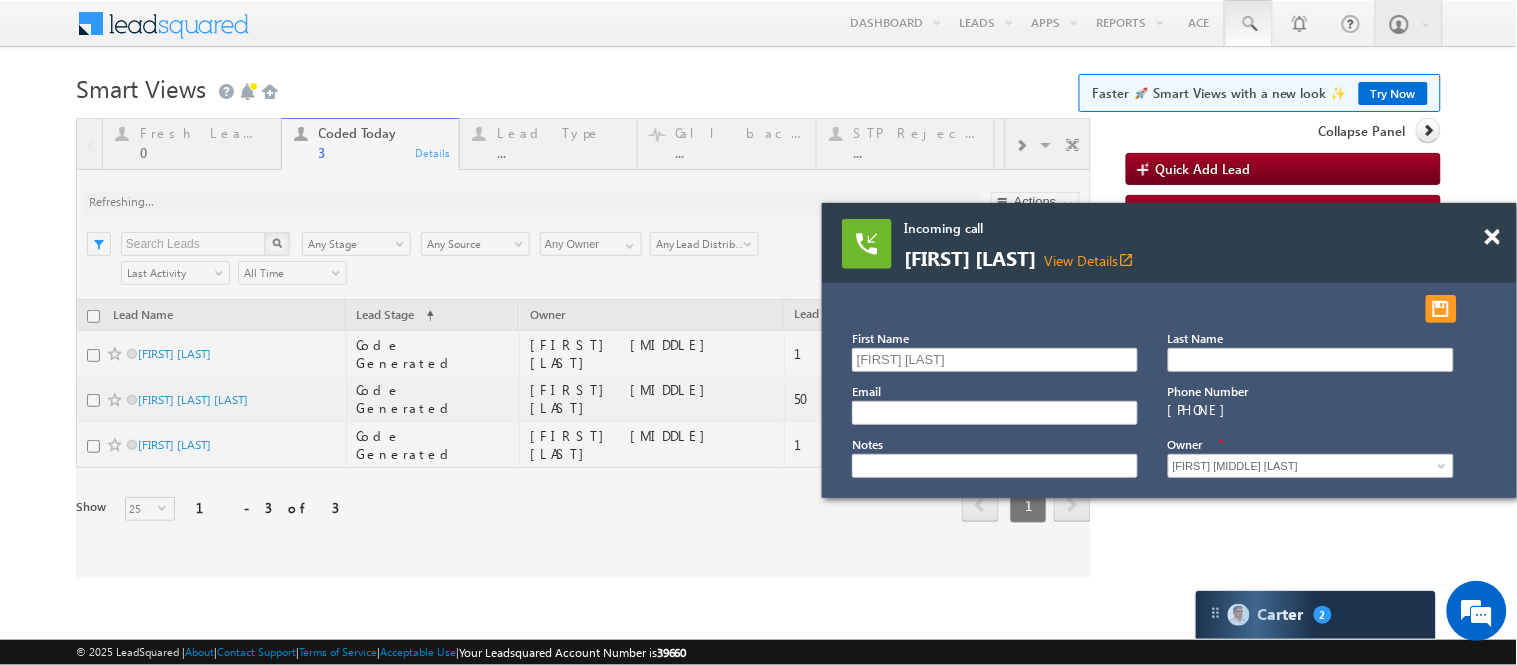 click at bounding box center (1249, 24) 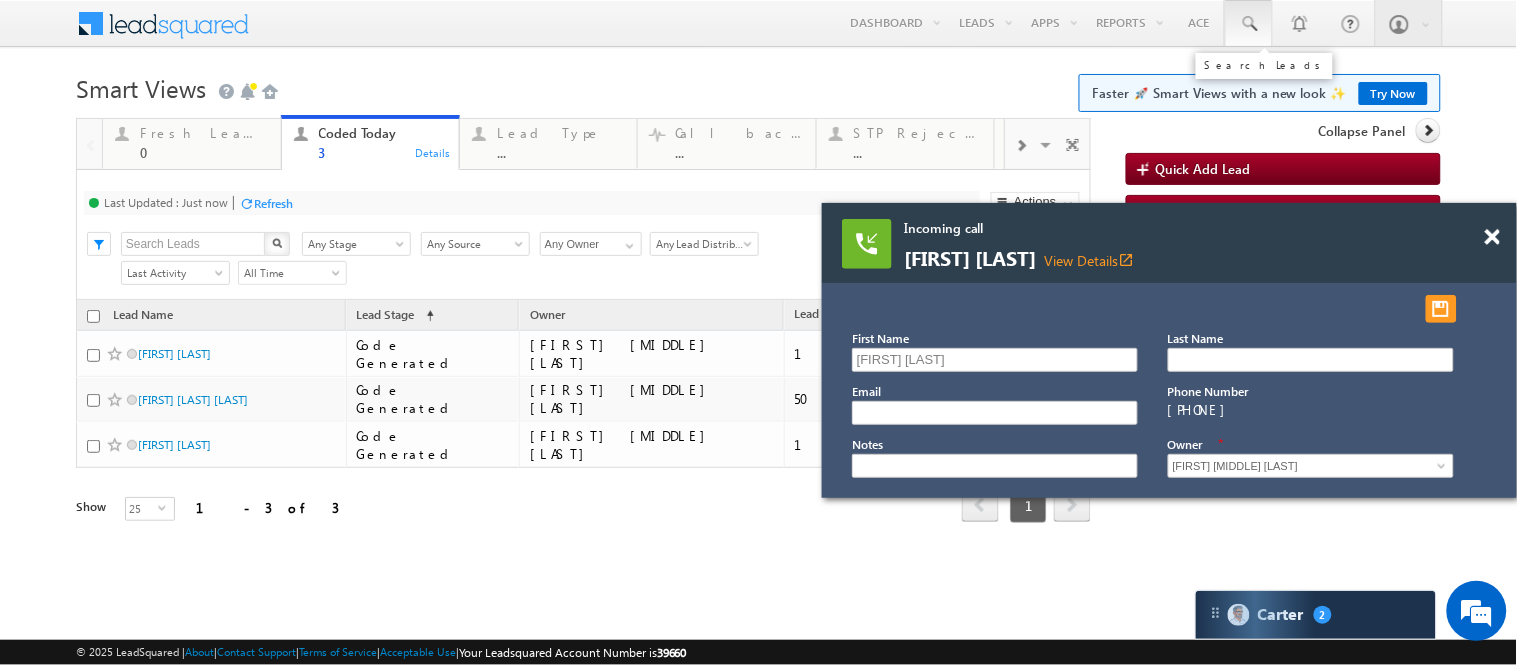 click at bounding box center [1249, 24] 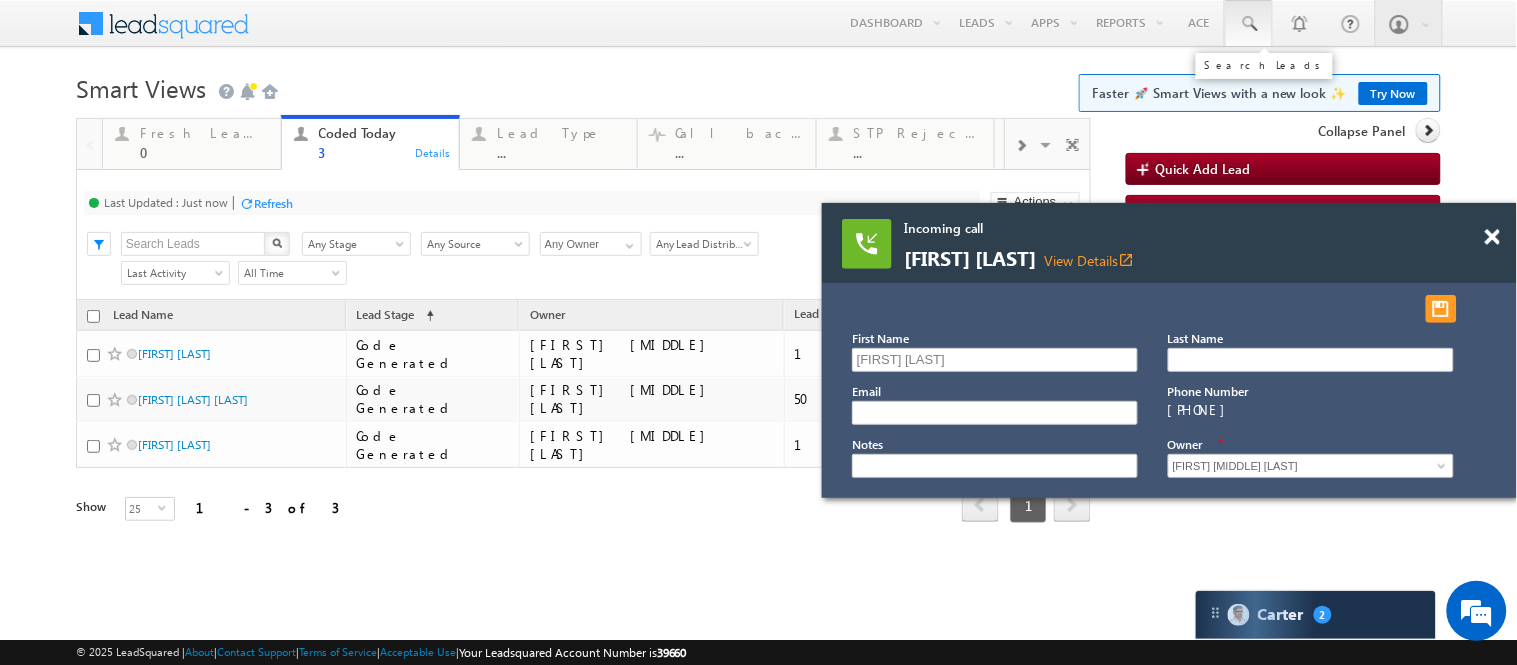 click at bounding box center [1249, 23] 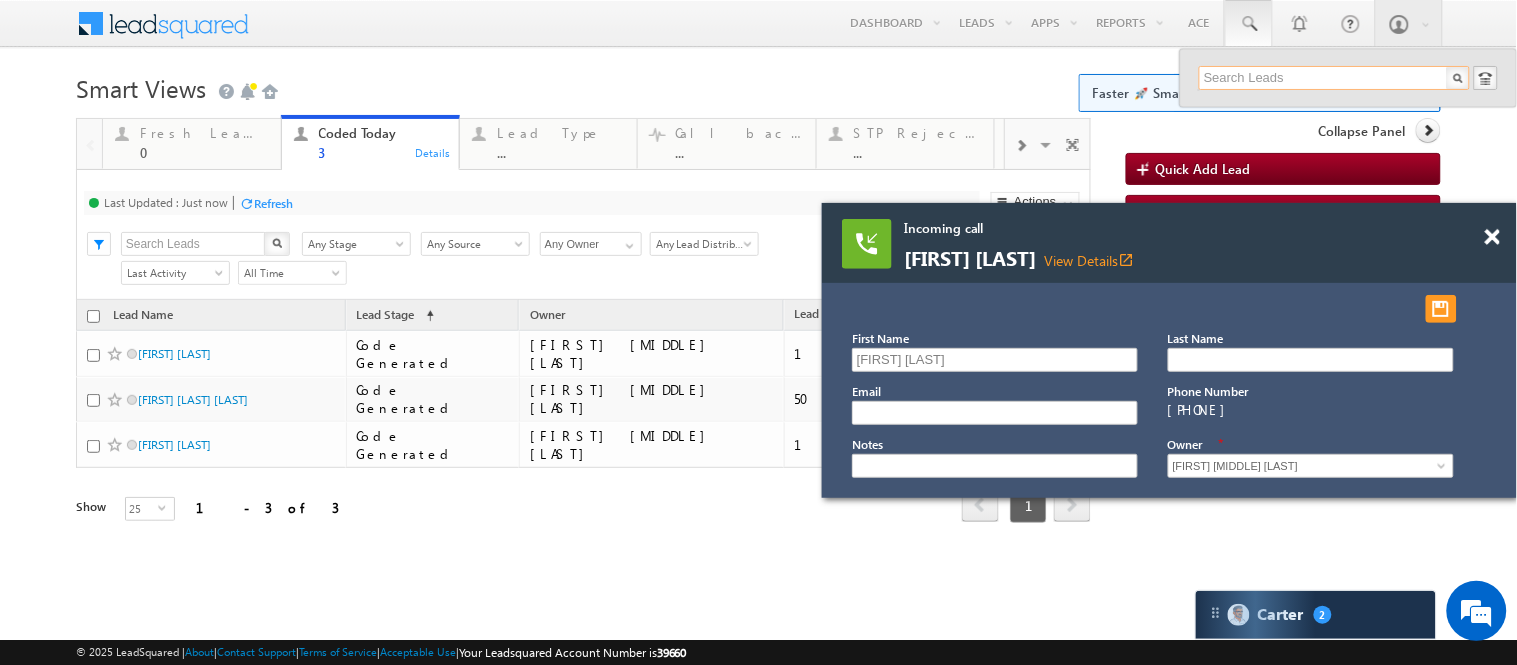 click at bounding box center [1334, 78] 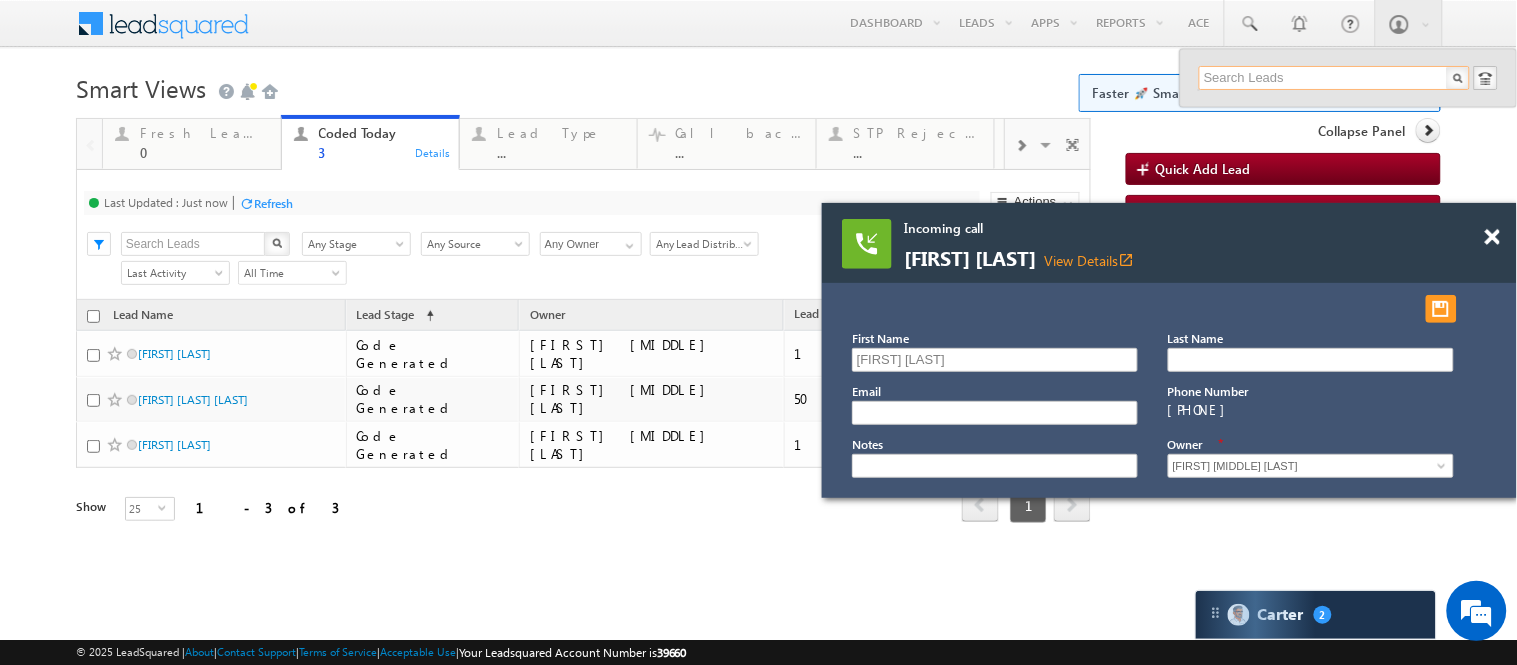 click at bounding box center (1334, 78) 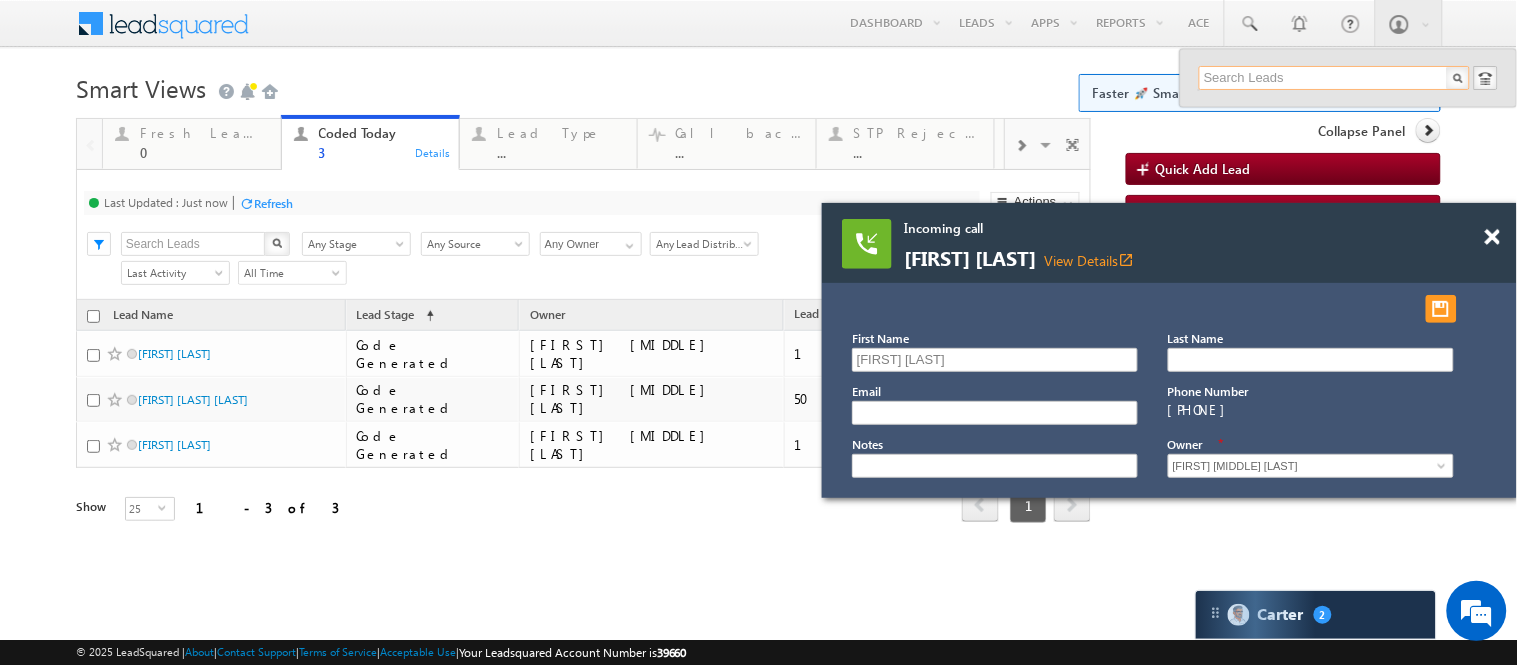 click at bounding box center (1334, 78) 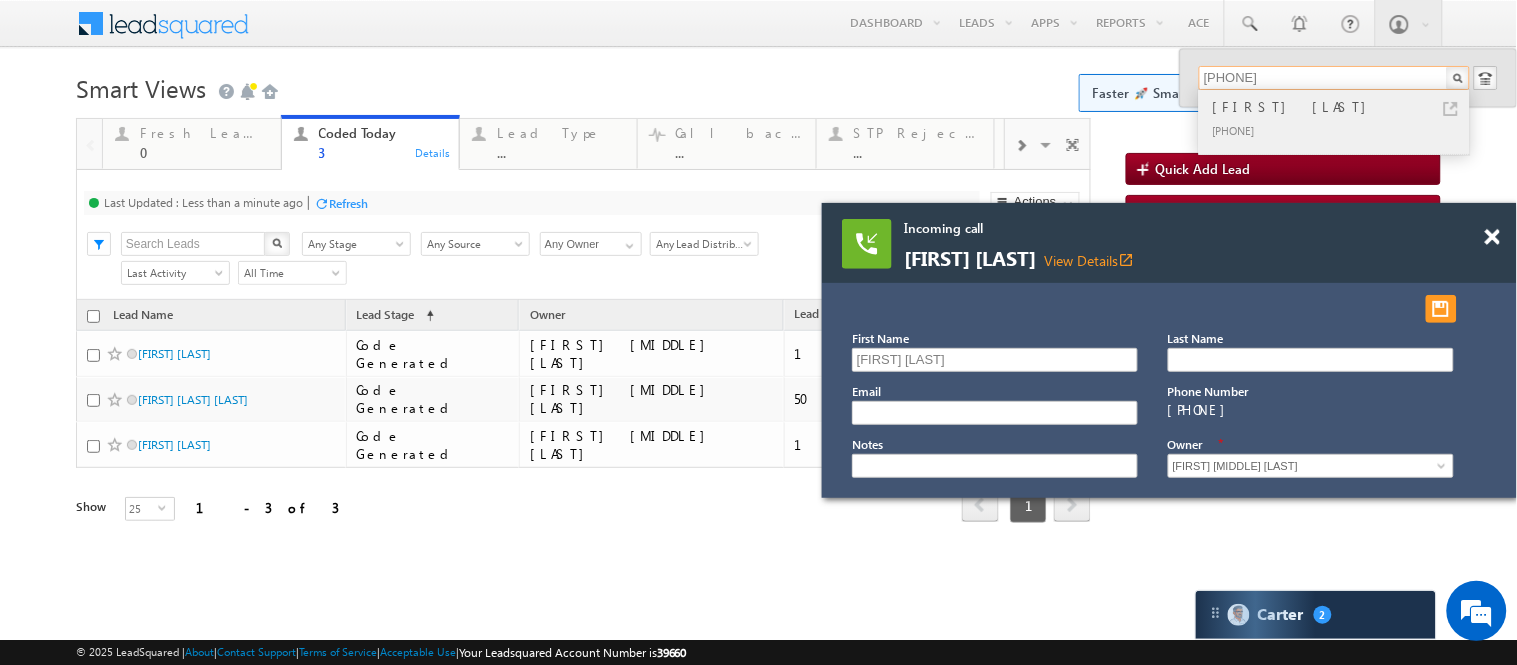 type on "9825647807" 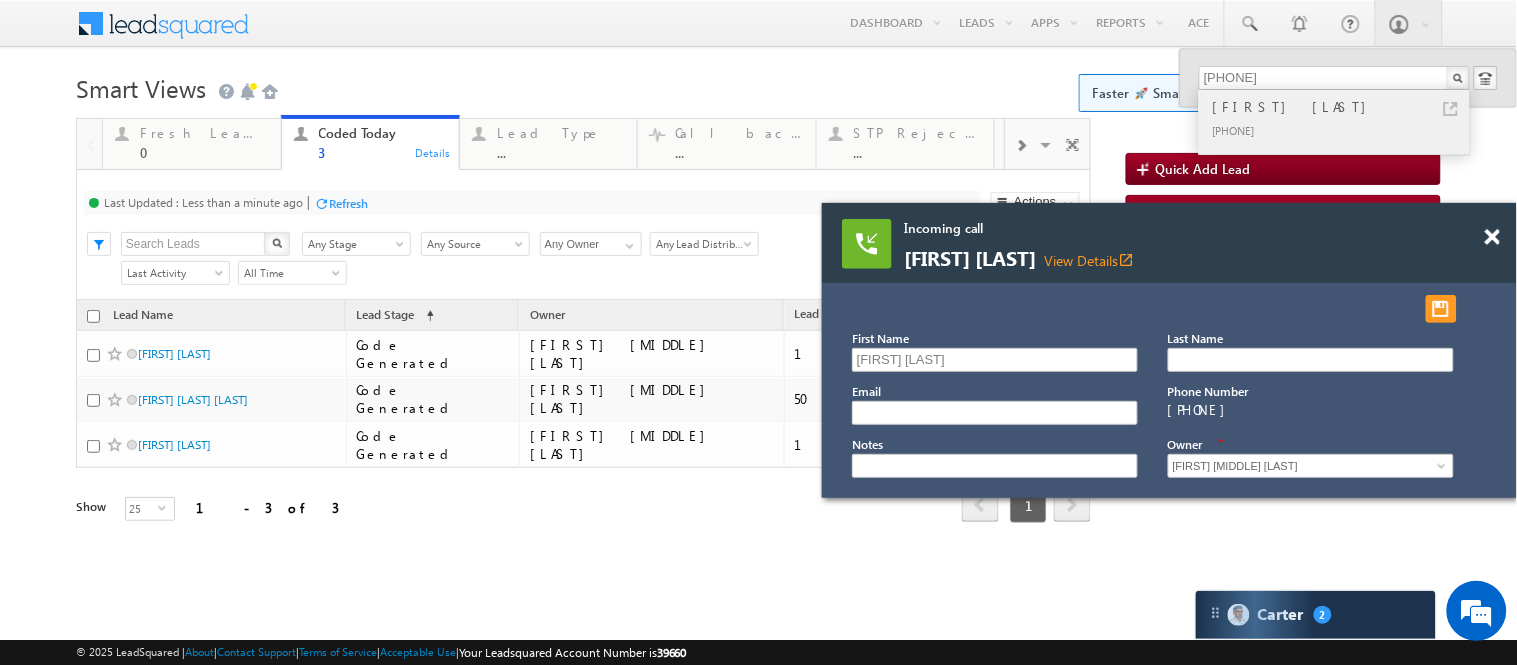 click on "Juneja Sujaan" at bounding box center (1343, 107) 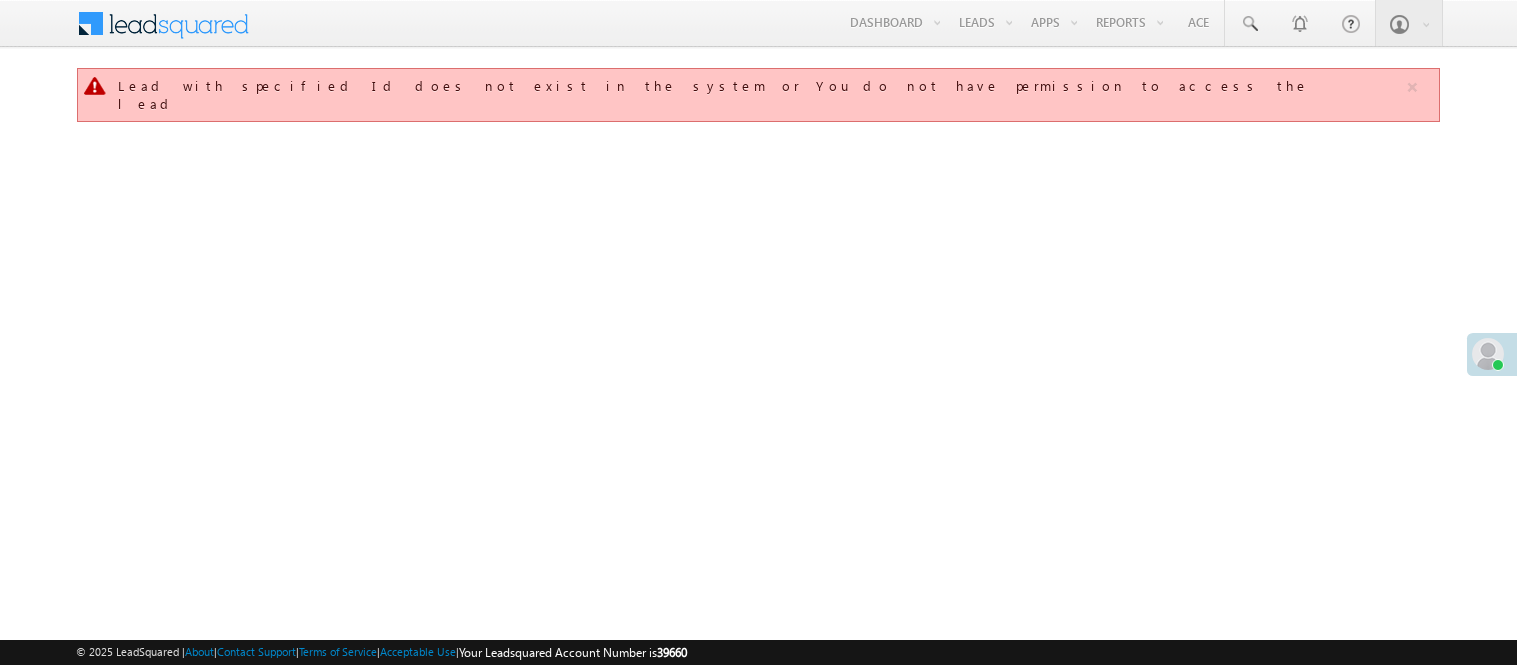 scroll, scrollTop: 0, scrollLeft: 0, axis: both 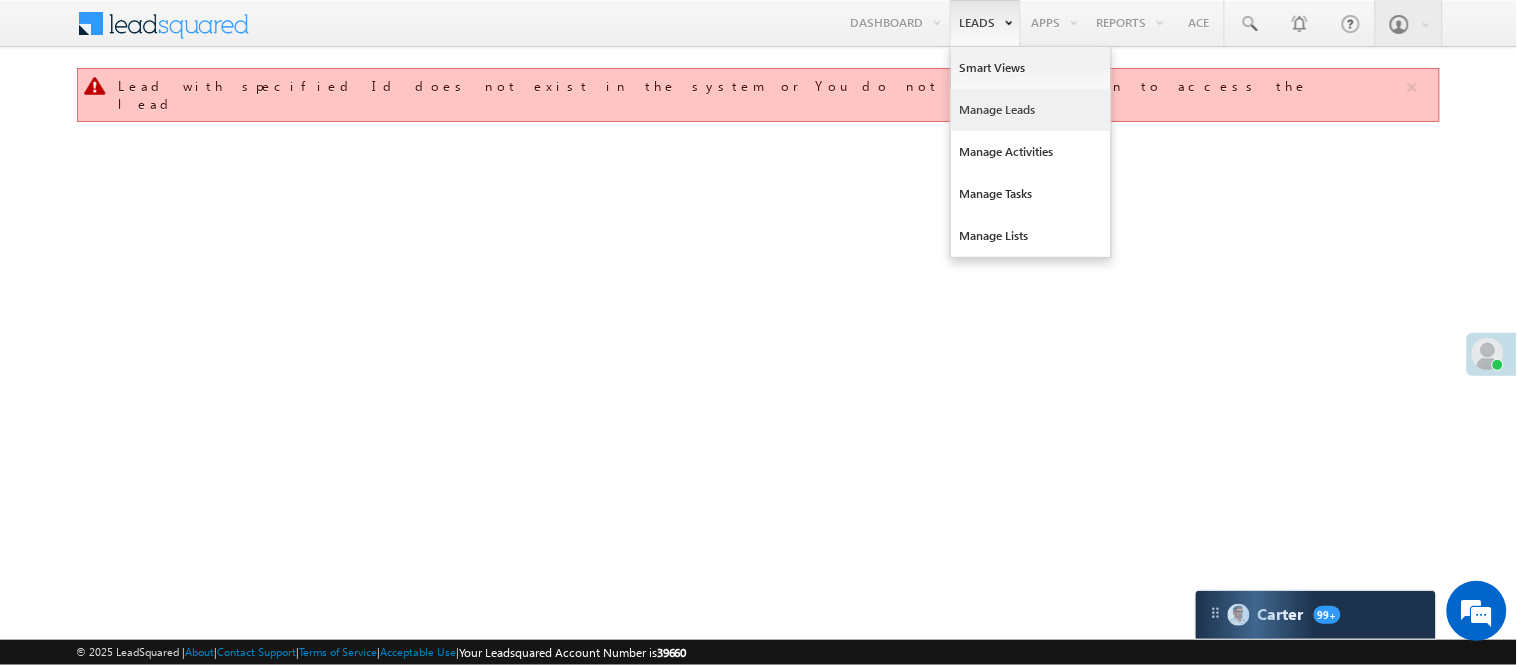 click on "Manage Leads" at bounding box center [1031, 110] 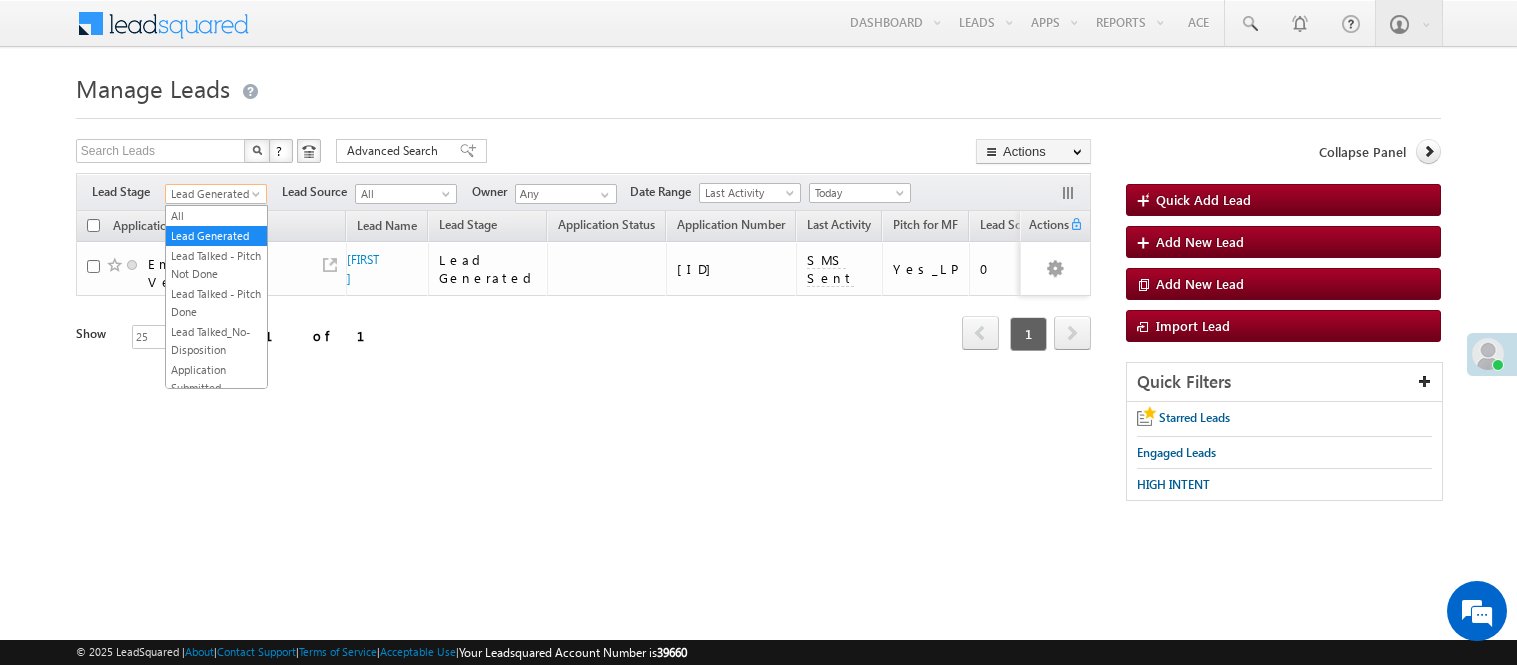 scroll, scrollTop: 0, scrollLeft: 0, axis: both 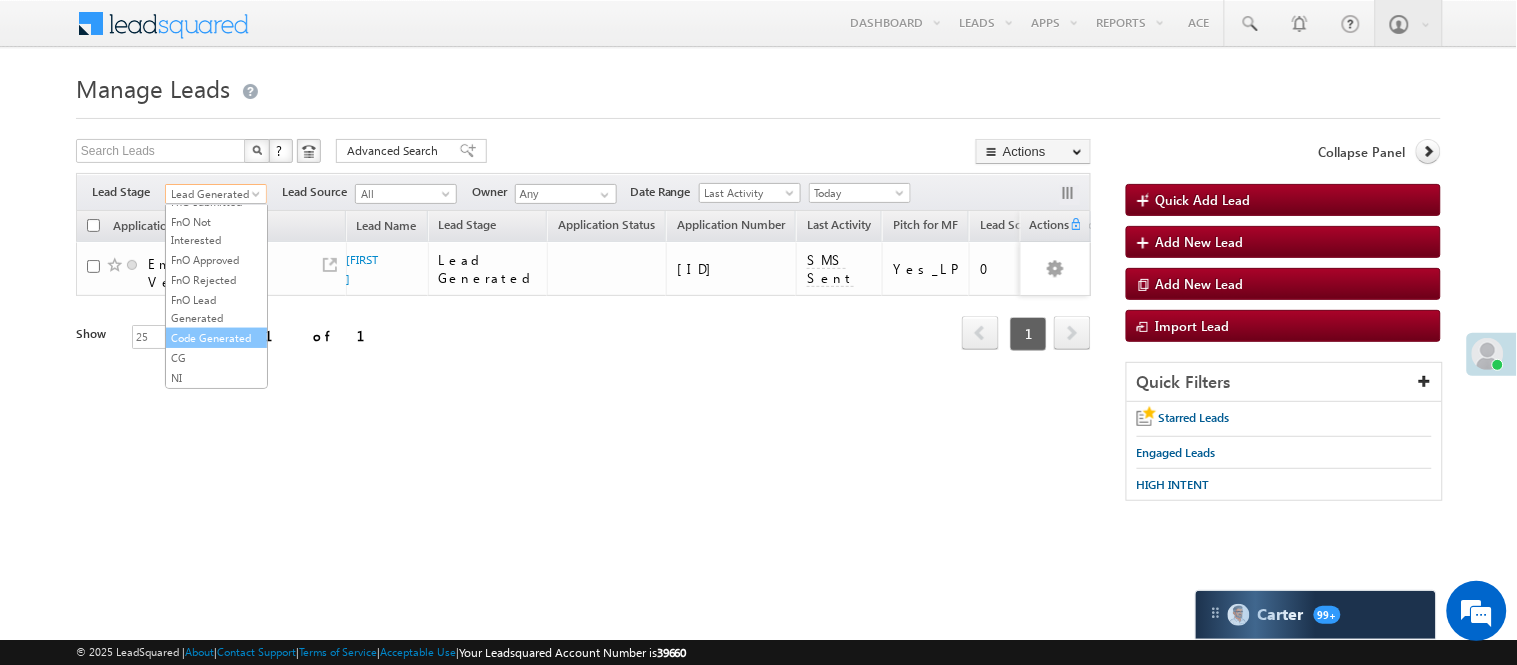 click on "Code Generated" at bounding box center (216, 338) 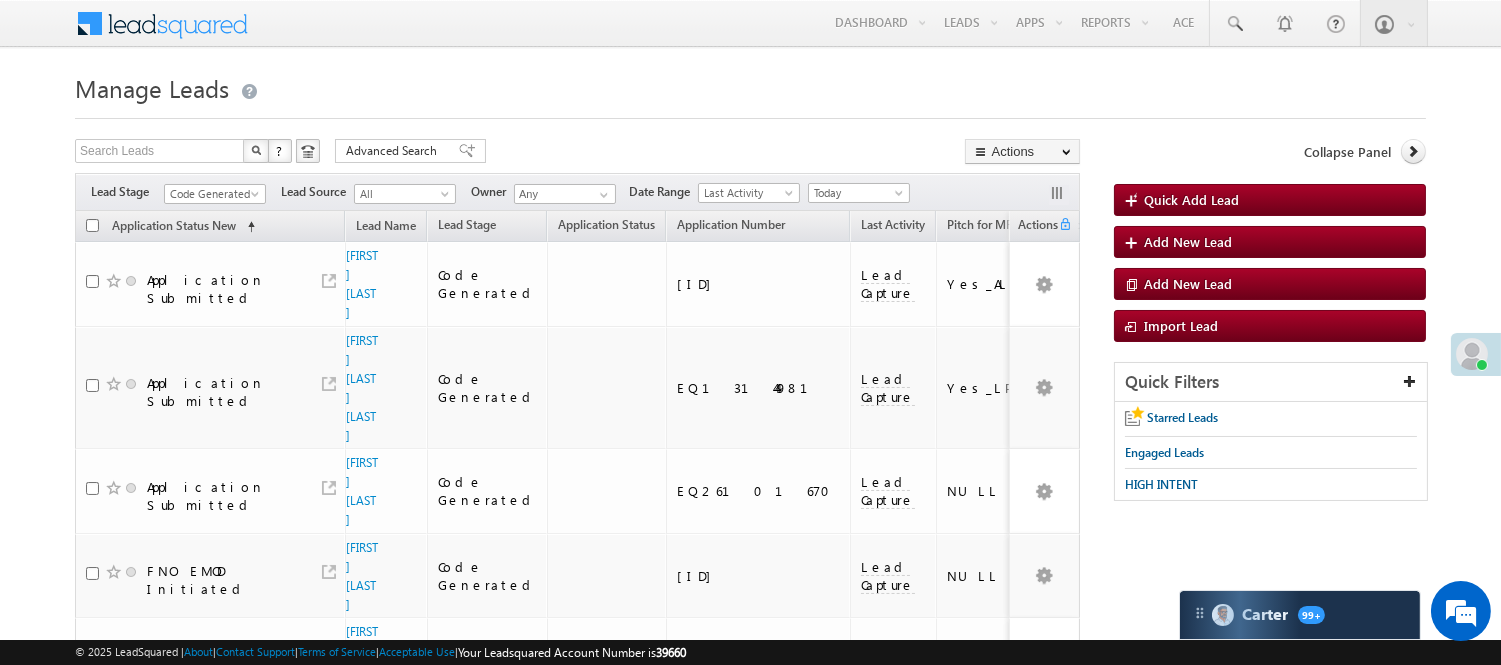 click on "Filters
Lead Stage
All Lead Generated Lead Talked - Pitch Not Done Lead Talked - Pitch Done Lead Talked_No-Disposition Application Submitted Payment Done Application Resubmitted Under Objection Lead Called Lead Talked Not Interested FnO Lead Called FnO Lead Talked FnO submitted FnO Not Interested FnO Approved FnO Rejected FnO Lead Generated Code Generated CG NI Code Generated
Lead Source
All All
Owner Any Any" at bounding box center [577, 192] 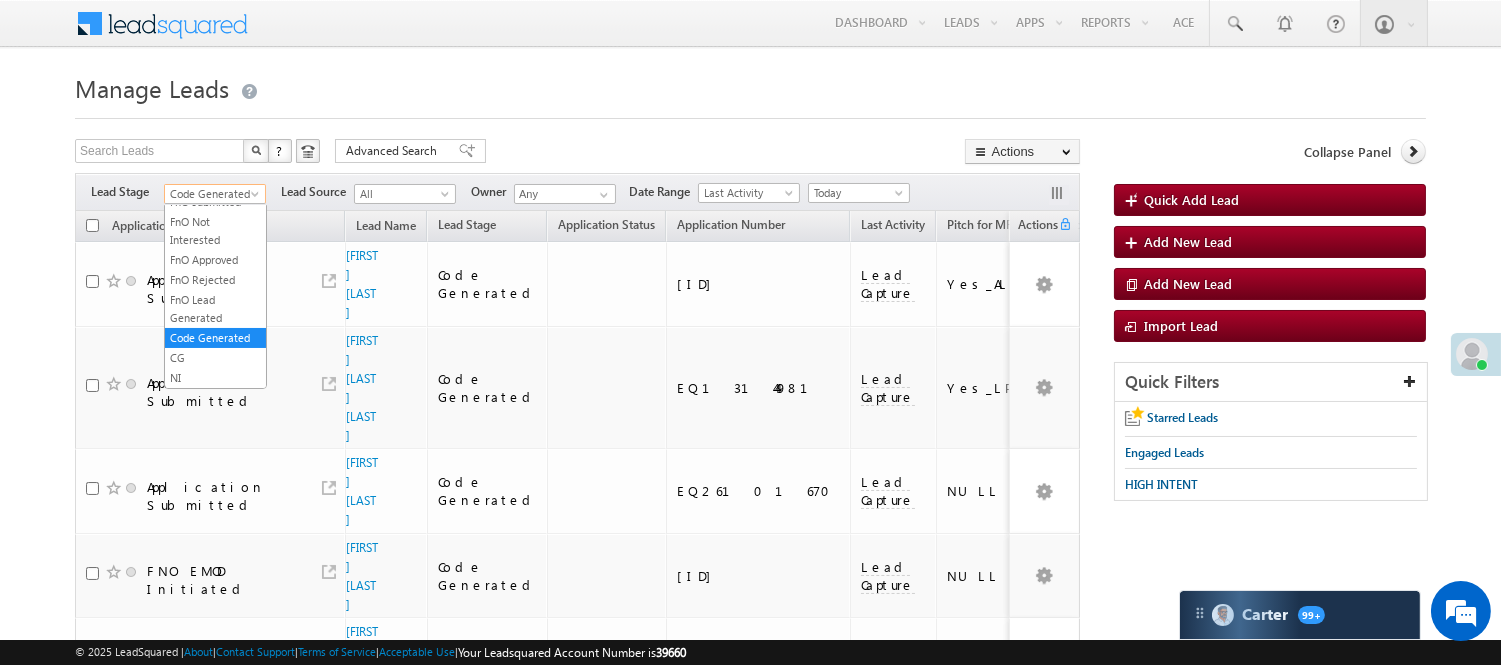 click on "Code Generated" at bounding box center [212, 194] 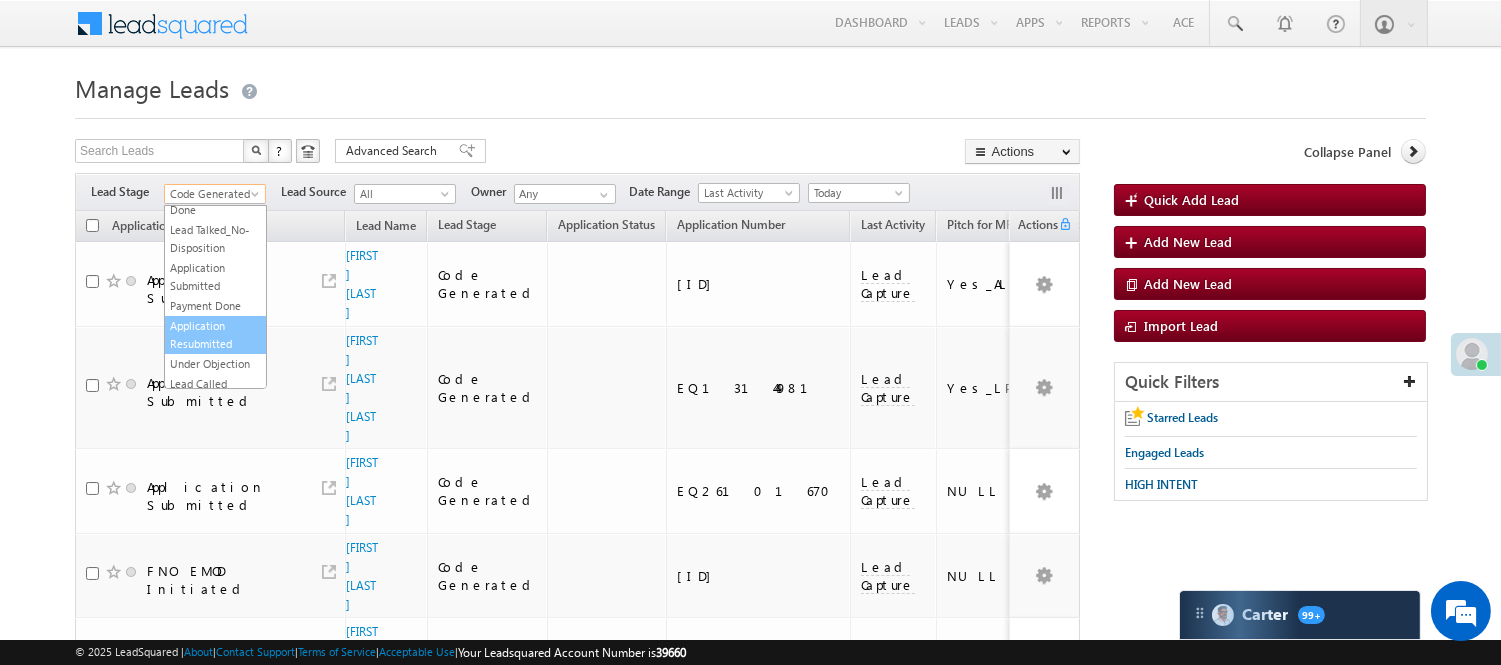 scroll, scrollTop: 222, scrollLeft: 0, axis: vertical 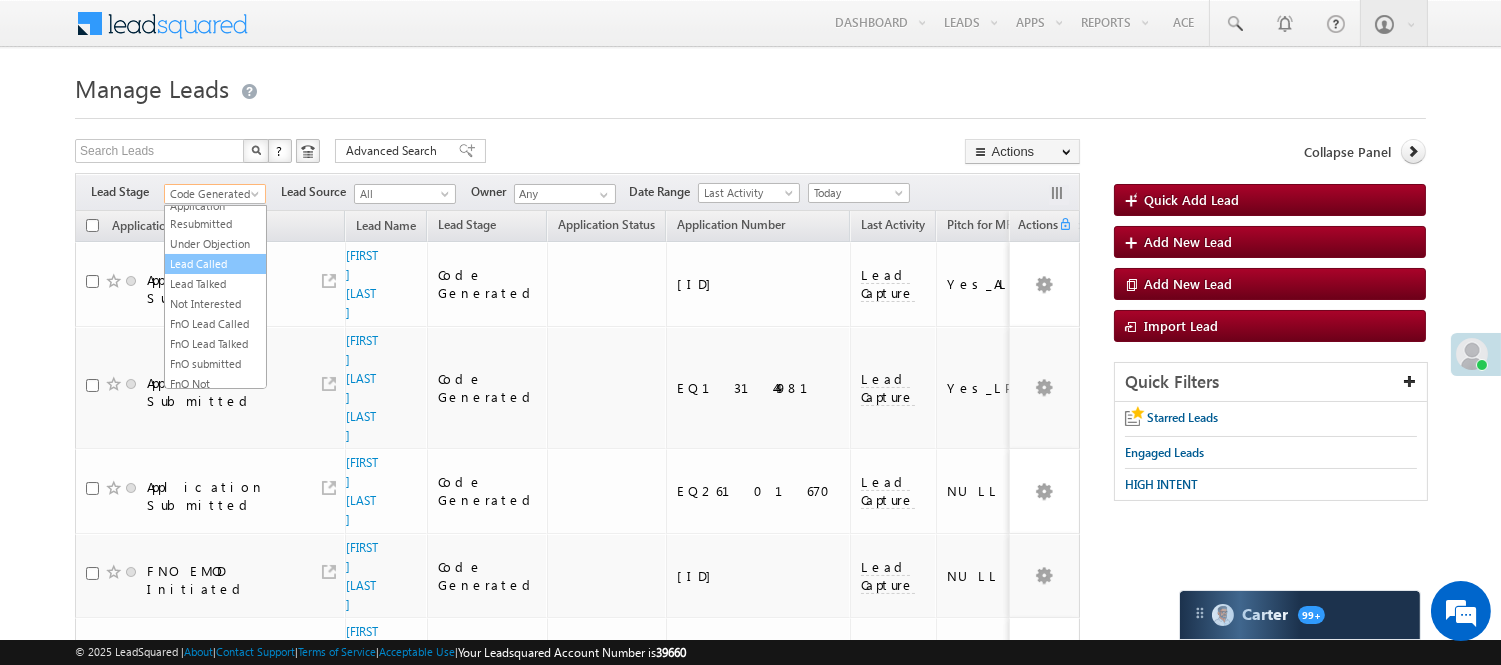 click on "Lead Called" at bounding box center (215, 264) 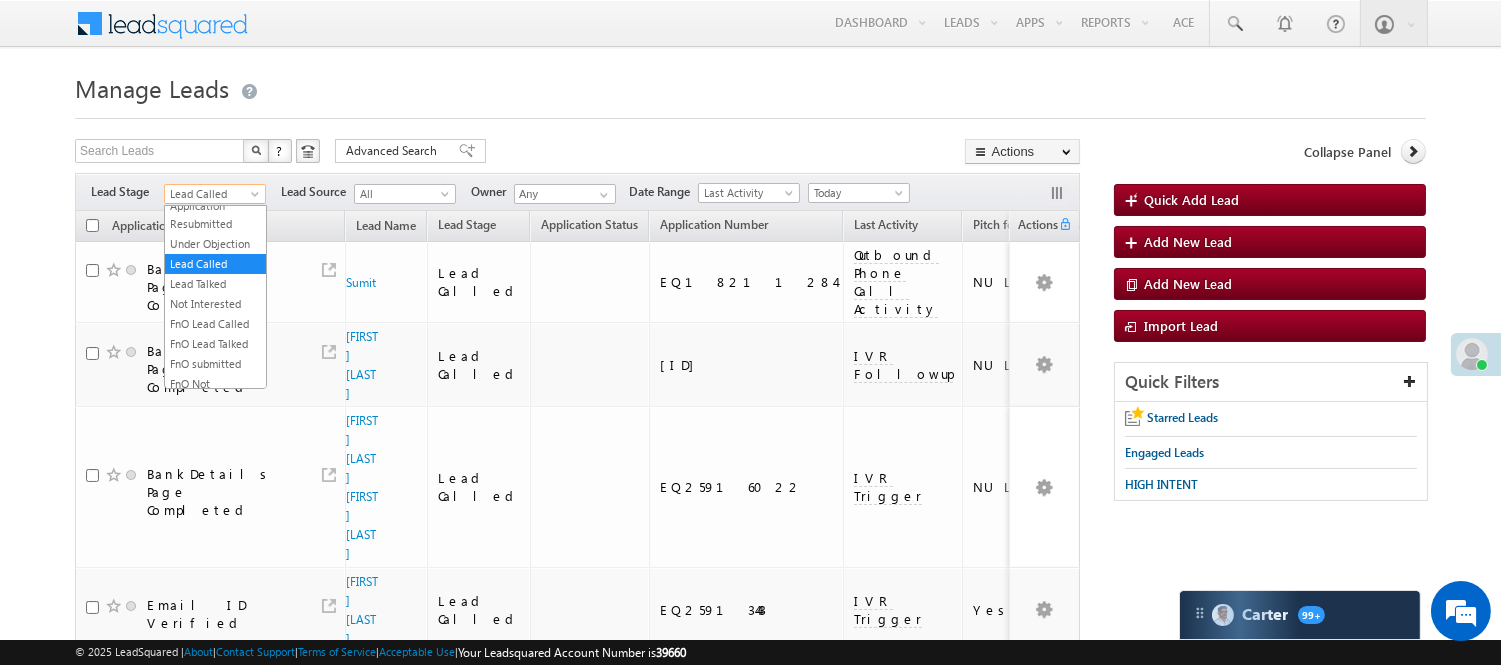 click on "Lead Called" at bounding box center [212, 194] 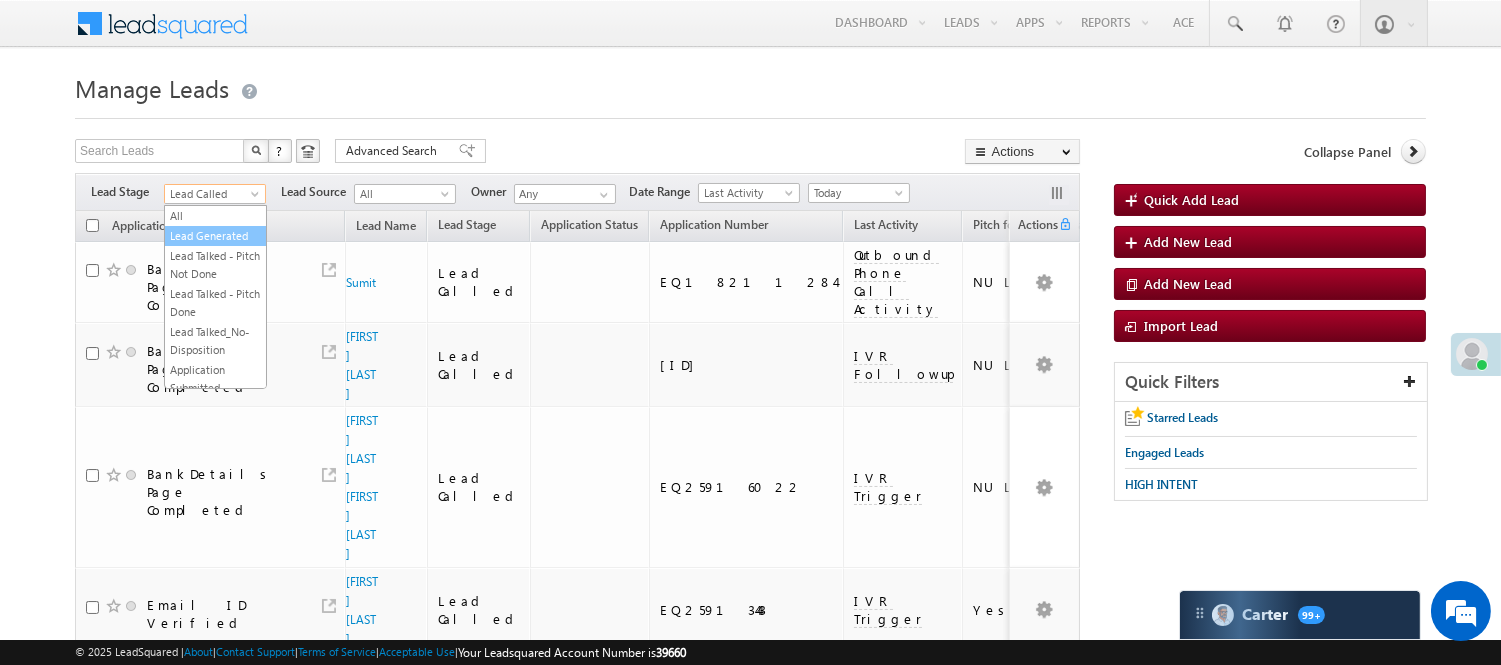 click on "Lead Generated" at bounding box center (215, 236) 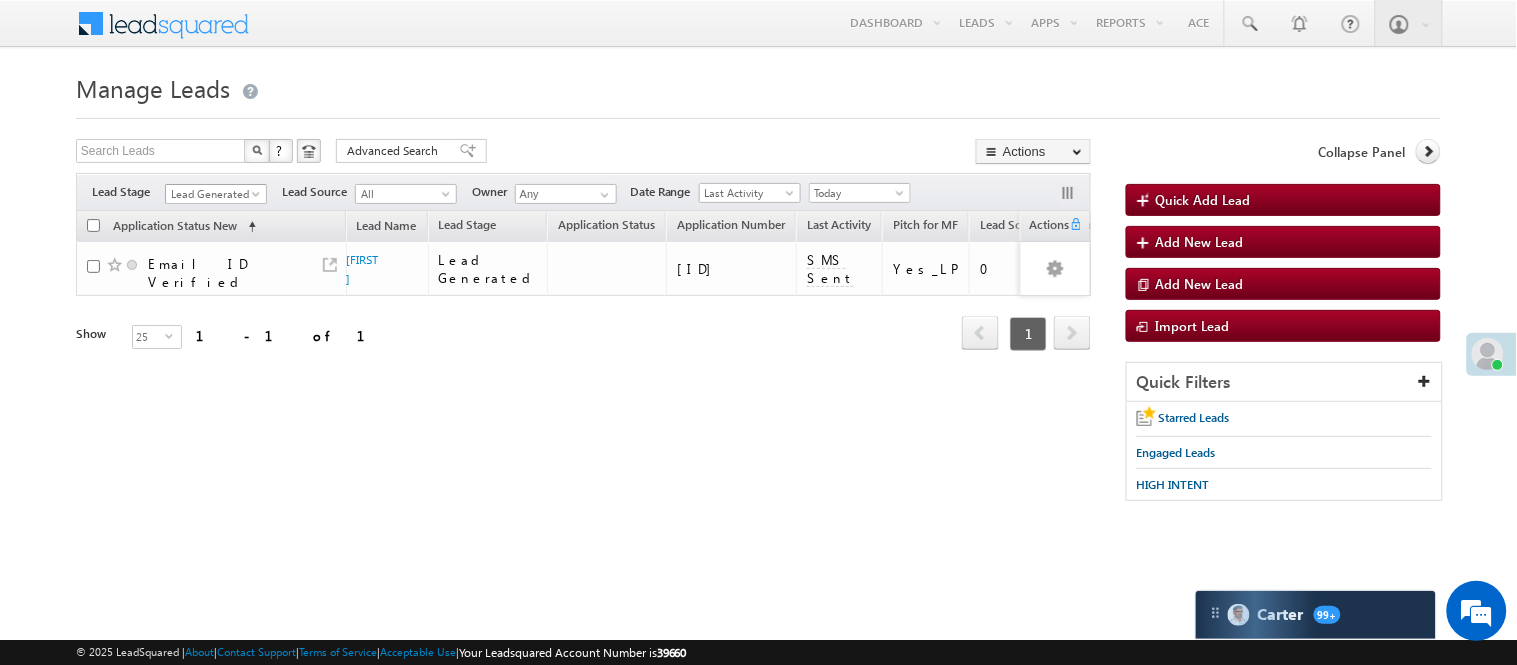 click on "Lead Generated" at bounding box center [213, 194] 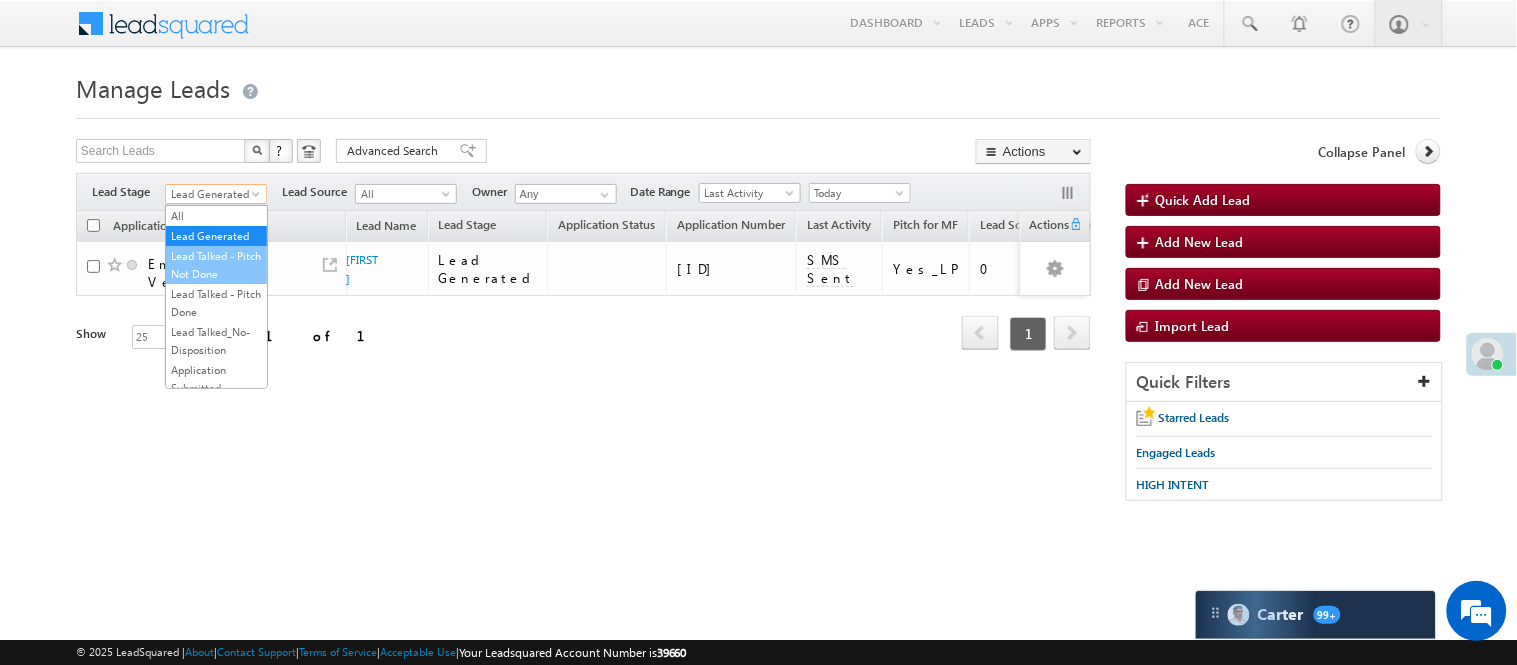 click on "Lead Talked - Pitch Not Done" at bounding box center [216, 265] 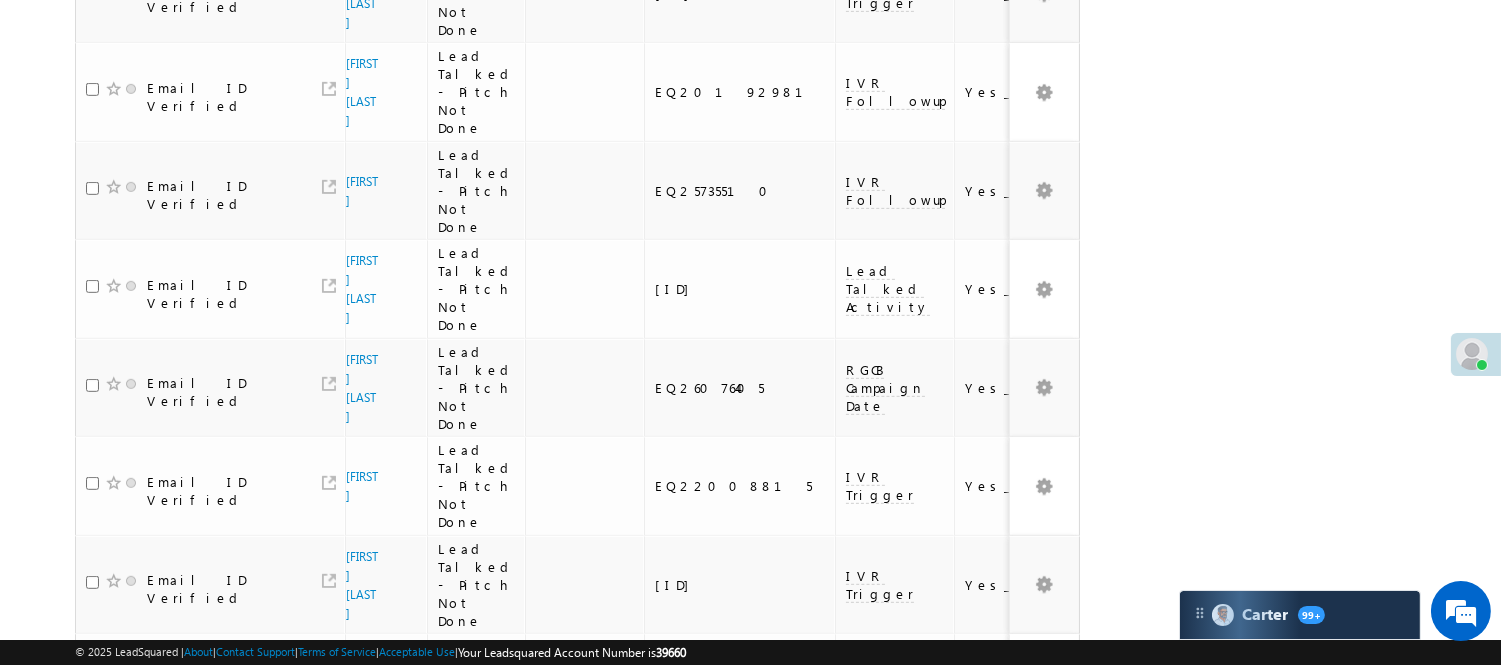 scroll, scrollTop: 1884, scrollLeft: 0, axis: vertical 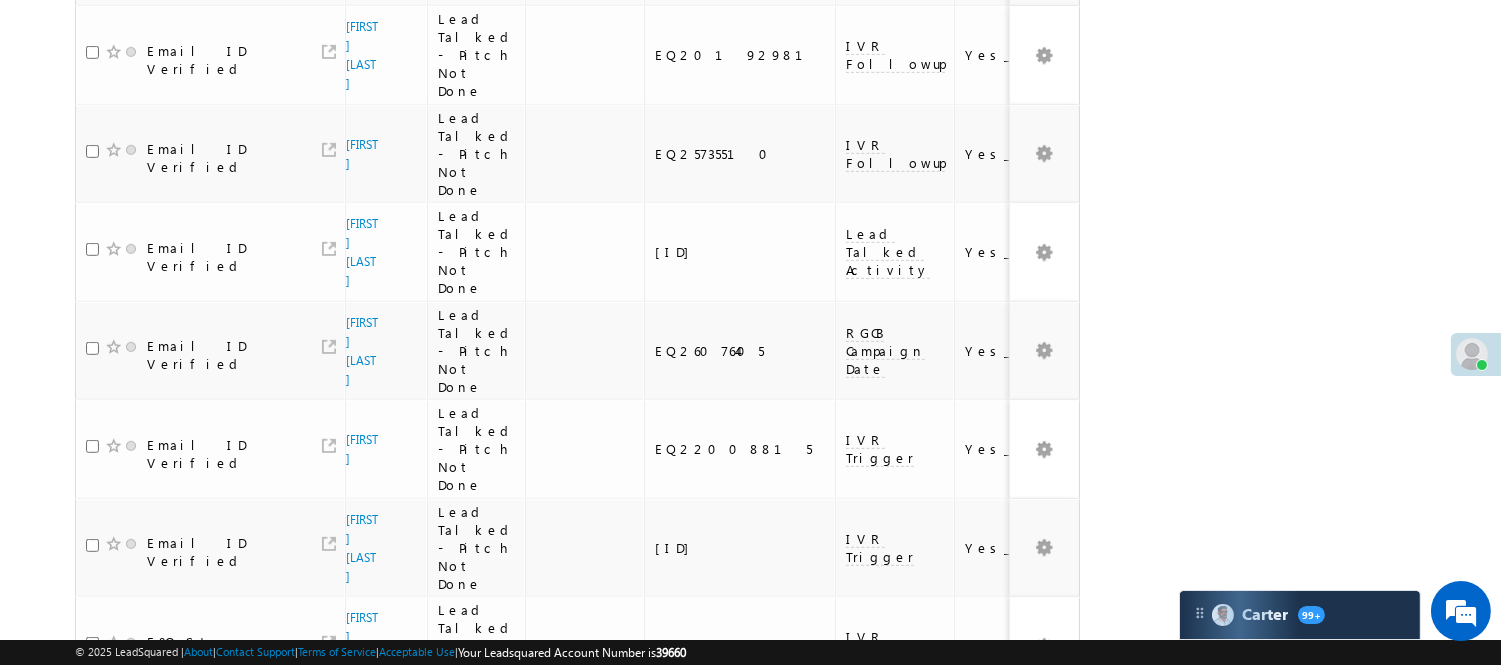 click on "next" at bounding box center (1061, 930) 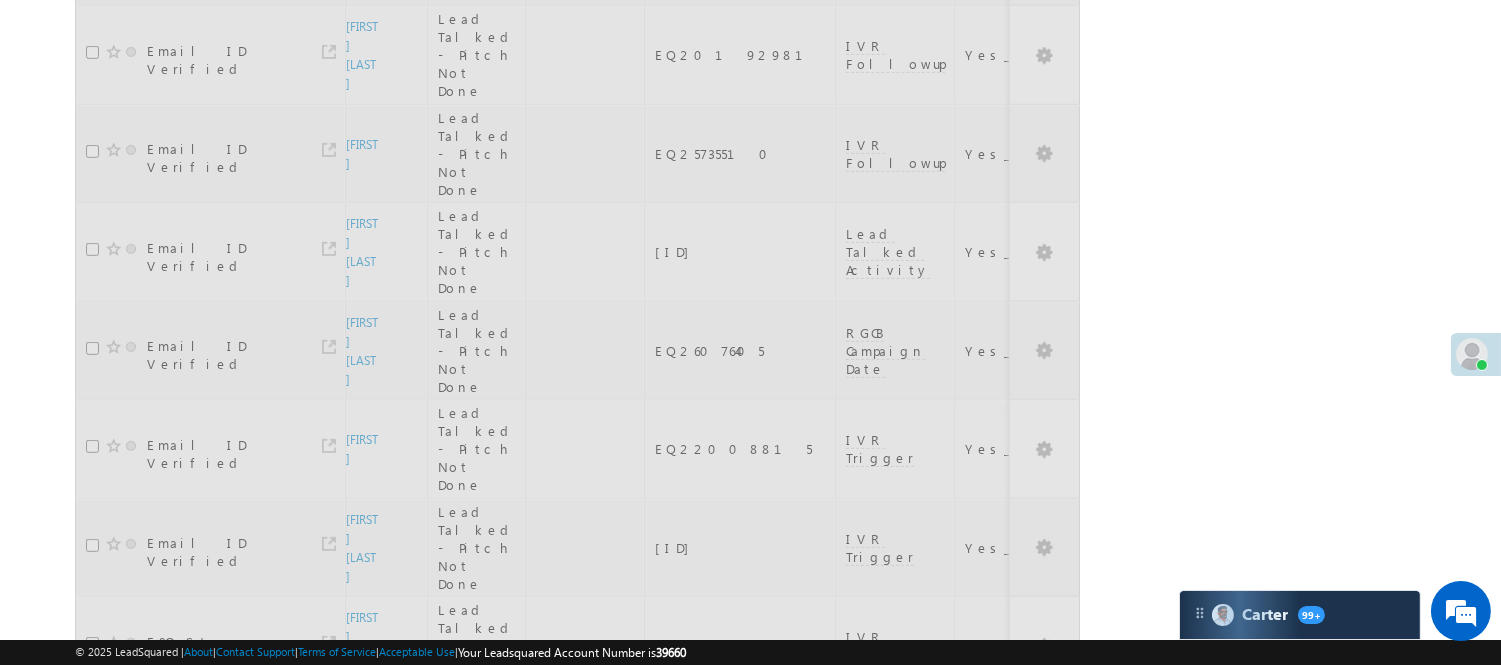 click at bounding box center (577, -348) 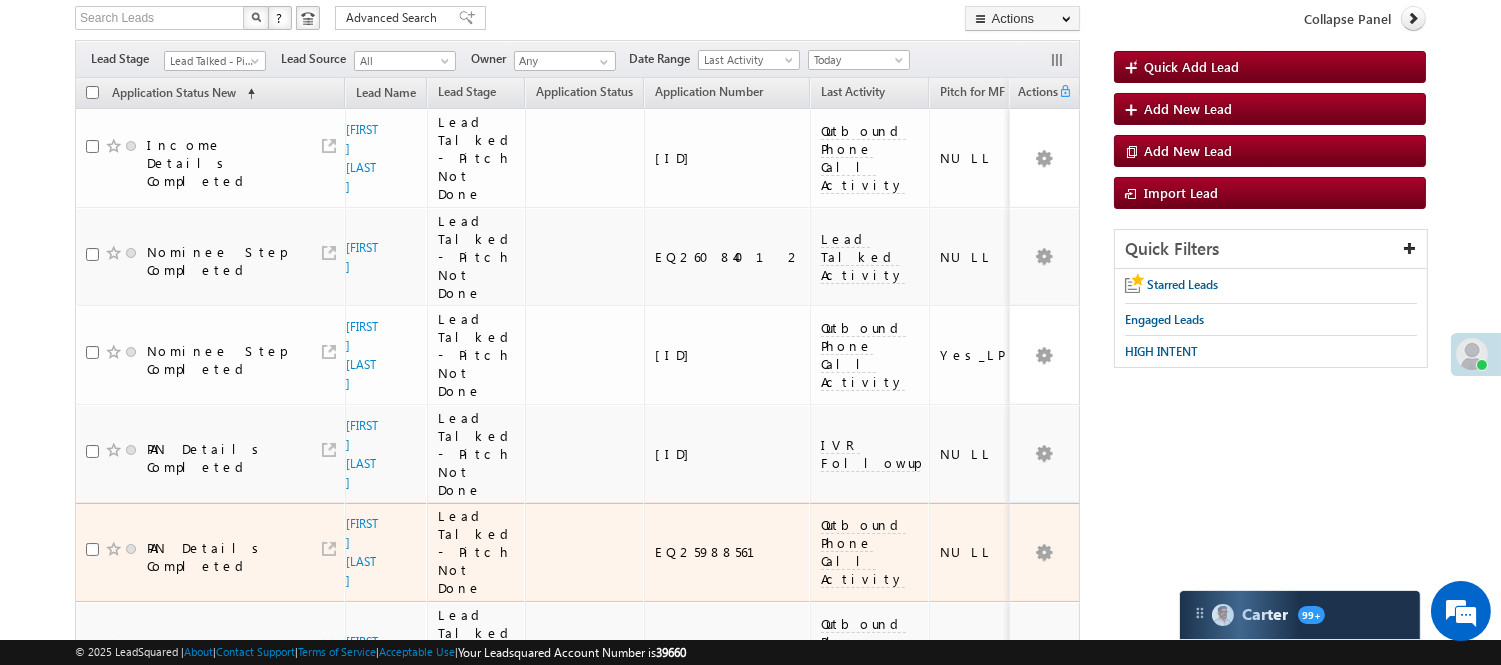 scroll, scrollTop: 0, scrollLeft: 0, axis: both 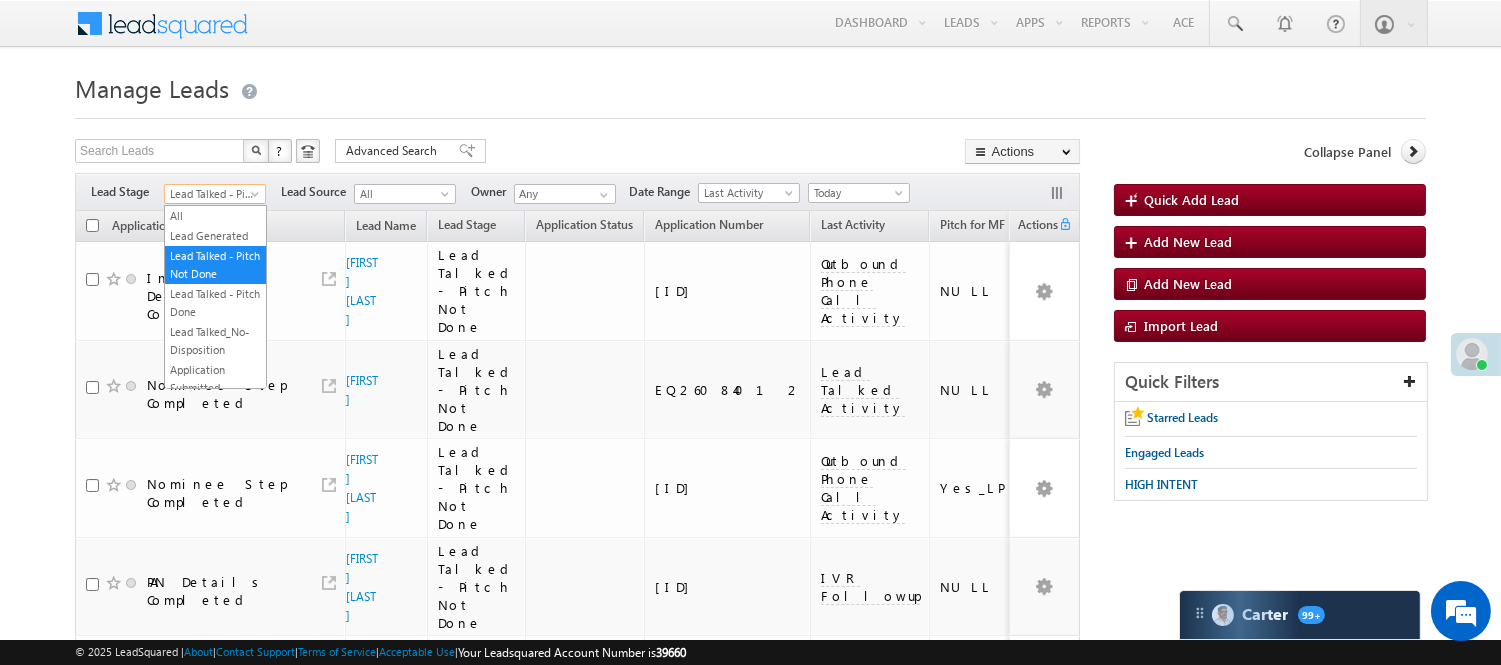 click on "Lead Talked - Pitch Not Done" at bounding box center [212, 194] 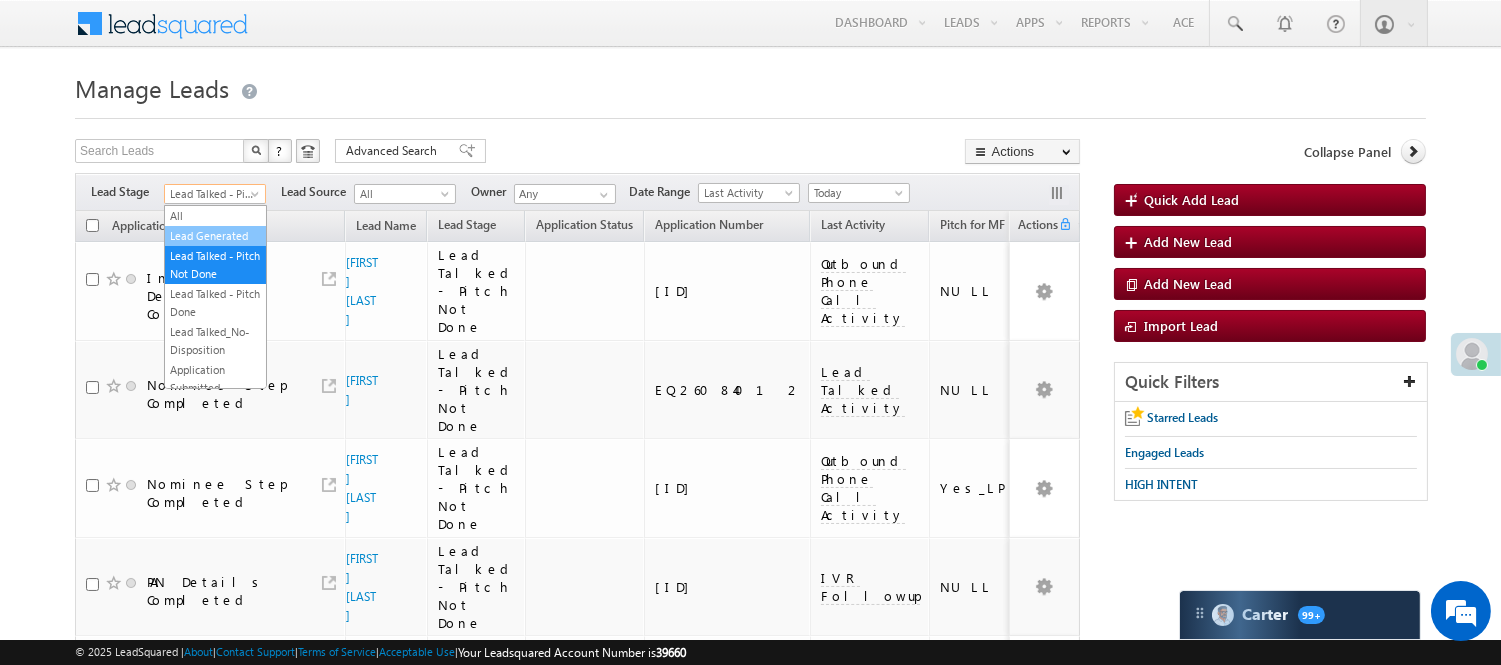 click on "Lead Generated" at bounding box center (215, 236) 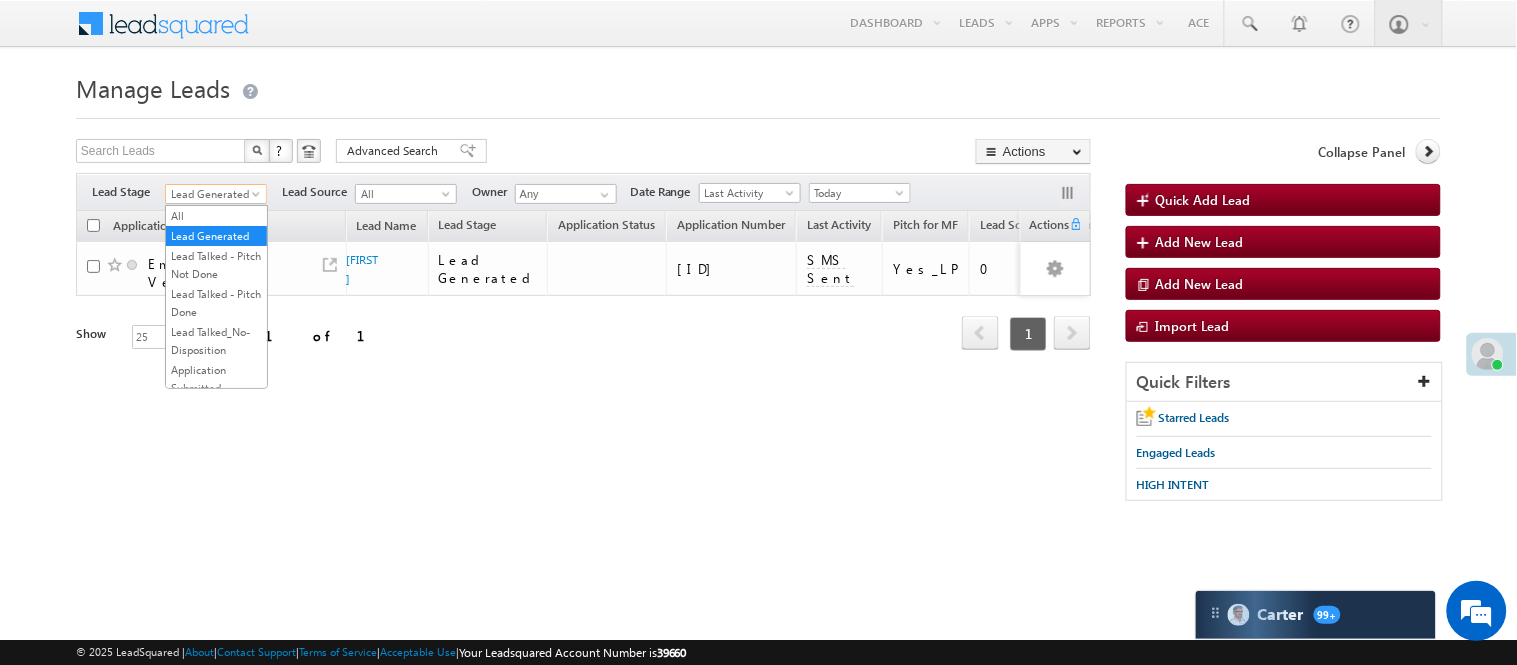 click on "Lead Generated" at bounding box center (213, 194) 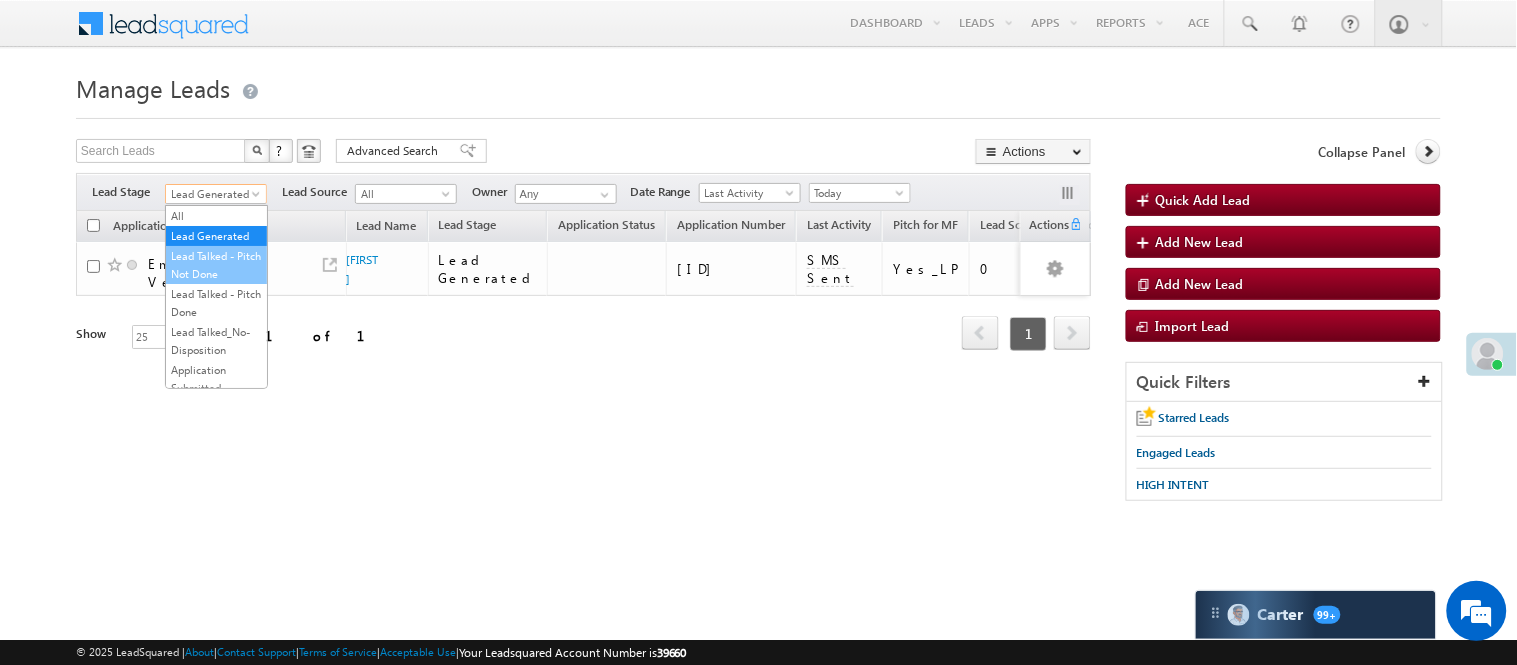click on "Lead Talked - Pitch Not Done" at bounding box center [216, 265] 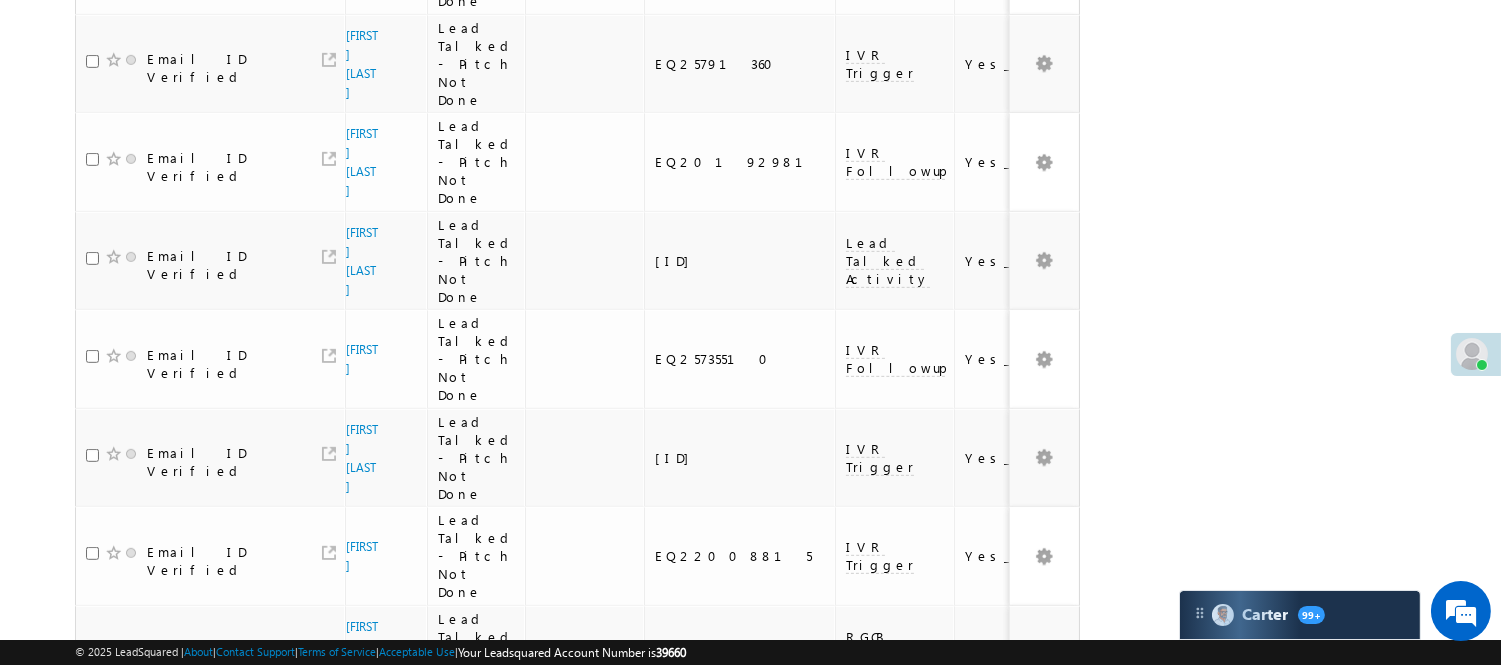 scroll, scrollTop: 1884, scrollLeft: 0, axis: vertical 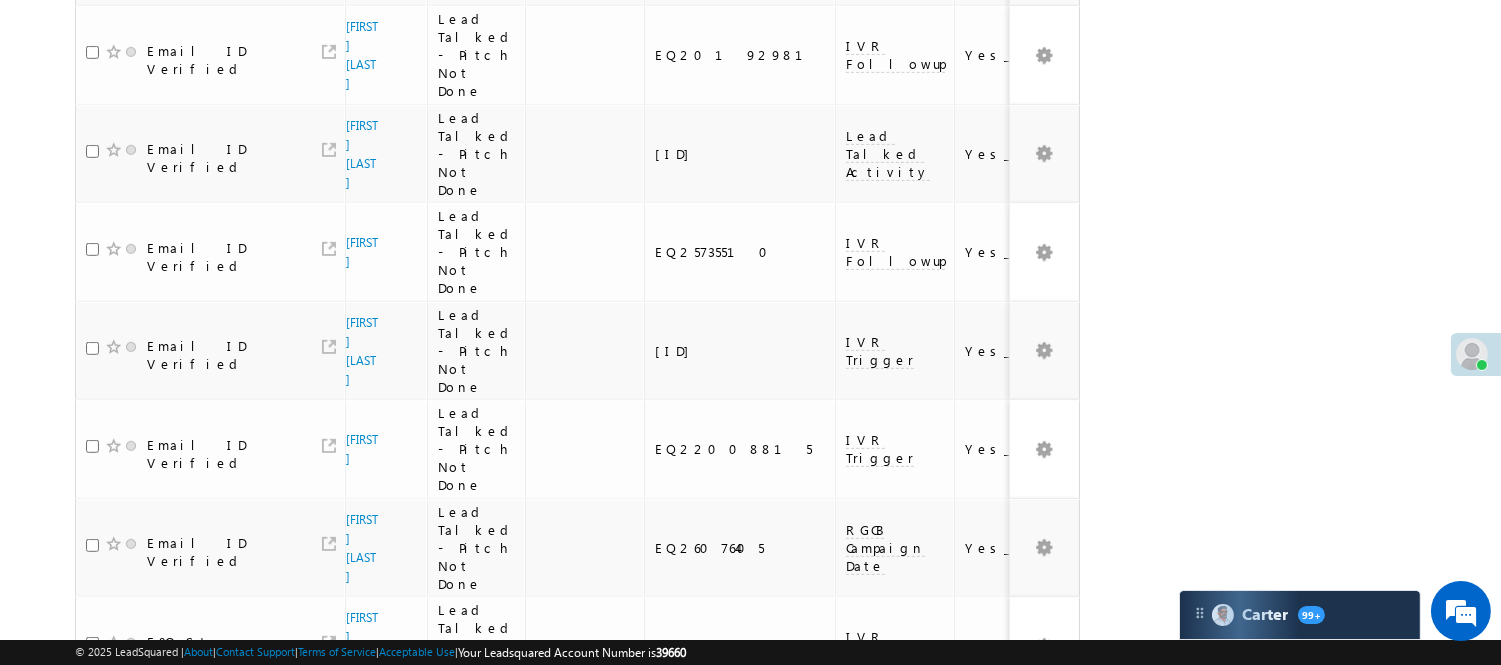 click on "2" at bounding box center [1018, 931] 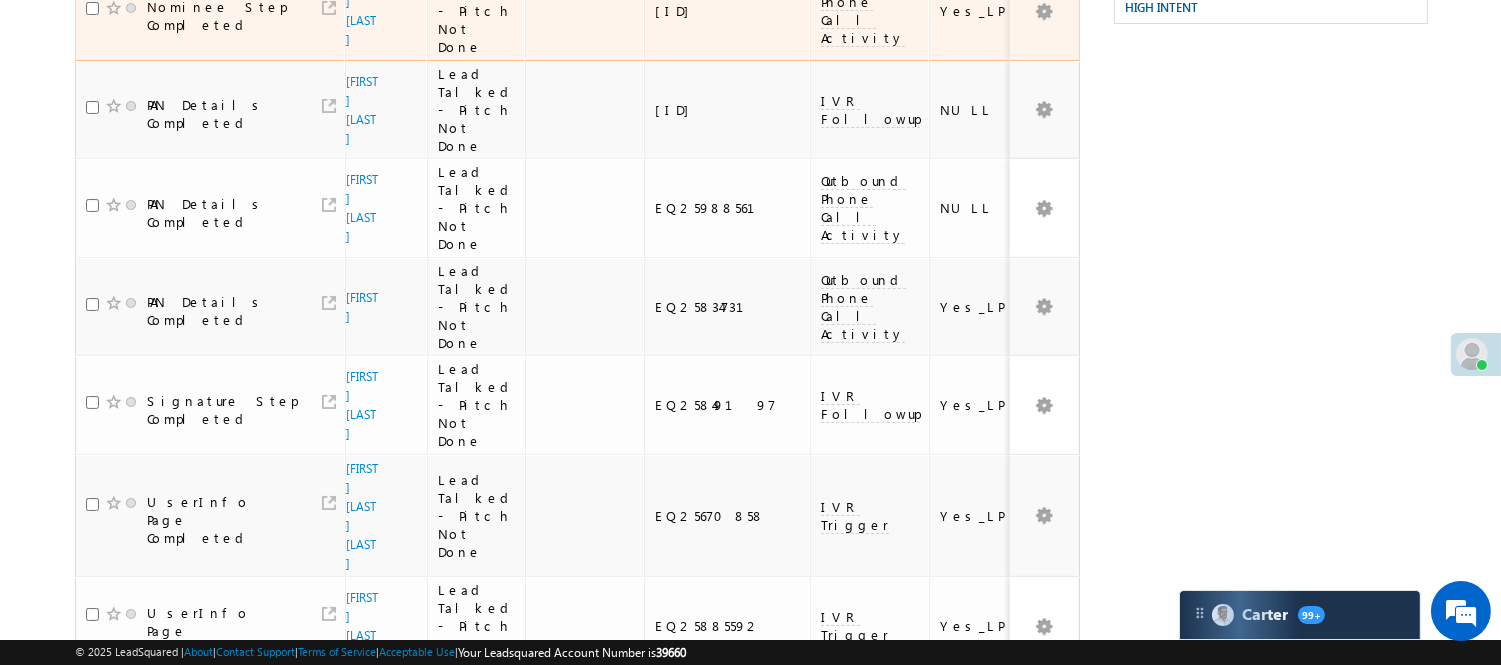 scroll, scrollTop: 0, scrollLeft: 0, axis: both 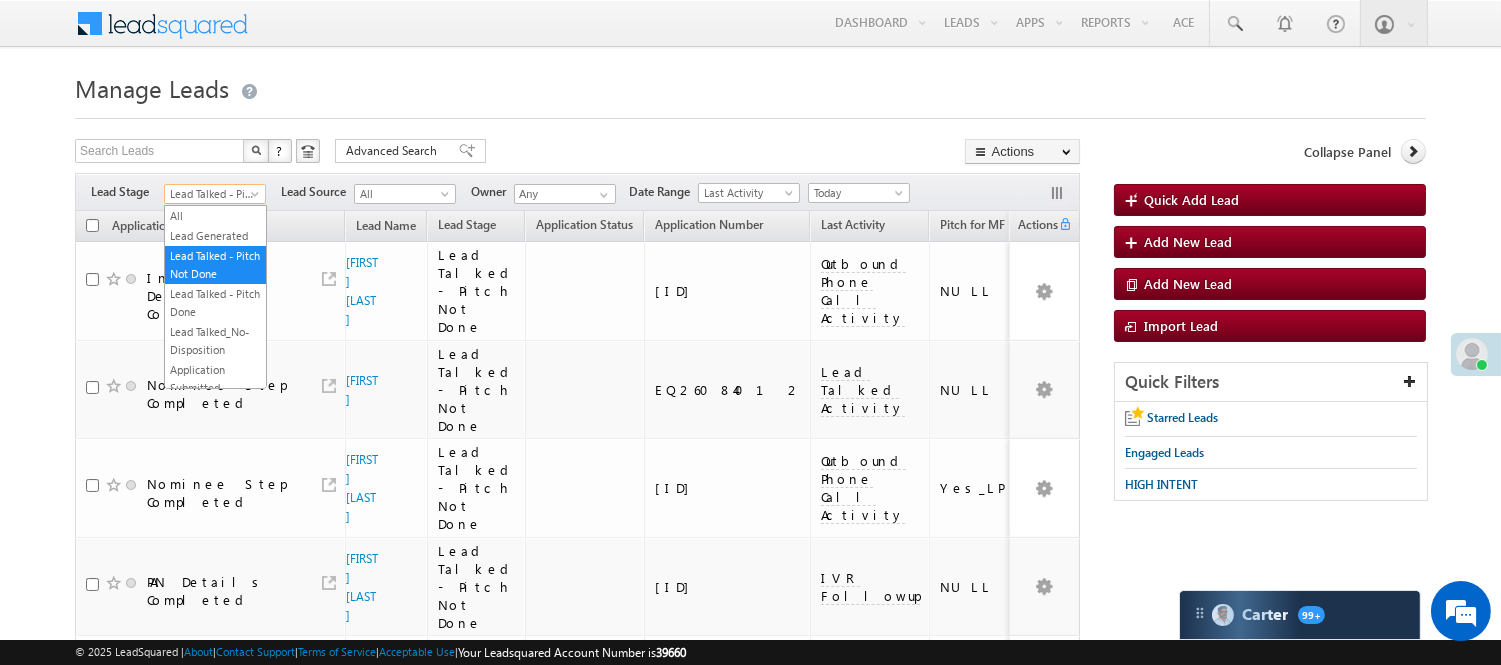 click on "Lead Talked - Pitch Not Done" at bounding box center (212, 194) 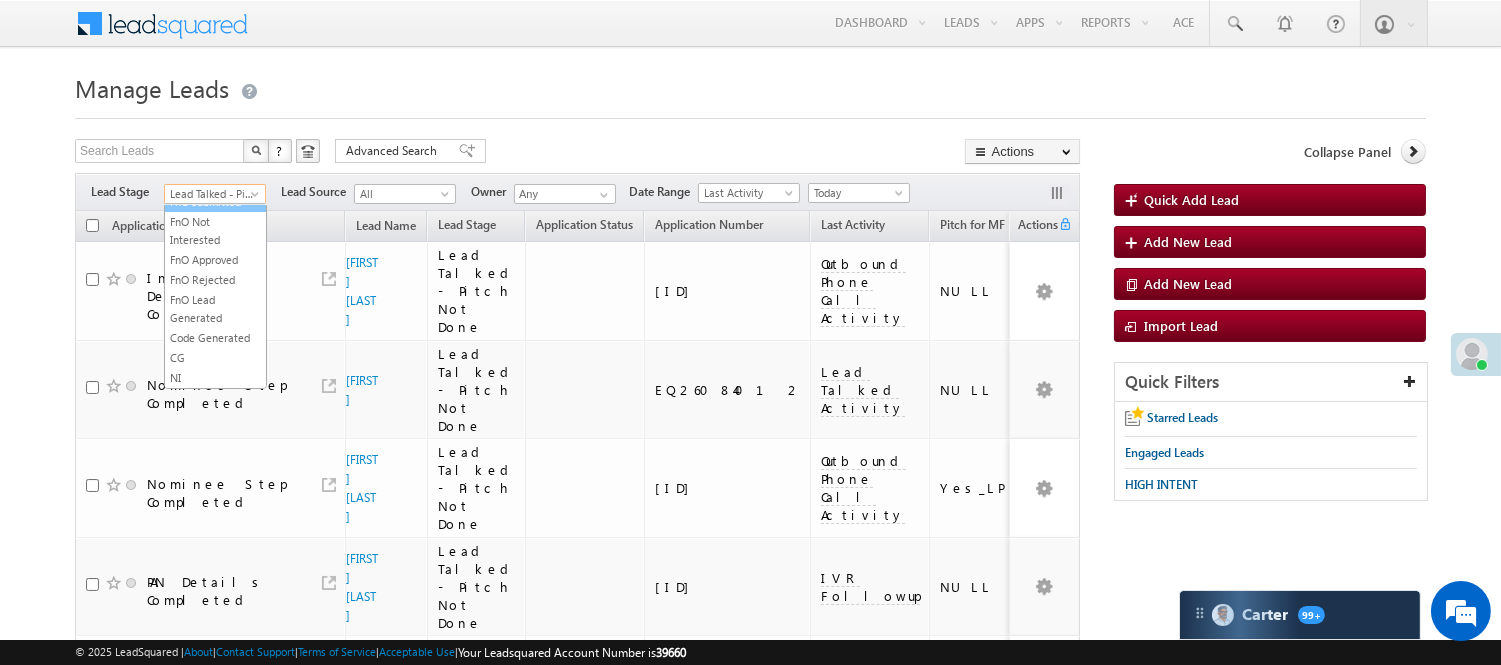 scroll, scrollTop: 385, scrollLeft: 0, axis: vertical 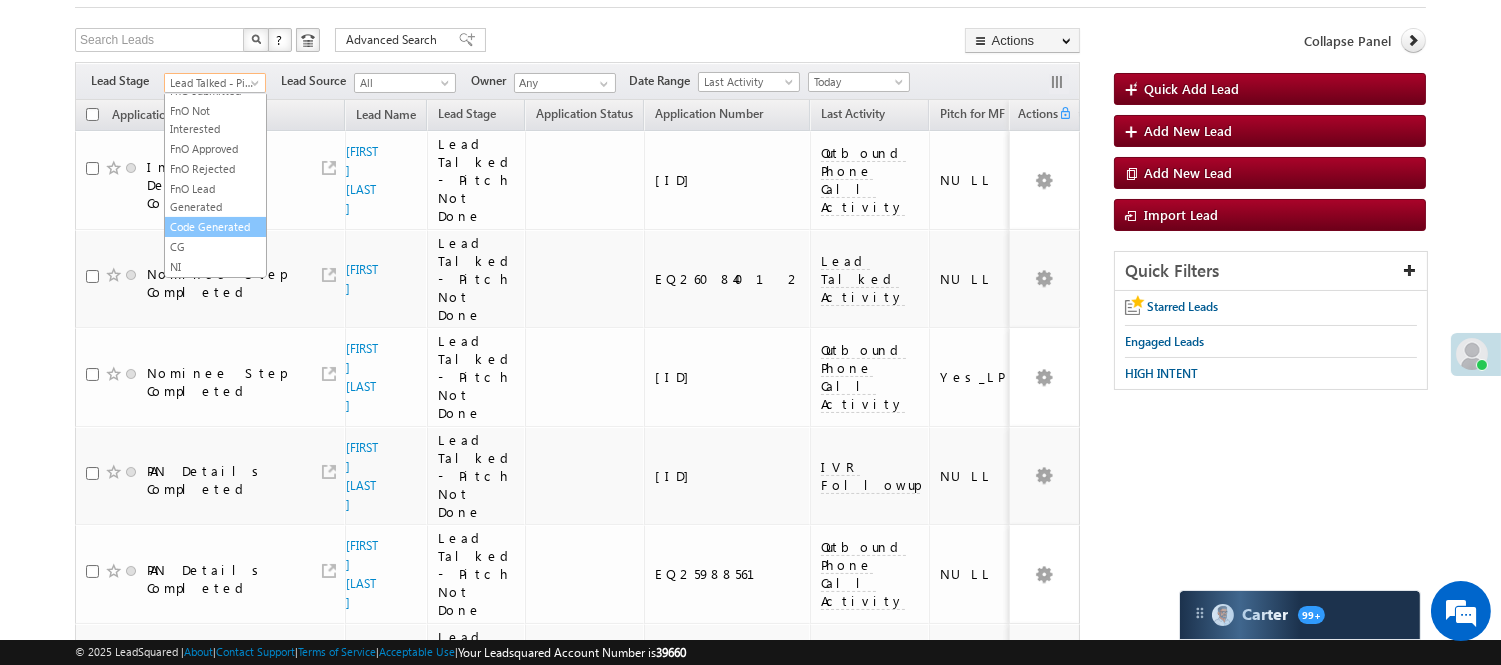 click on "Code Generated" at bounding box center (215, 227) 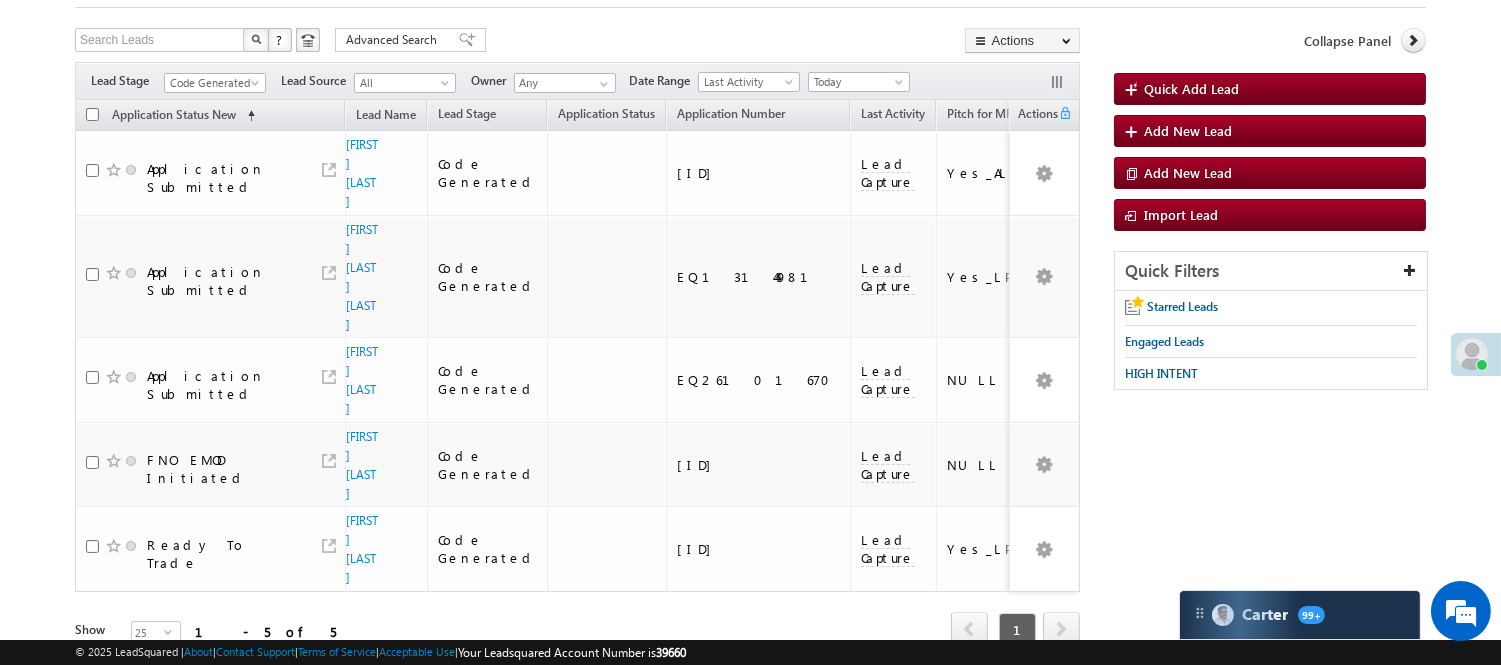scroll, scrollTop: 84, scrollLeft: 0, axis: vertical 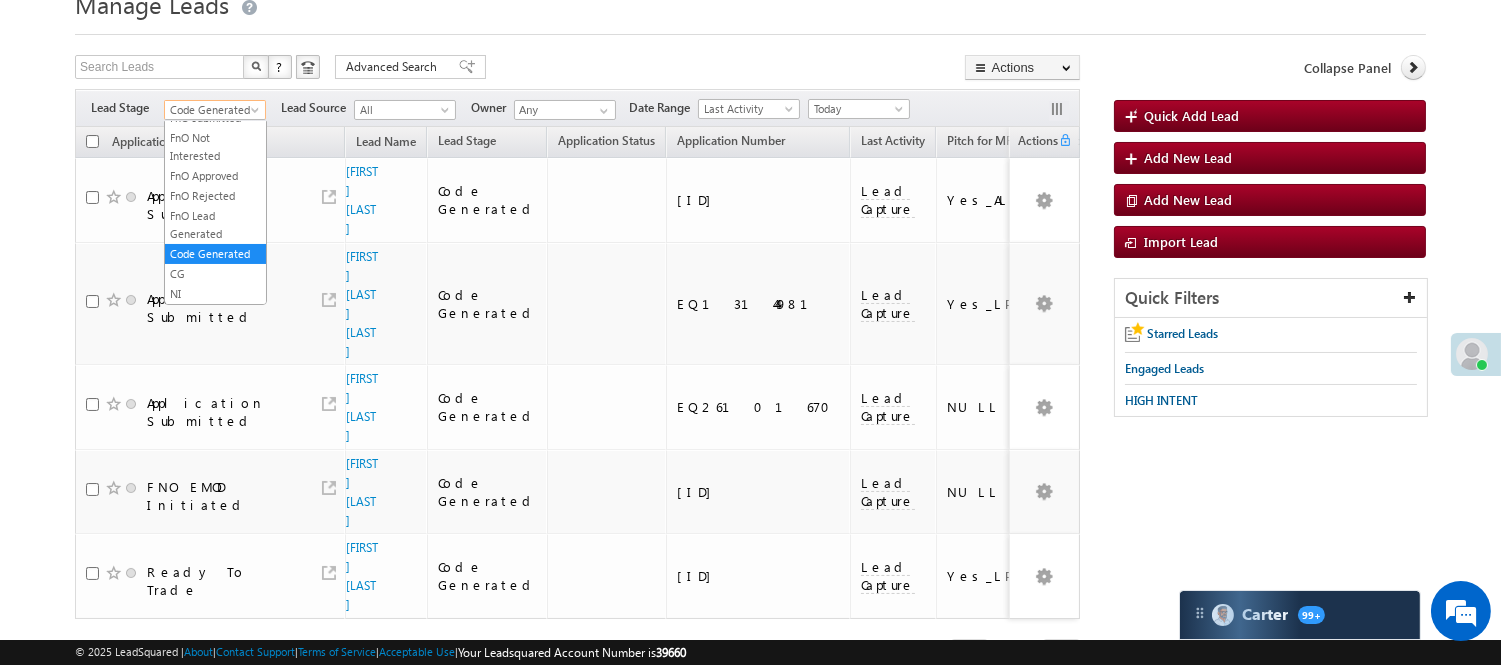 click at bounding box center (257, 114) 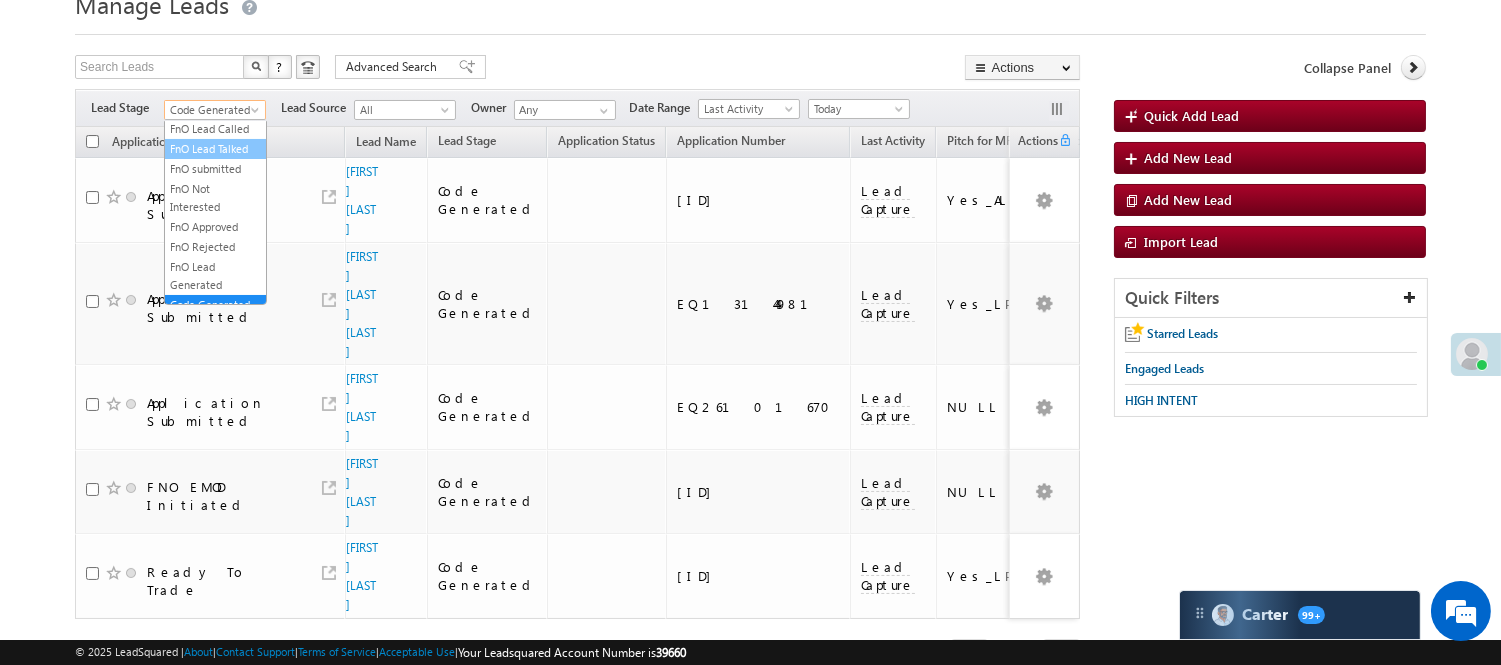 scroll, scrollTop: 222, scrollLeft: 0, axis: vertical 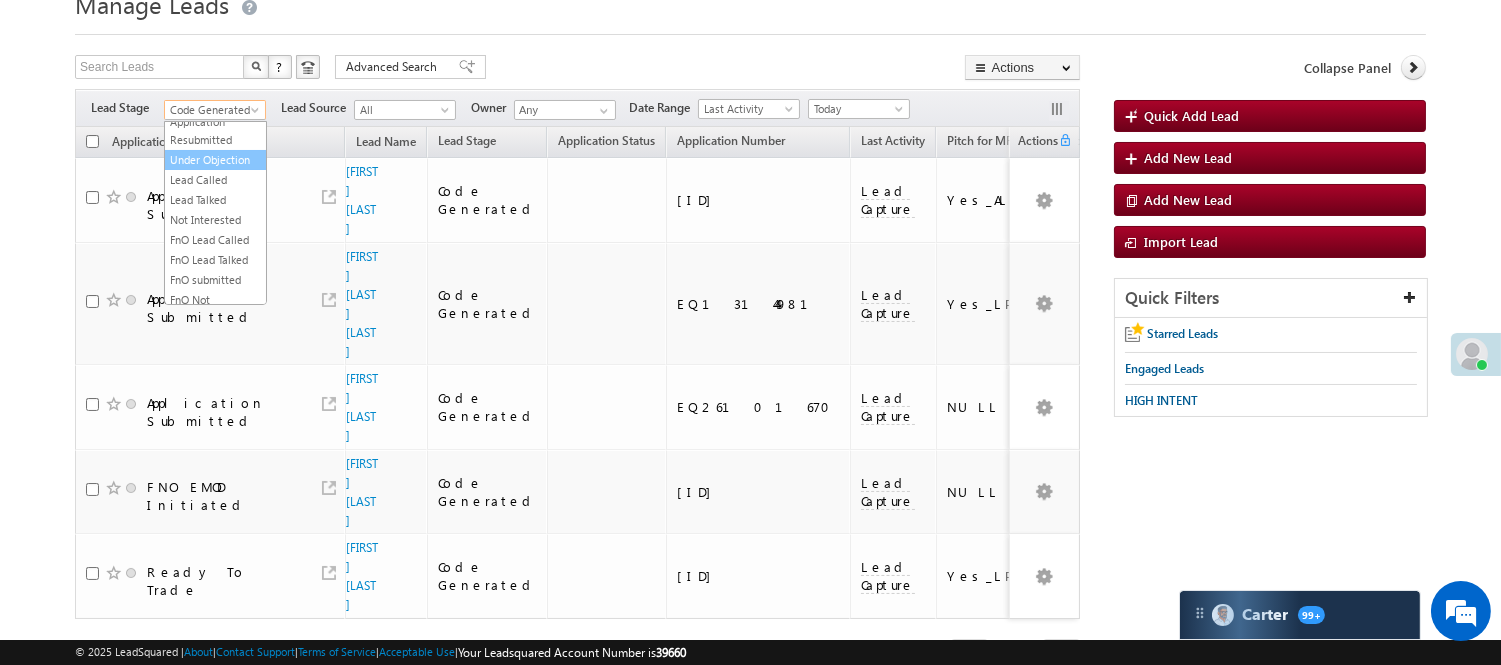 click on "Under Objection" at bounding box center (215, 160) 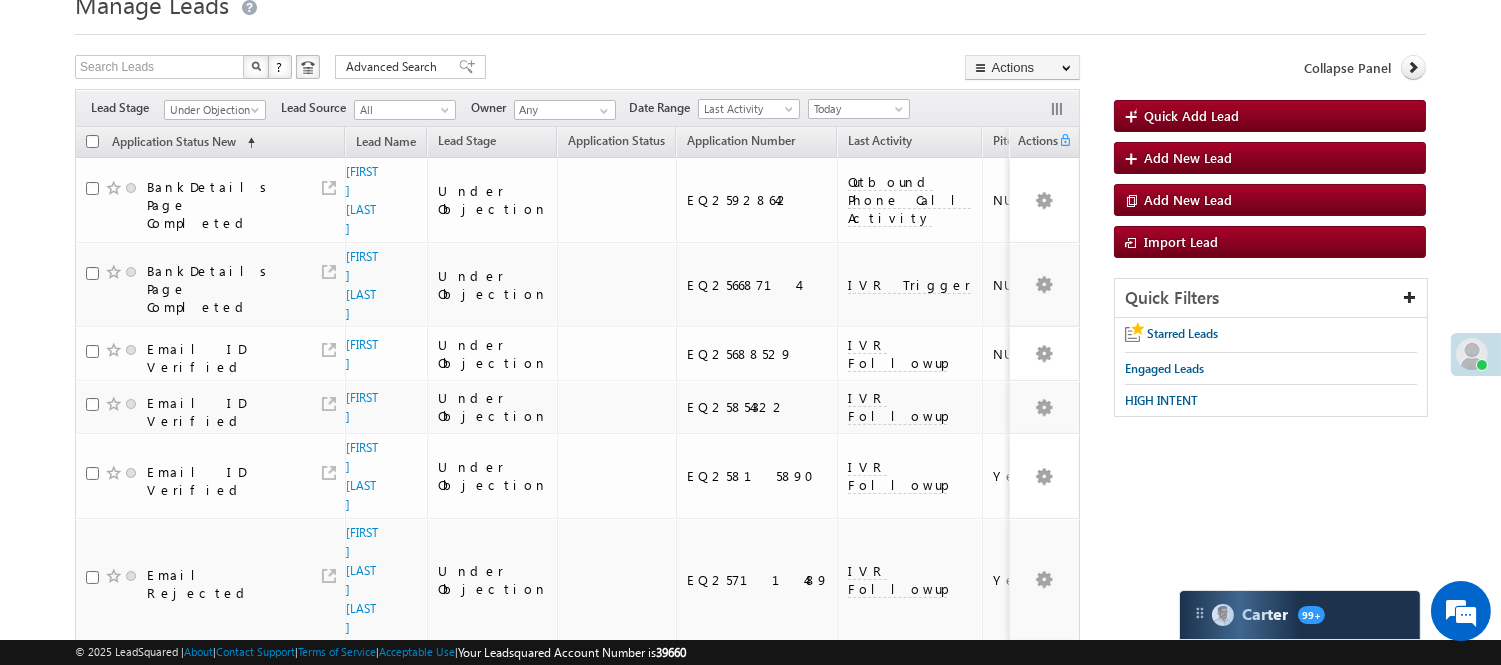 click on "Under Objection" at bounding box center [212, 110] 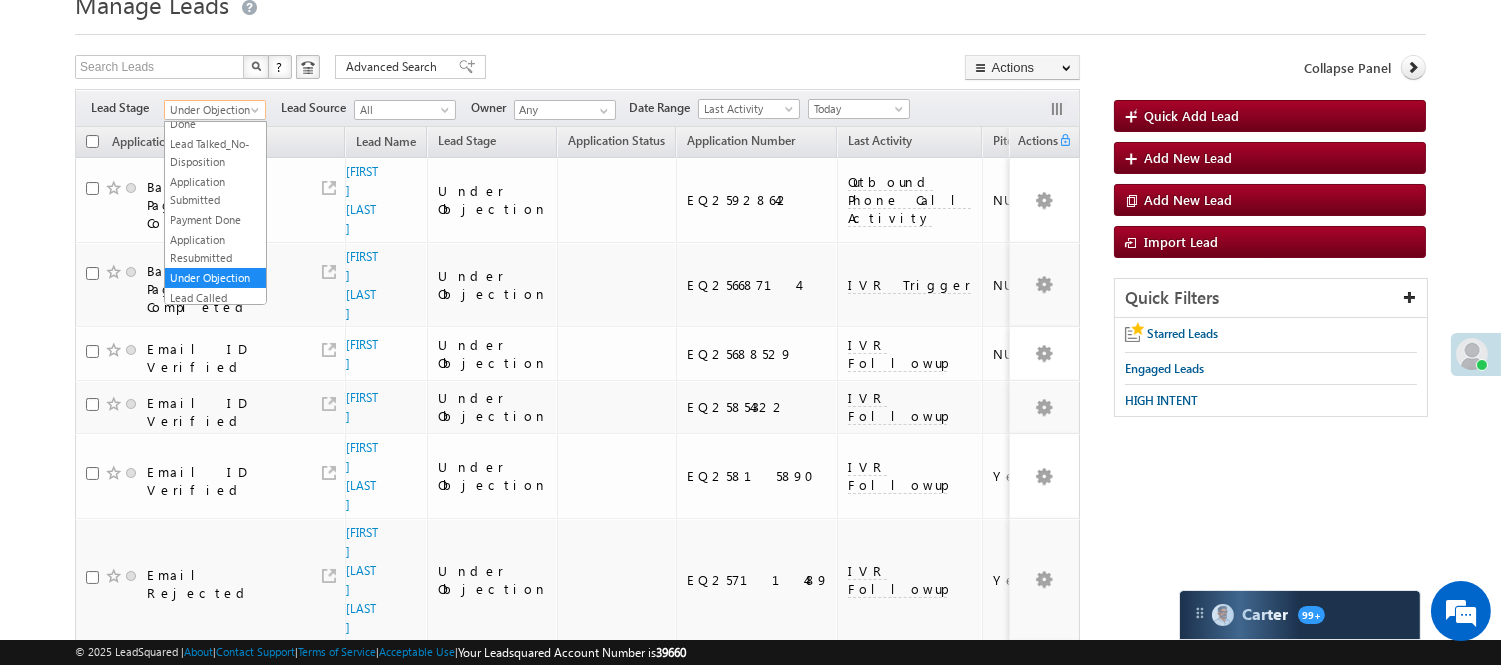 scroll, scrollTop: 0, scrollLeft: 0, axis: both 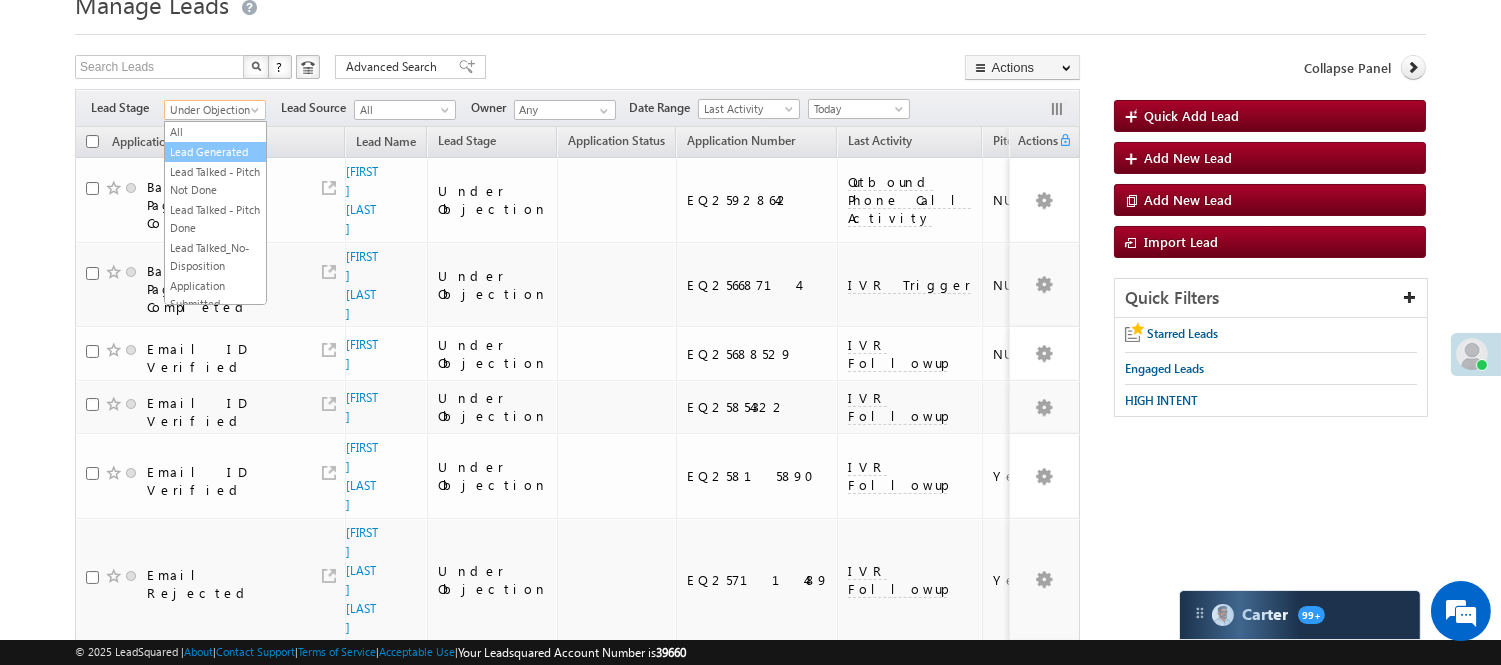 click on "Lead Generated" at bounding box center (215, 152) 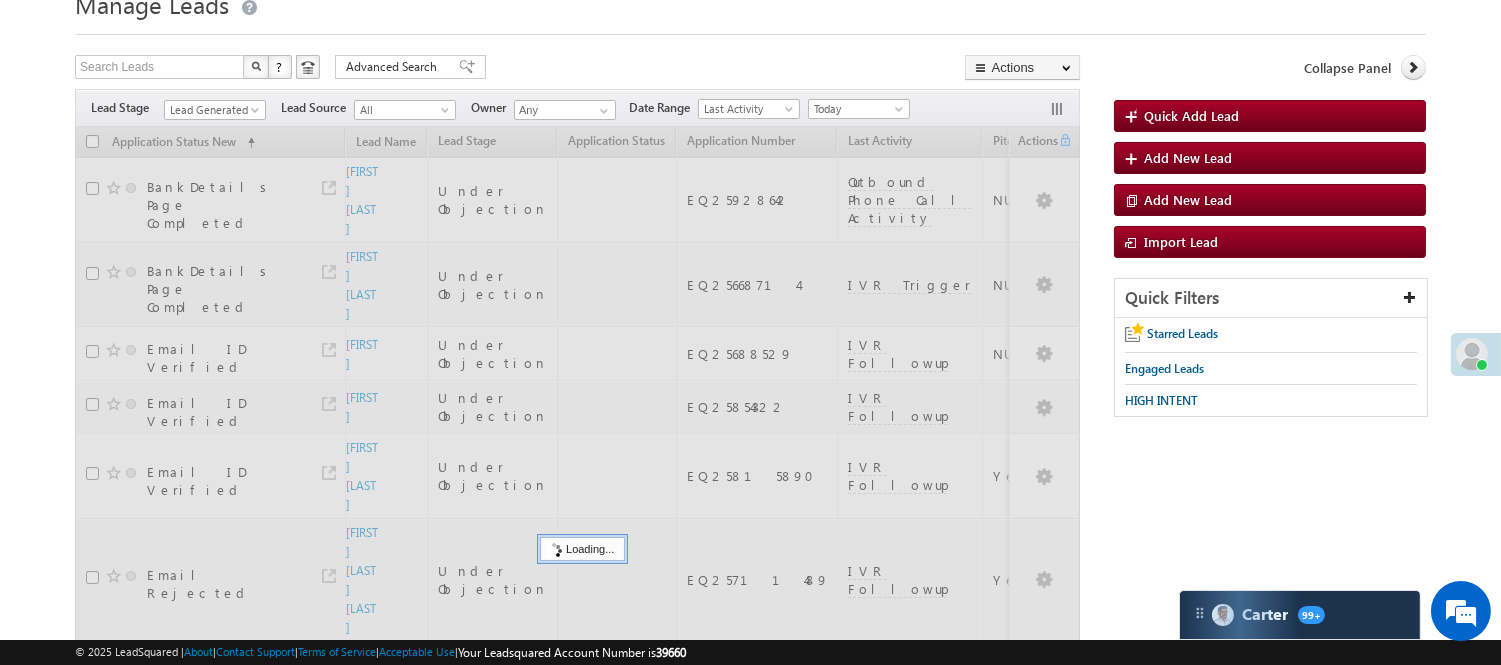 drag, startPoint x: 625, startPoint y: 17, endPoint x: 563, endPoint y: 41, distance: 66.48308 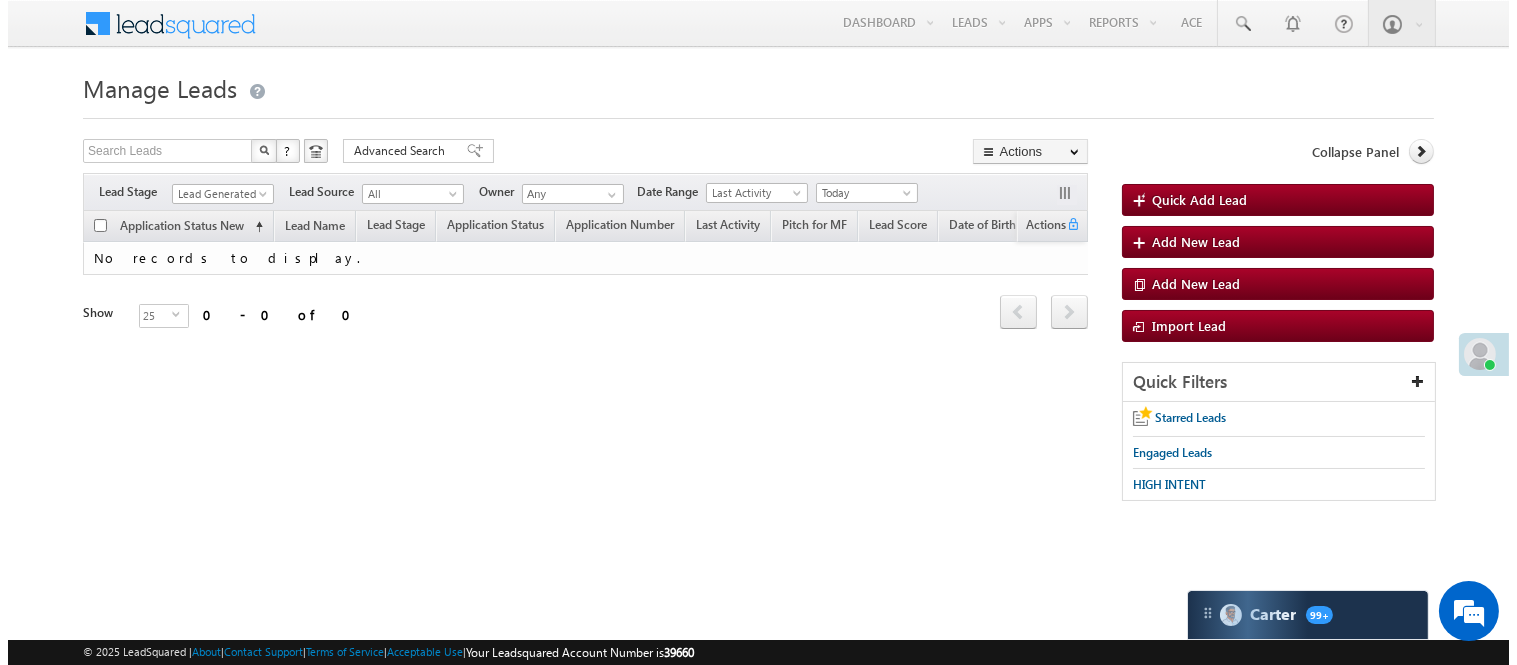 scroll, scrollTop: 0, scrollLeft: 0, axis: both 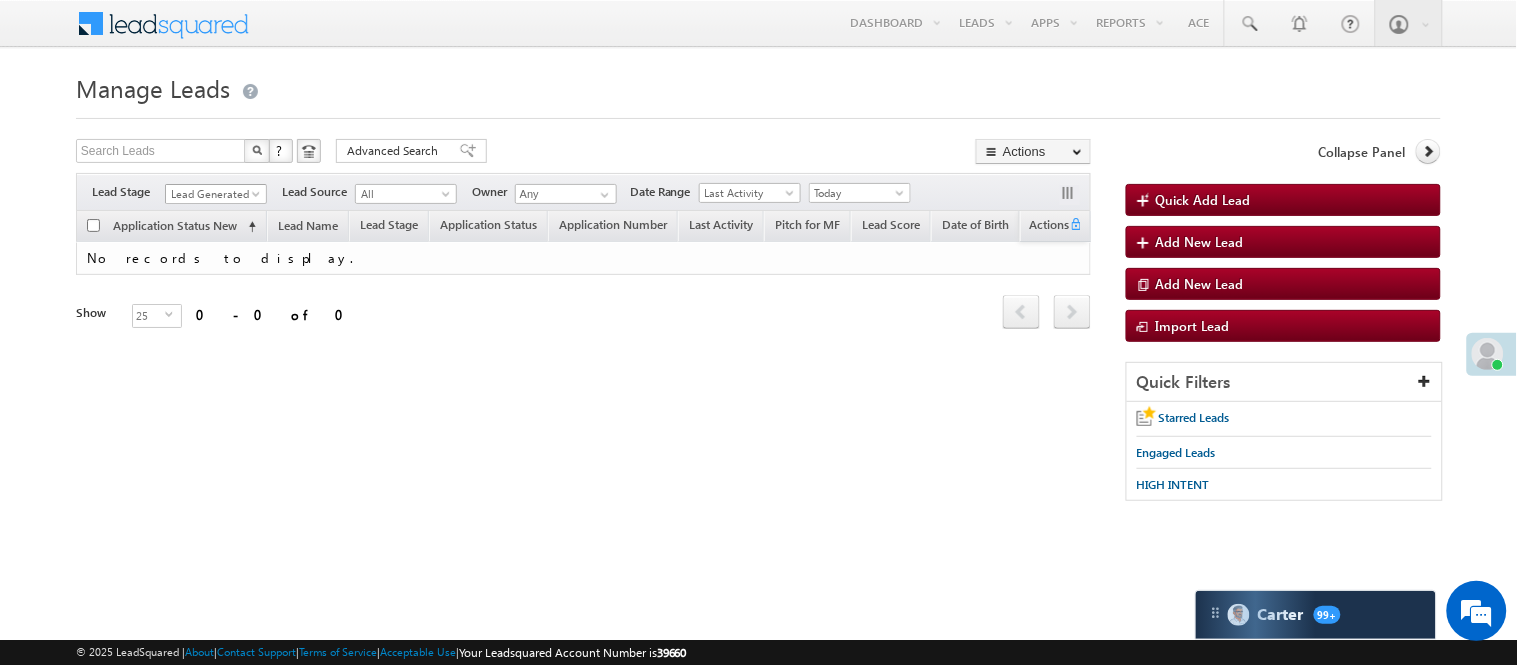 click on "Lead Generated" at bounding box center (213, 194) 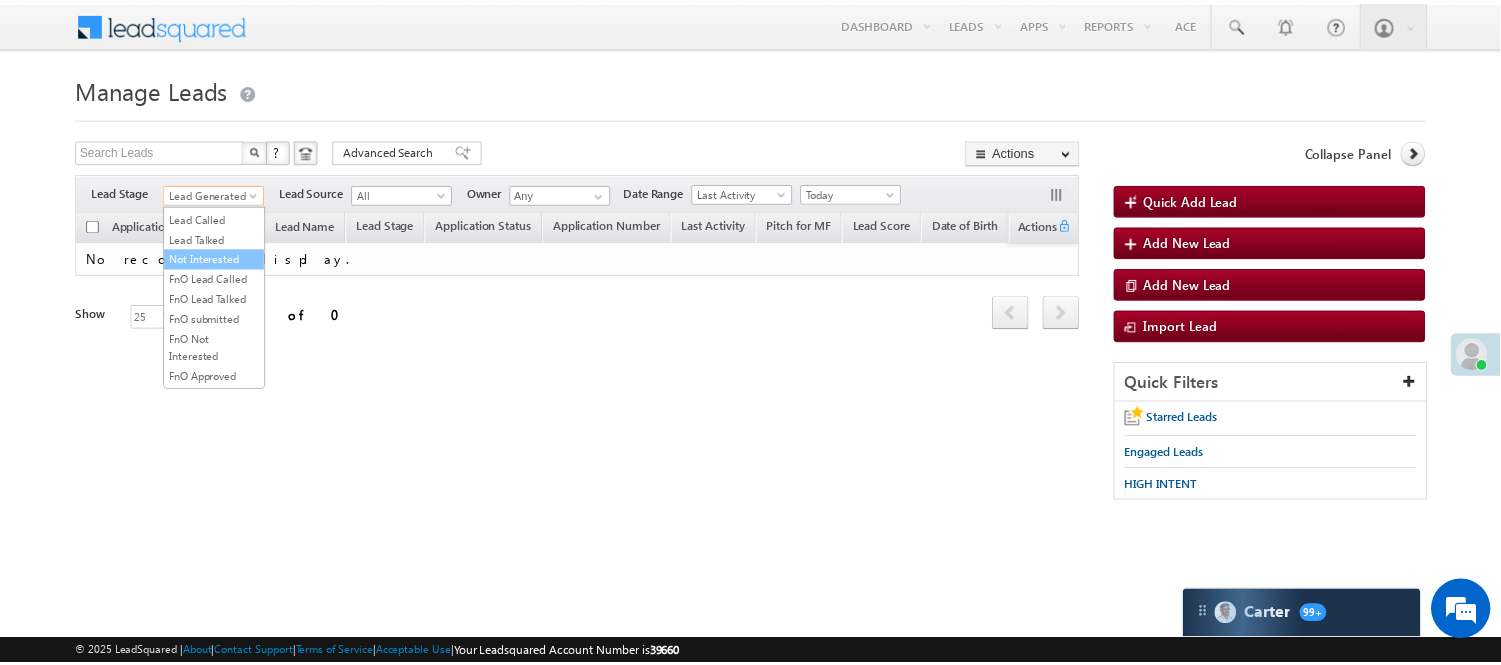 scroll, scrollTop: 444, scrollLeft: 0, axis: vertical 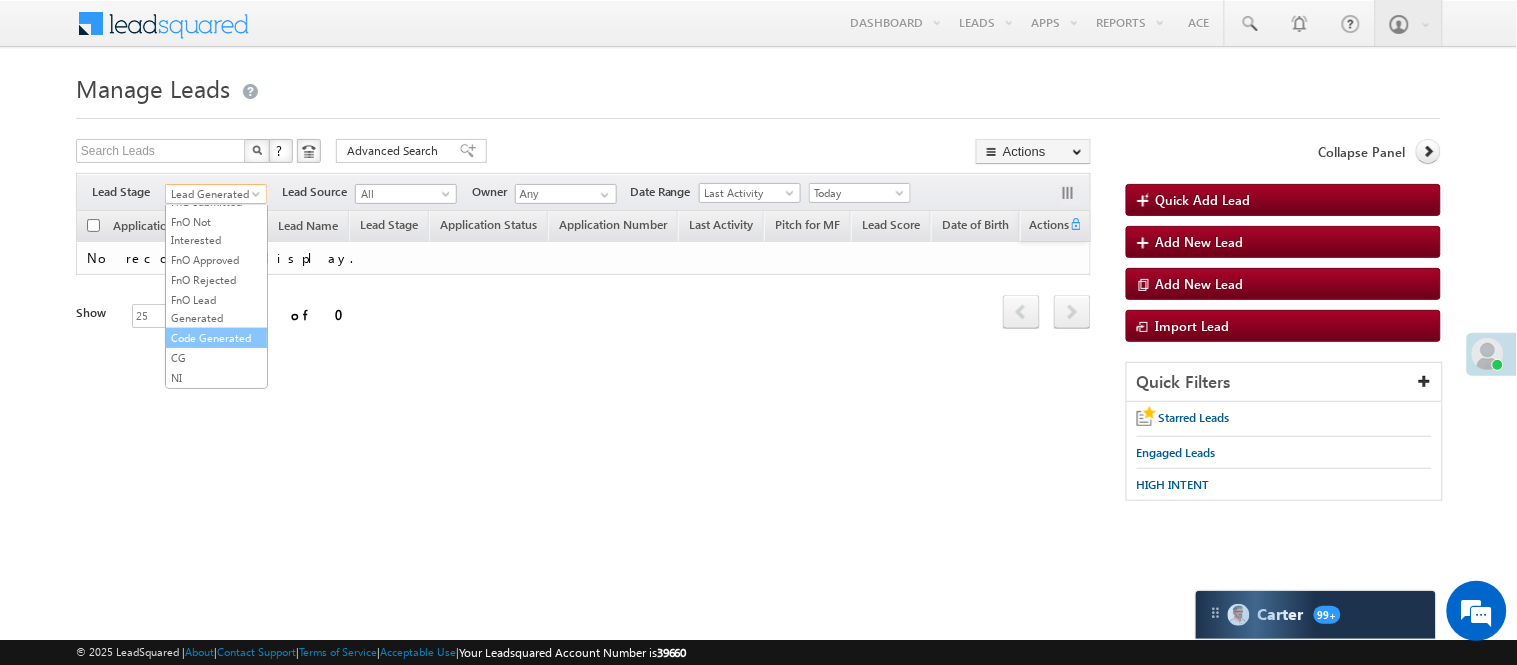 click on "Code Generated" at bounding box center [216, 338] 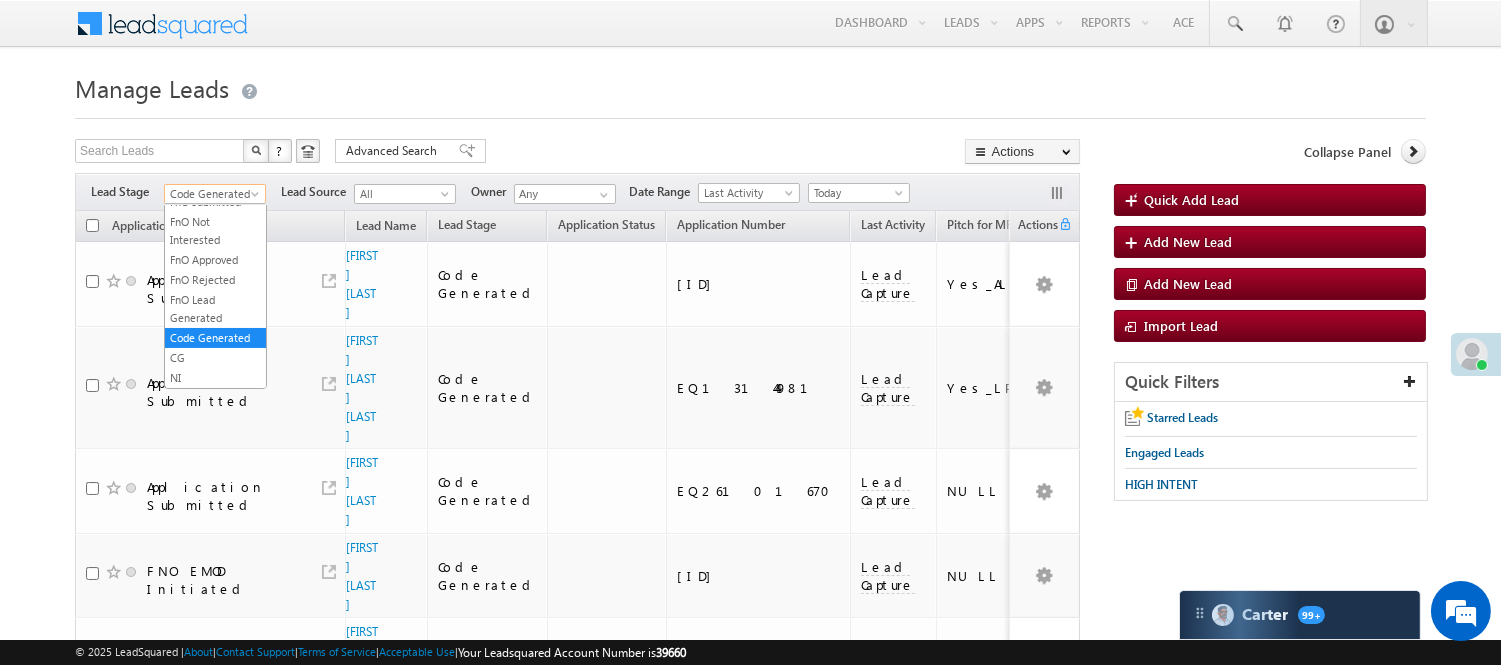 click on "Code Generated" at bounding box center [212, 194] 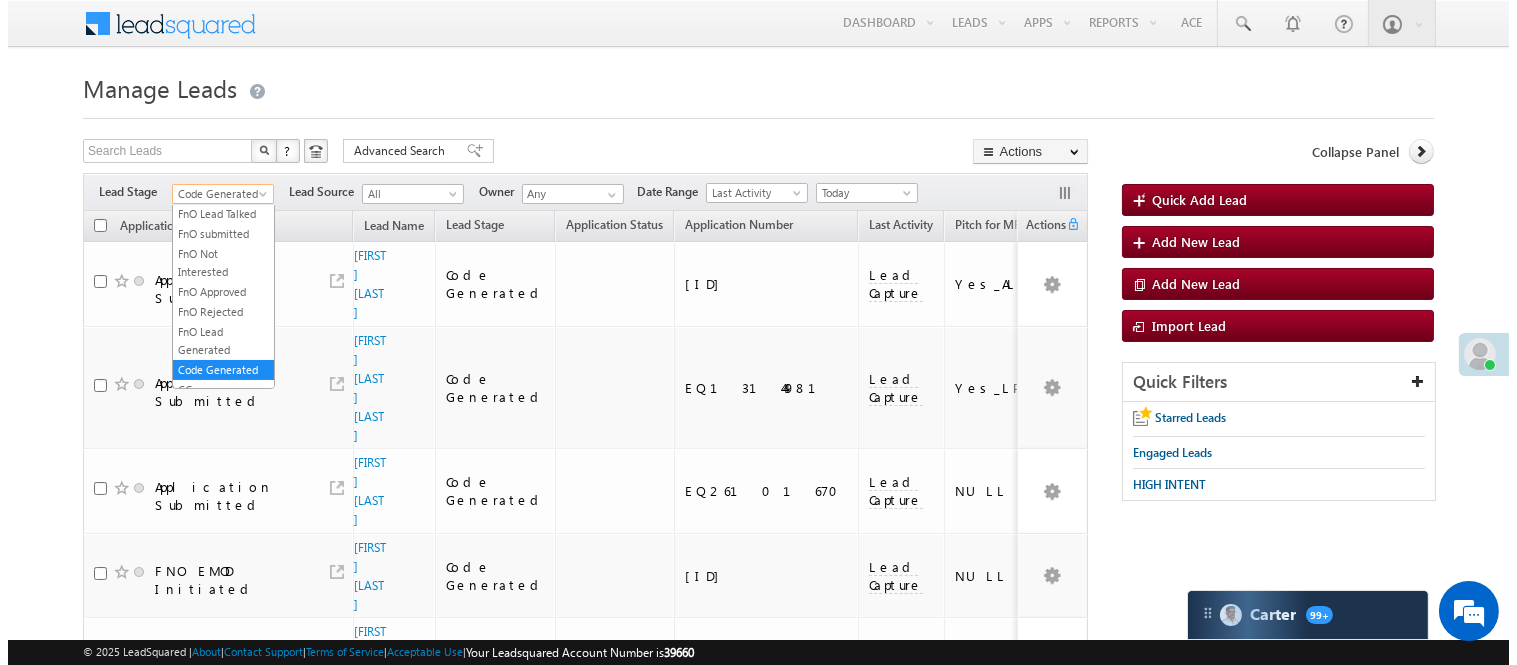 scroll, scrollTop: 0, scrollLeft: 0, axis: both 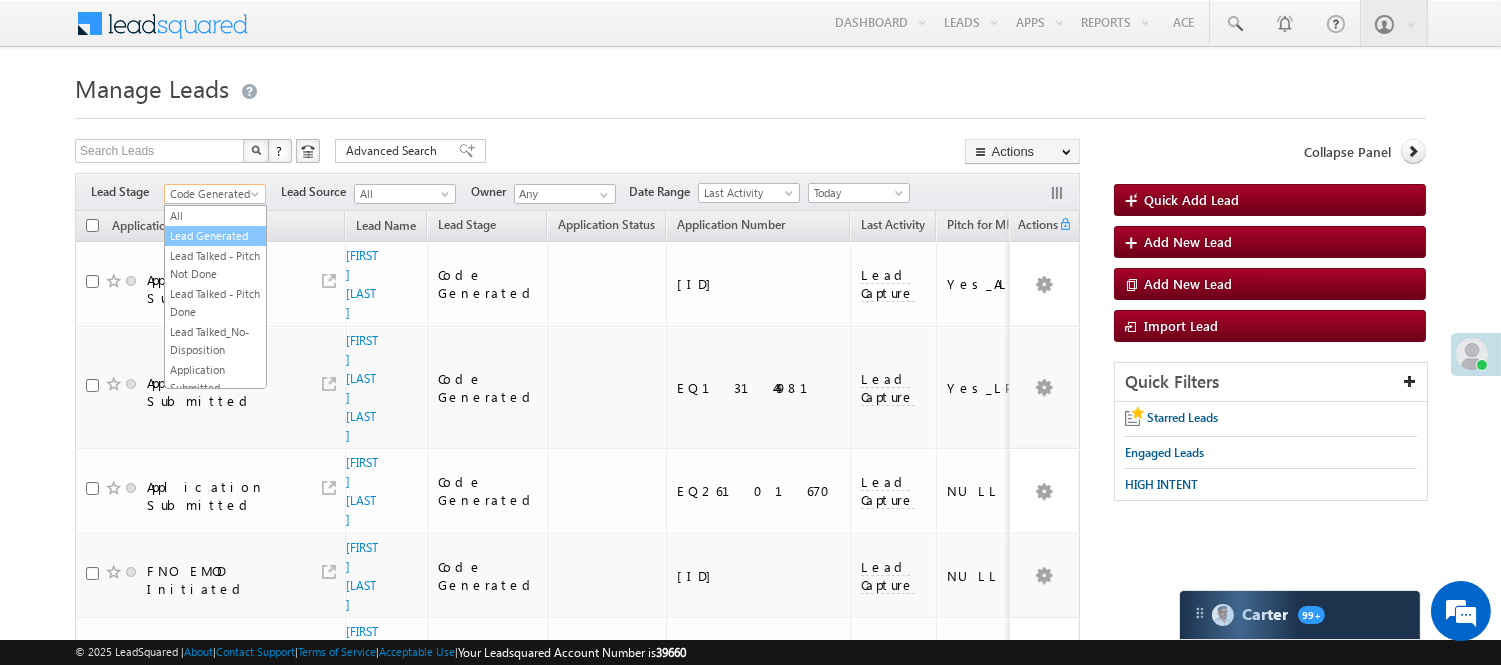 click on "Lead Generated" at bounding box center (215, 236) 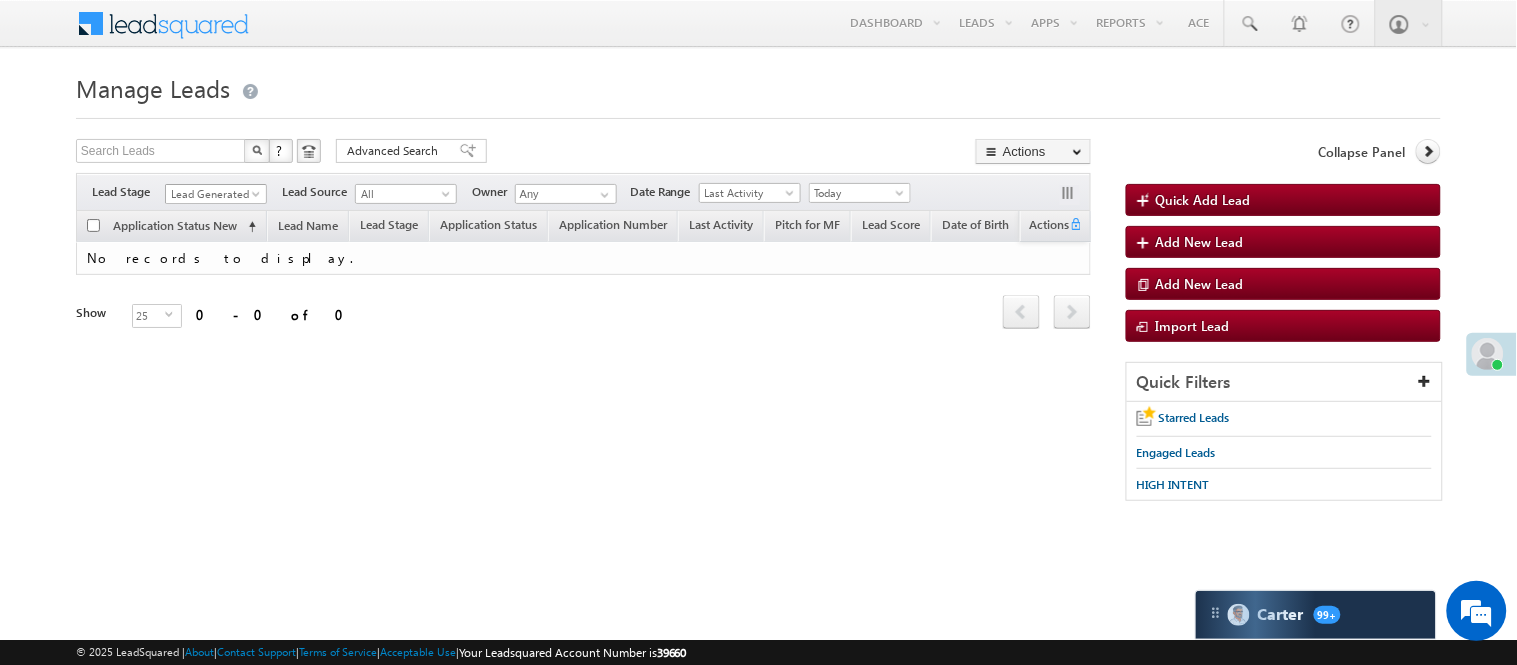 click on "Lead Generated" at bounding box center [213, 194] 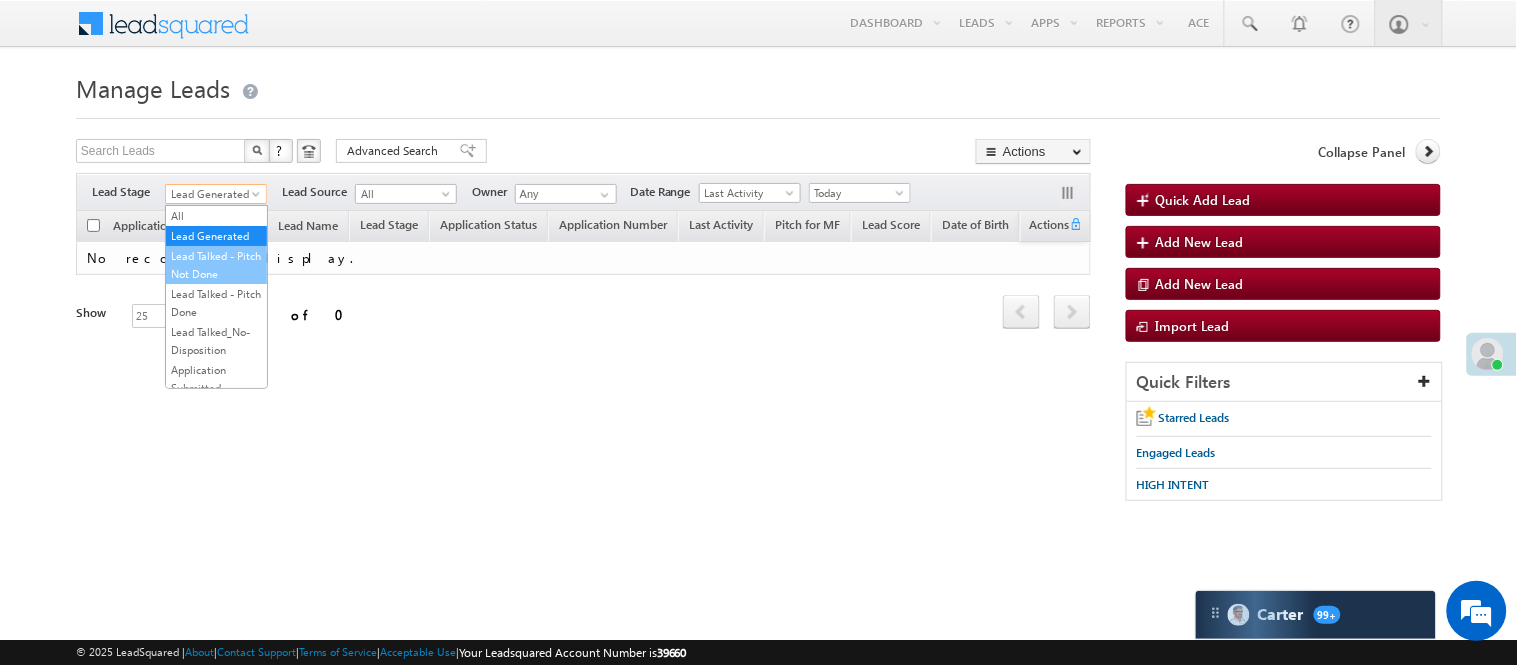 click on "Lead Talked - Pitch Not Done" at bounding box center (216, 265) 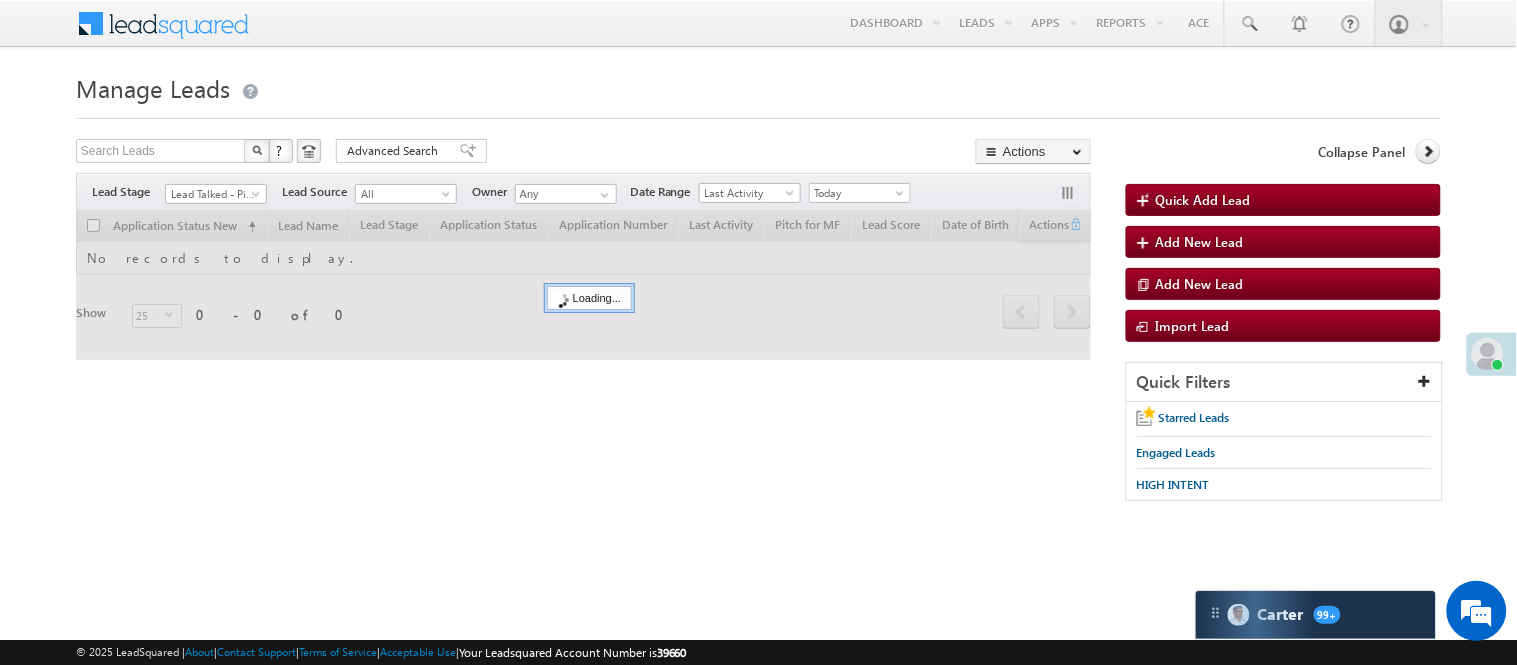 click on "Manage Leads" at bounding box center [758, 86] 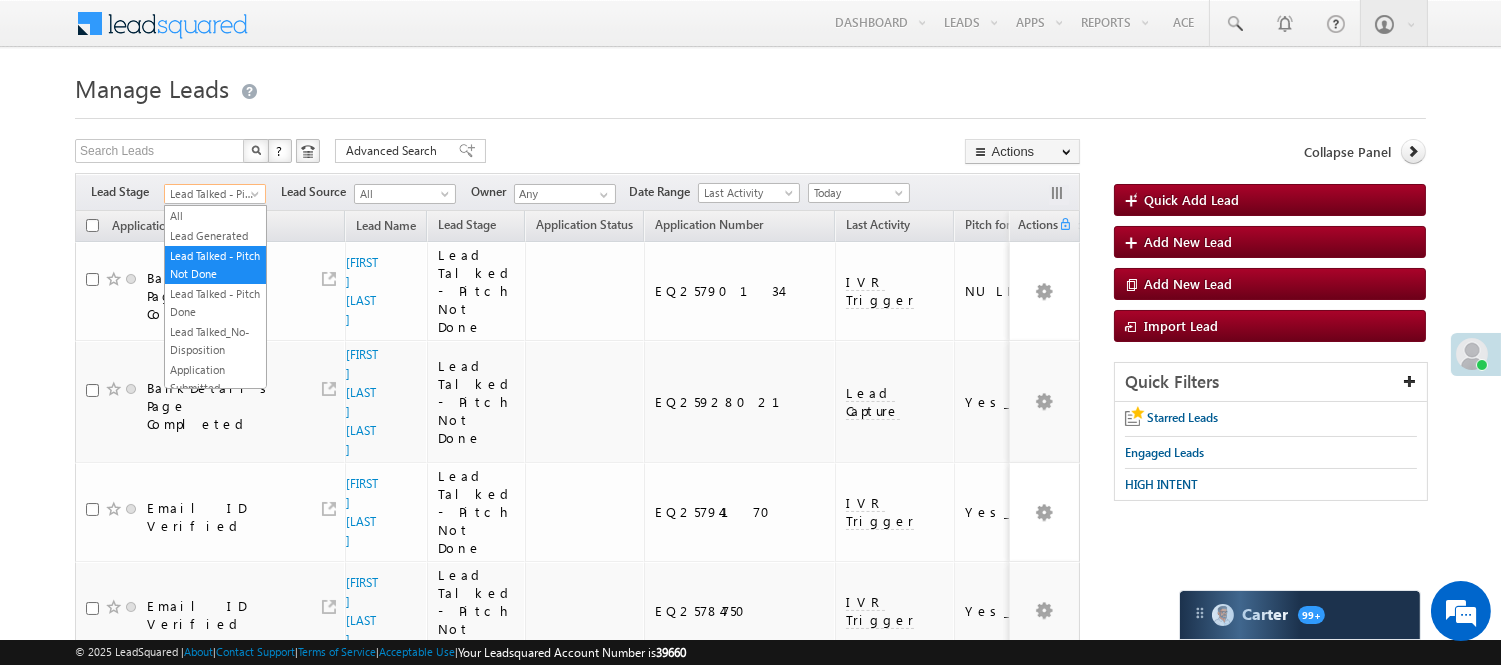 click on "Lead Talked - Pitch Not Done" at bounding box center [212, 194] 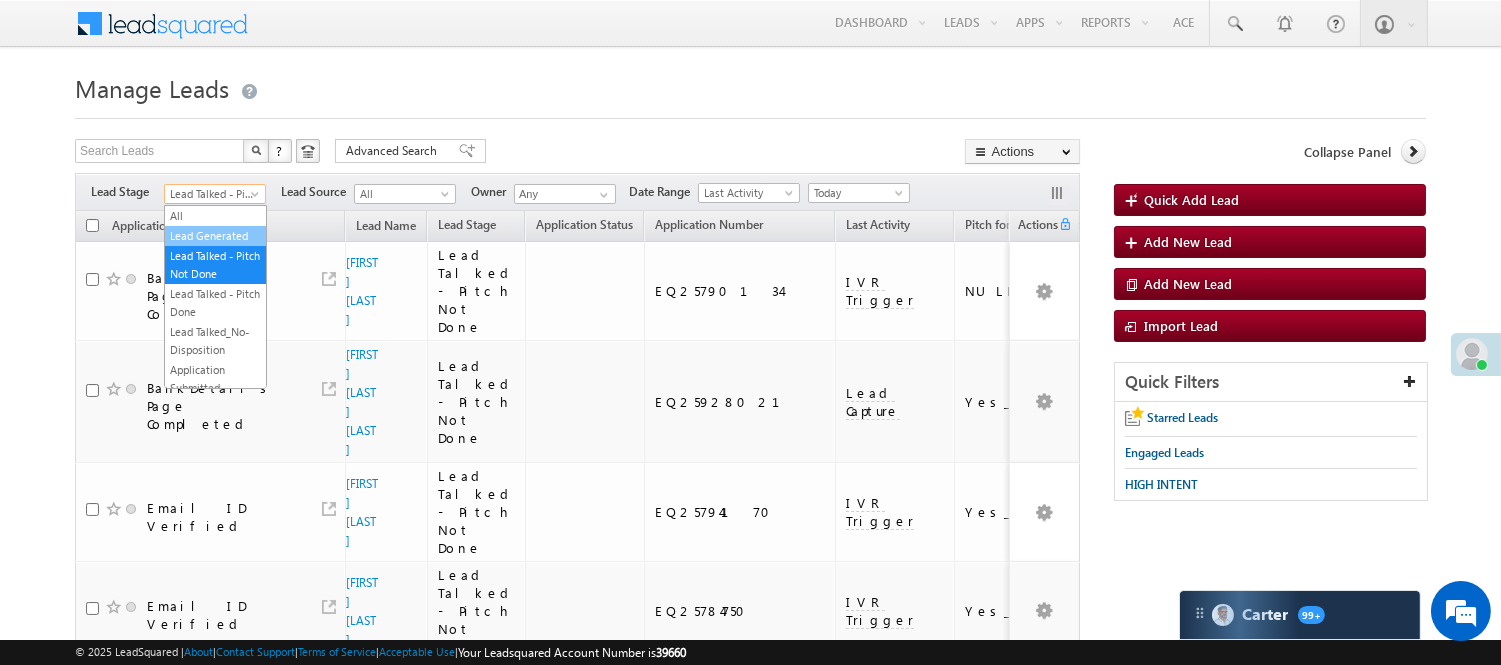 click on "Lead Generated" at bounding box center [215, 236] 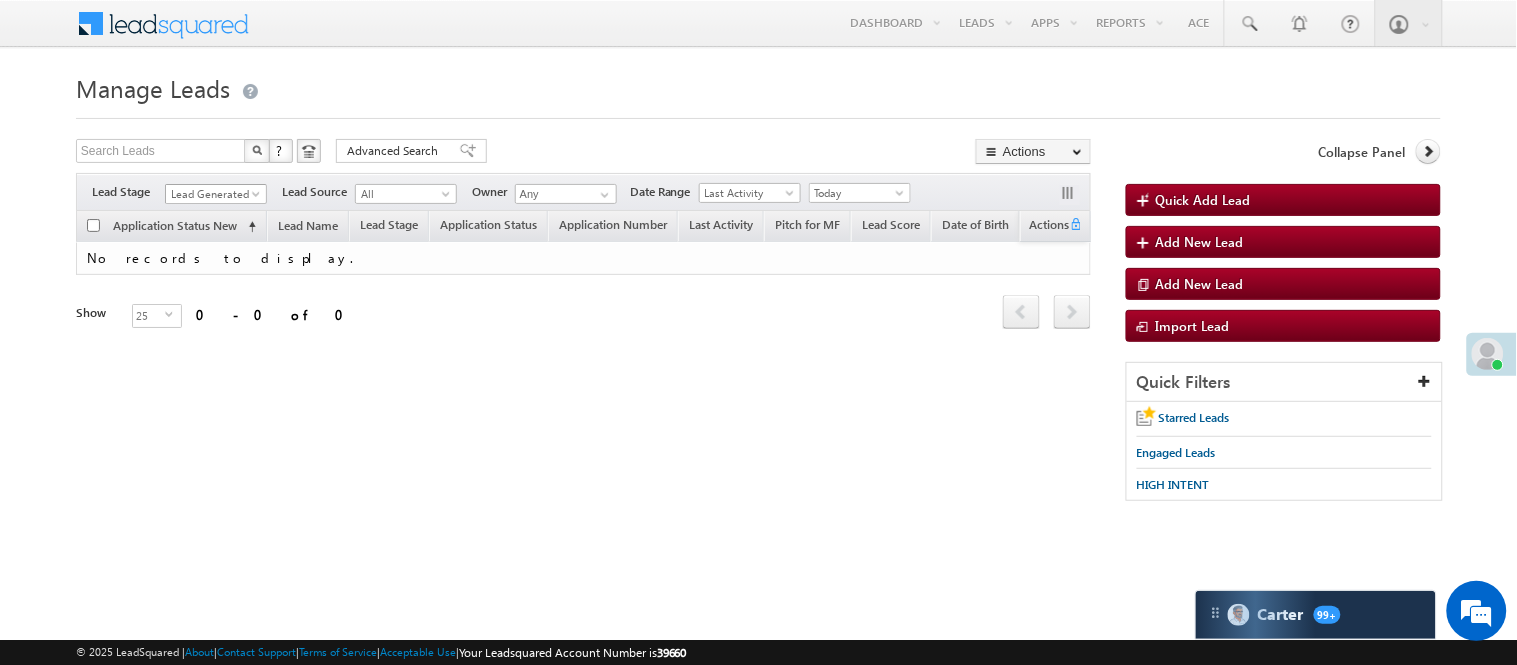 click on "Lead Generated" at bounding box center [213, 194] 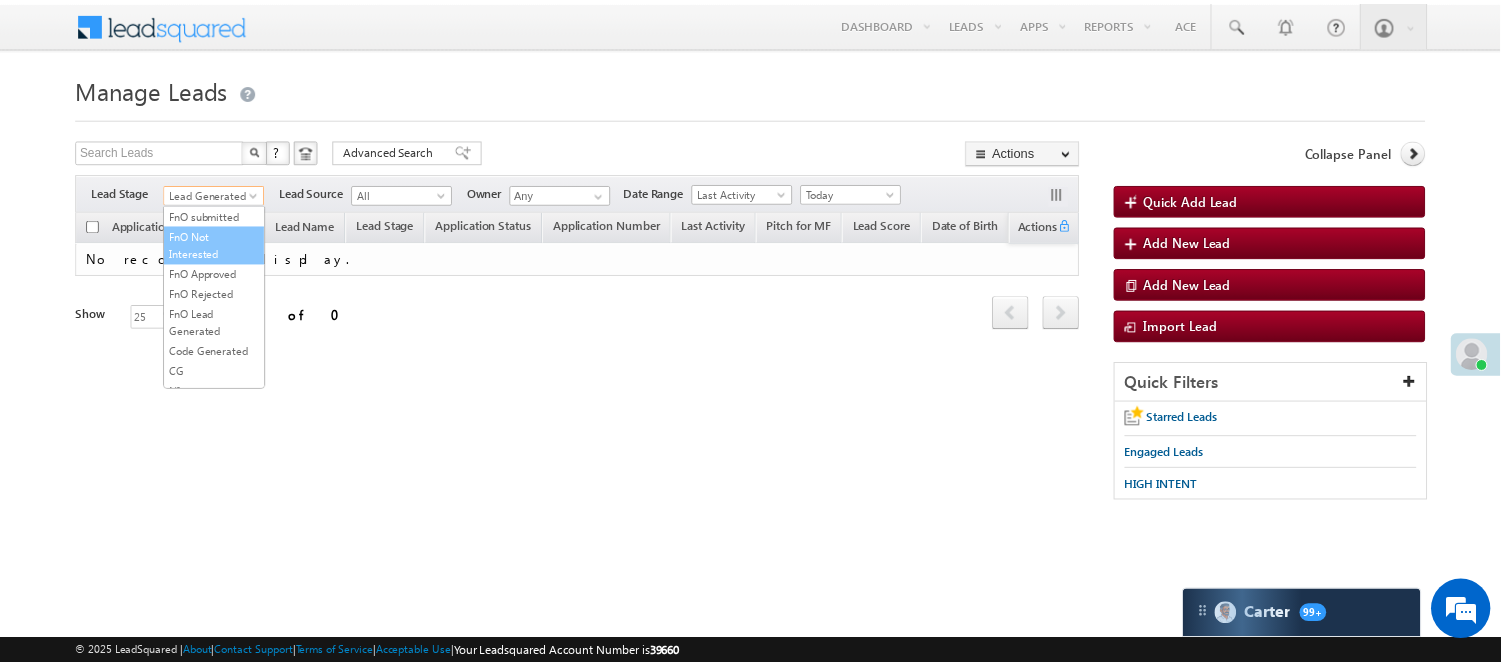 scroll, scrollTop: 222, scrollLeft: 0, axis: vertical 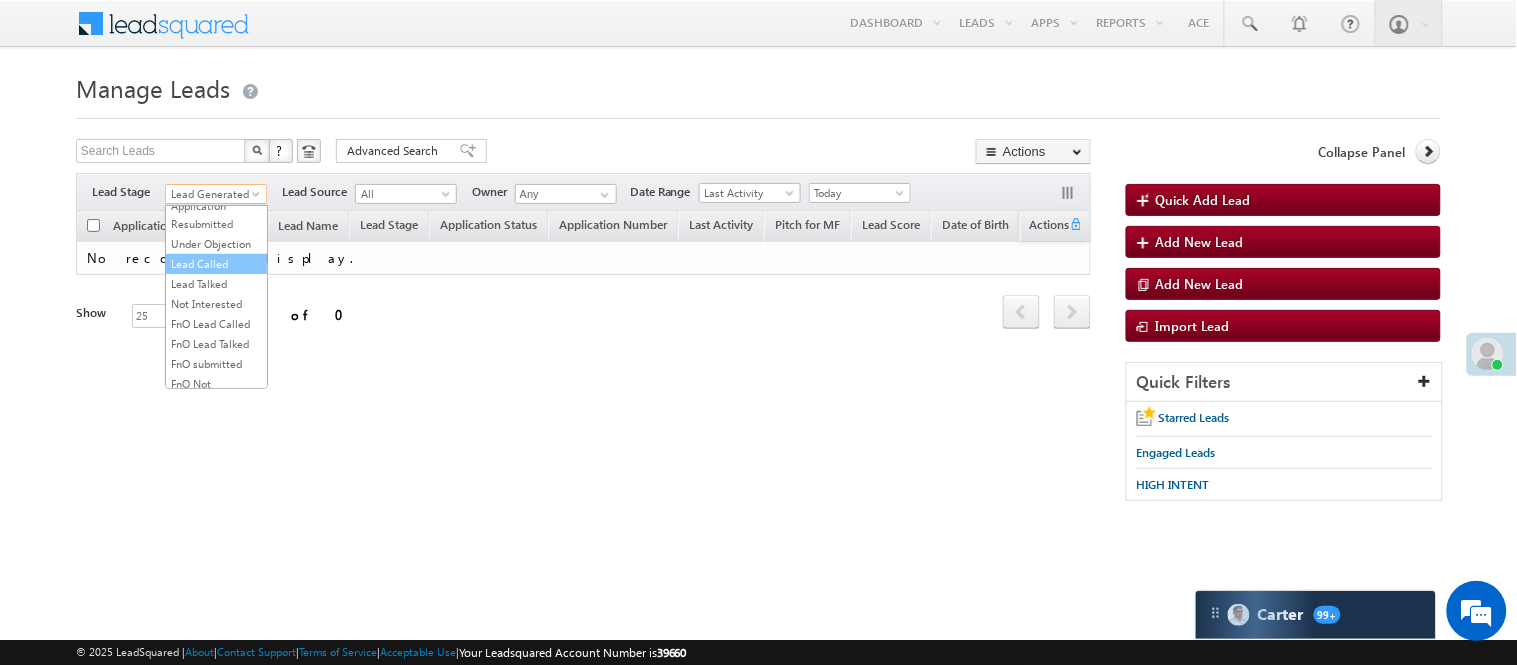 click on "Lead Called" at bounding box center [216, 264] 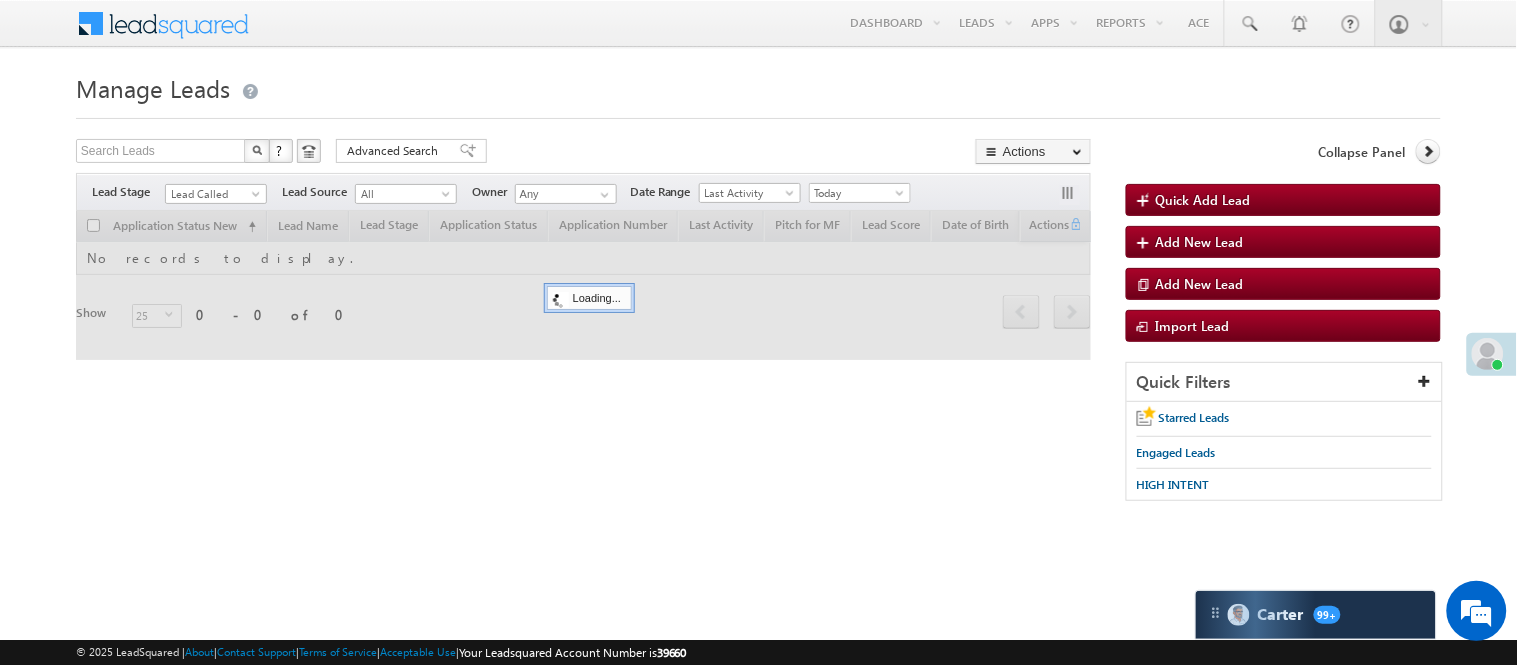 click on "Manage Leads
Quick Add Lead
Search Leads X ?   0 results found
Advanced Search
Advanced Search
Actions Actions" at bounding box center [758, 294] 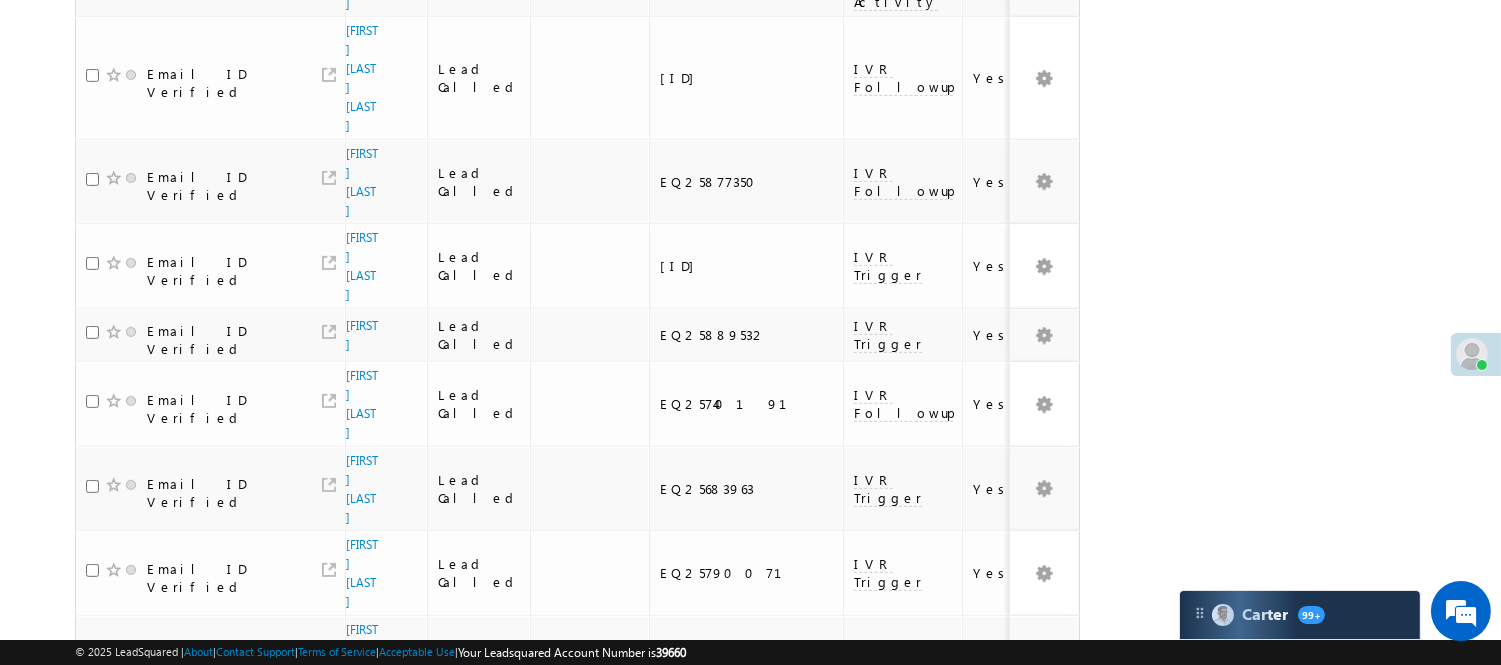 scroll, scrollTop: 1458, scrollLeft: 0, axis: vertical 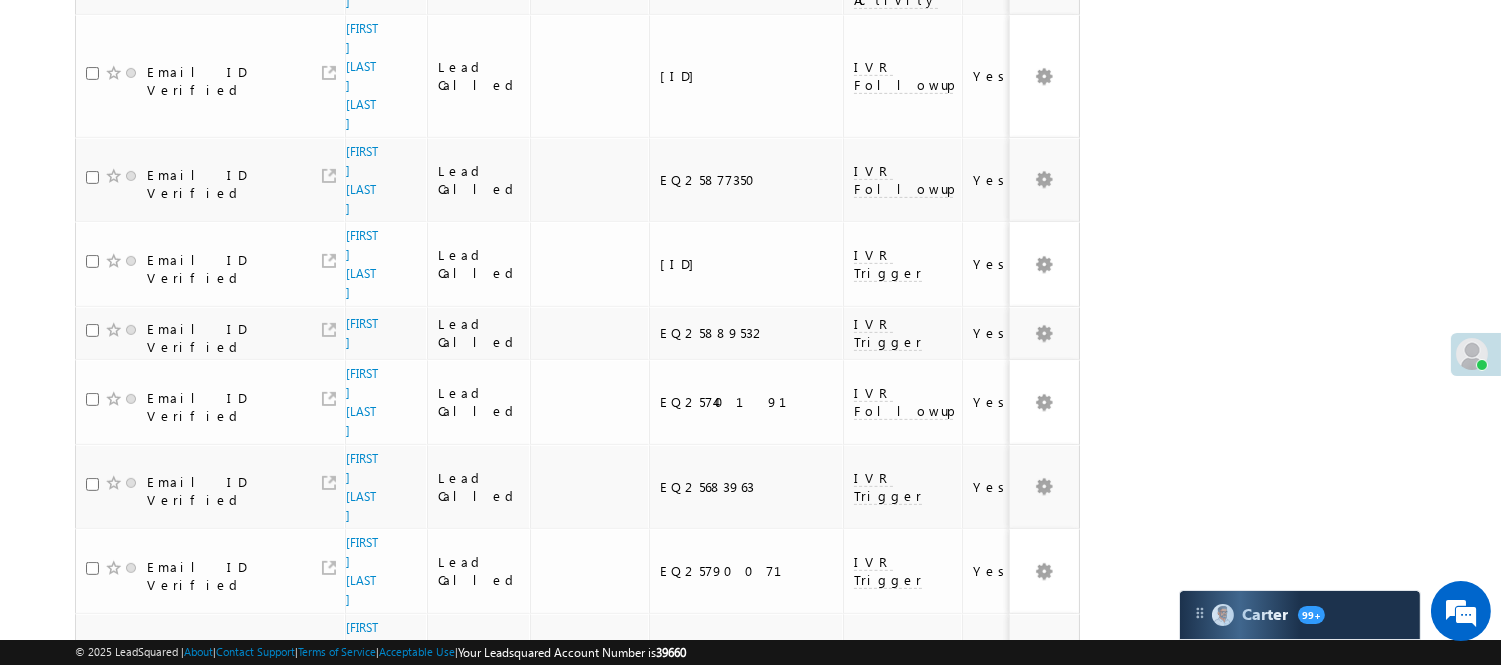 click on "3" at bounding box center (938, 990) 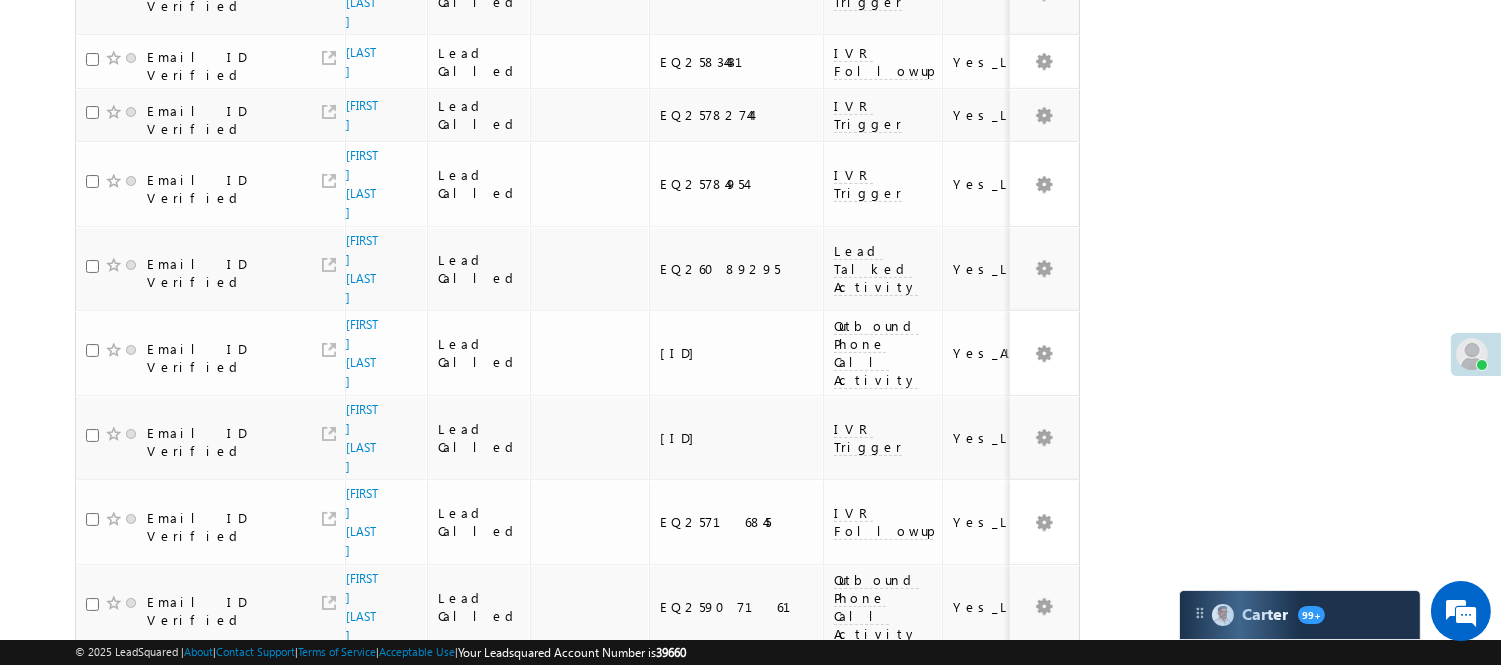 scroll, scrollTop: 0, scrollLeft: 0, axis: both 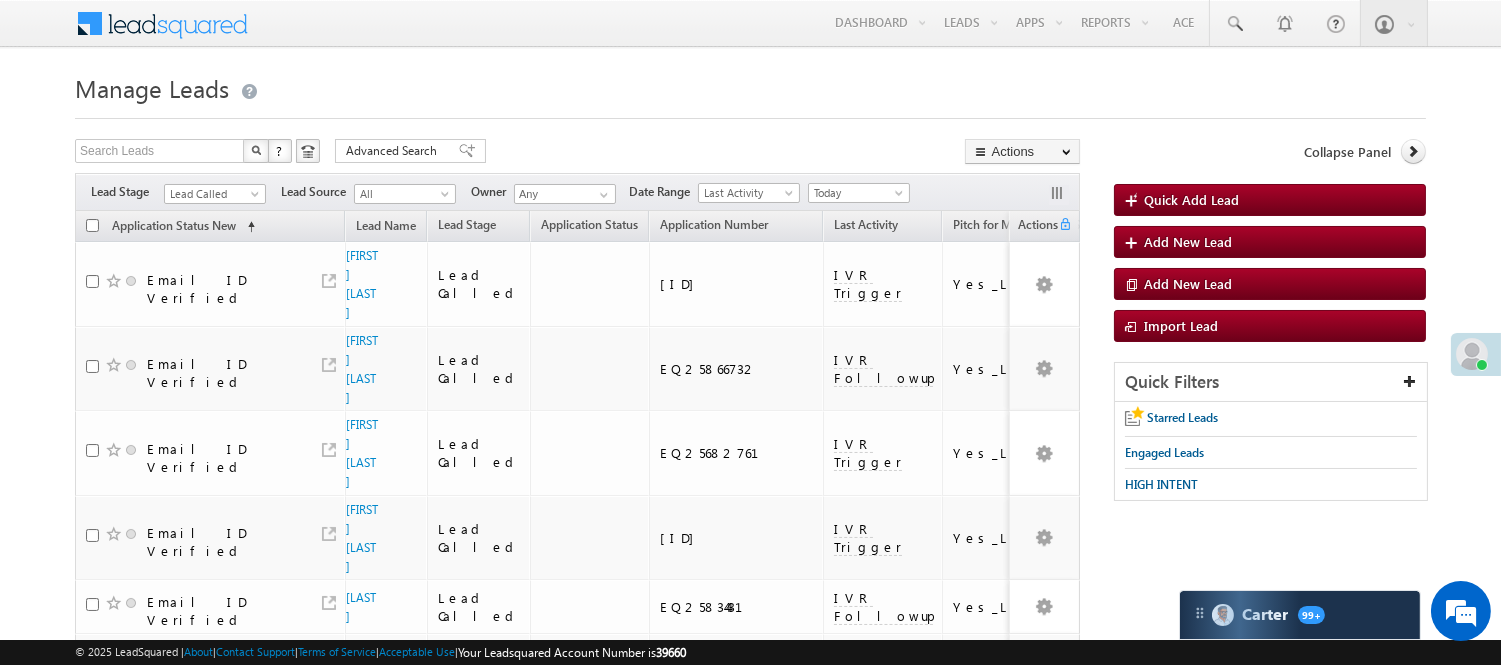 click on "Filters
Lead Stage
All Lead Generated Lead Talked - Pitch Not Done Lead Talked - Pitch Done Lead Talked_No-Disposition Application Submitted Payment Done Application Resubmitted Under Objection Lead Called Lead Talked Not Interested FnO Lead Called FnO Lead Talked FnO submitted FnO Not Interested FnO Approved FnO Rejected FnO Lead Generated Code Generated CG NI Lead Called
Lead Source
All All
Owner Any Any Go" at bounding box center (577, 192) 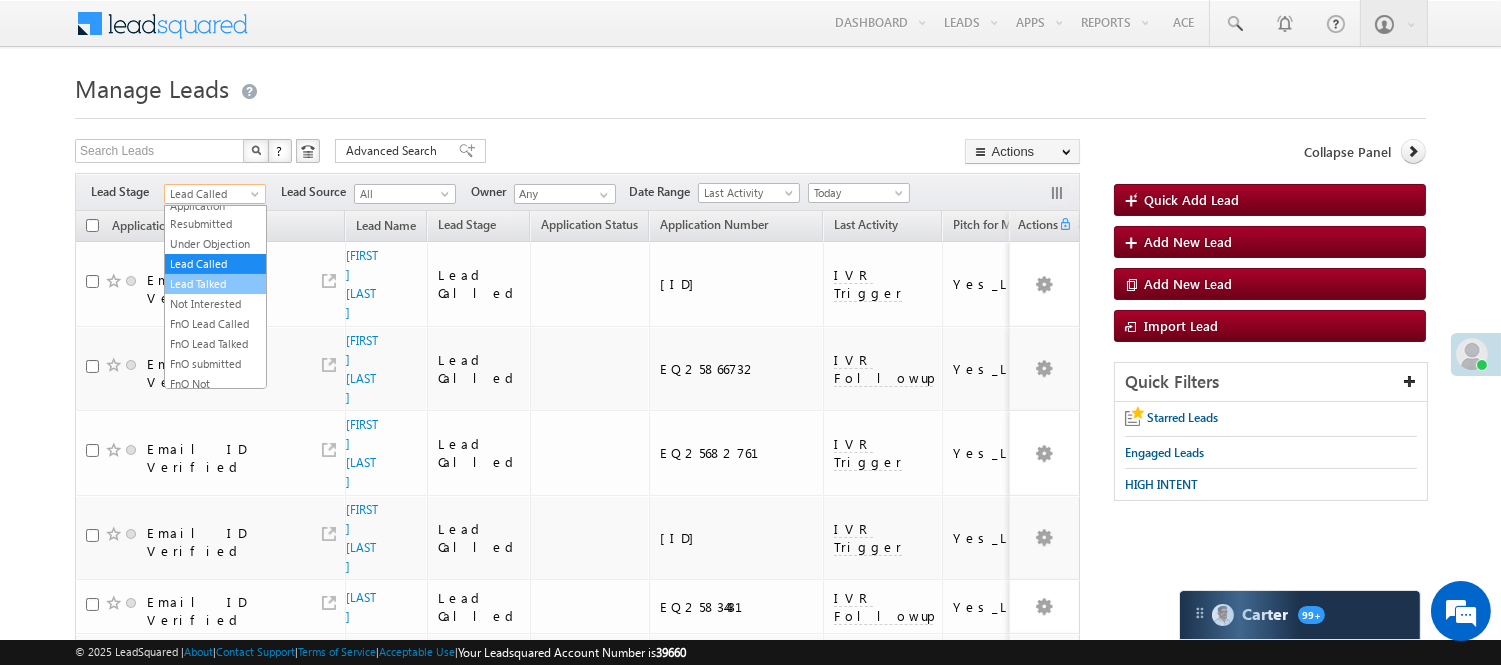 click on "Lead Talked" at bounding box center (215, 284) 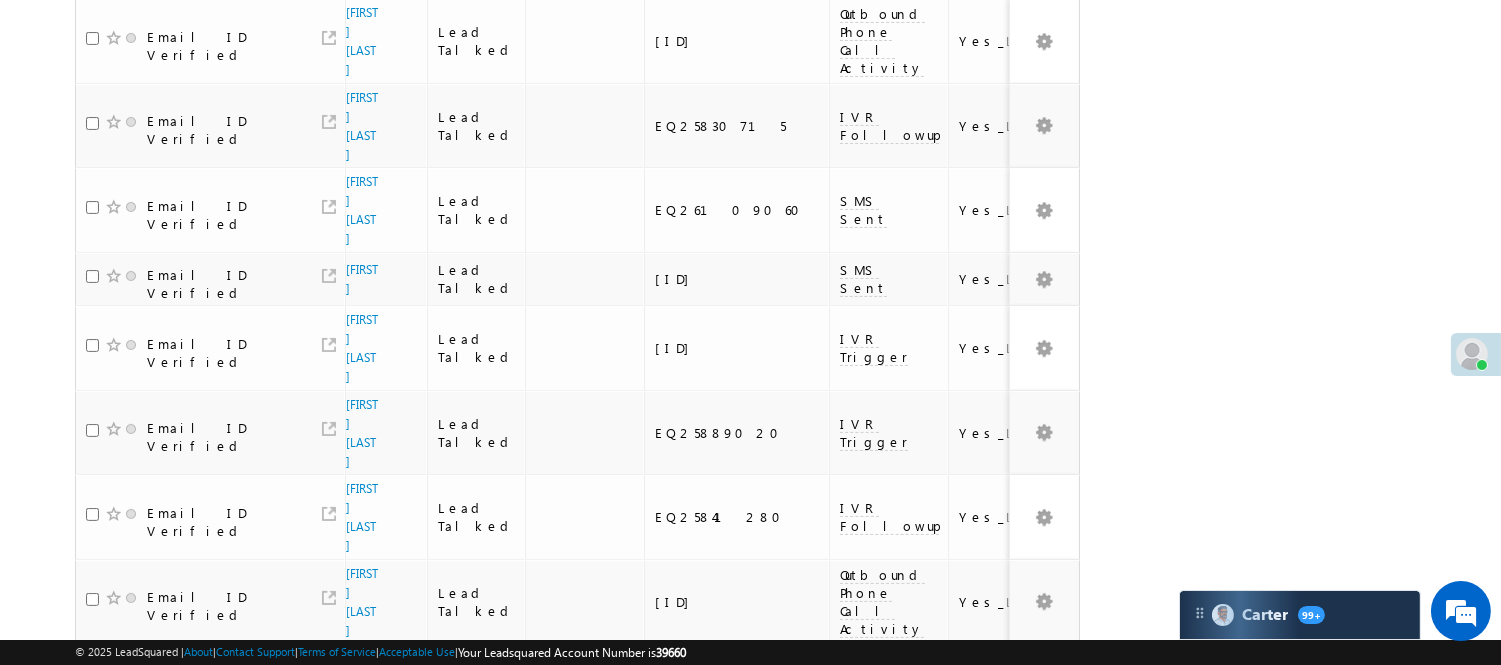scroll, scrollTop: 1402, scrollLeft: 0, axis: vertical 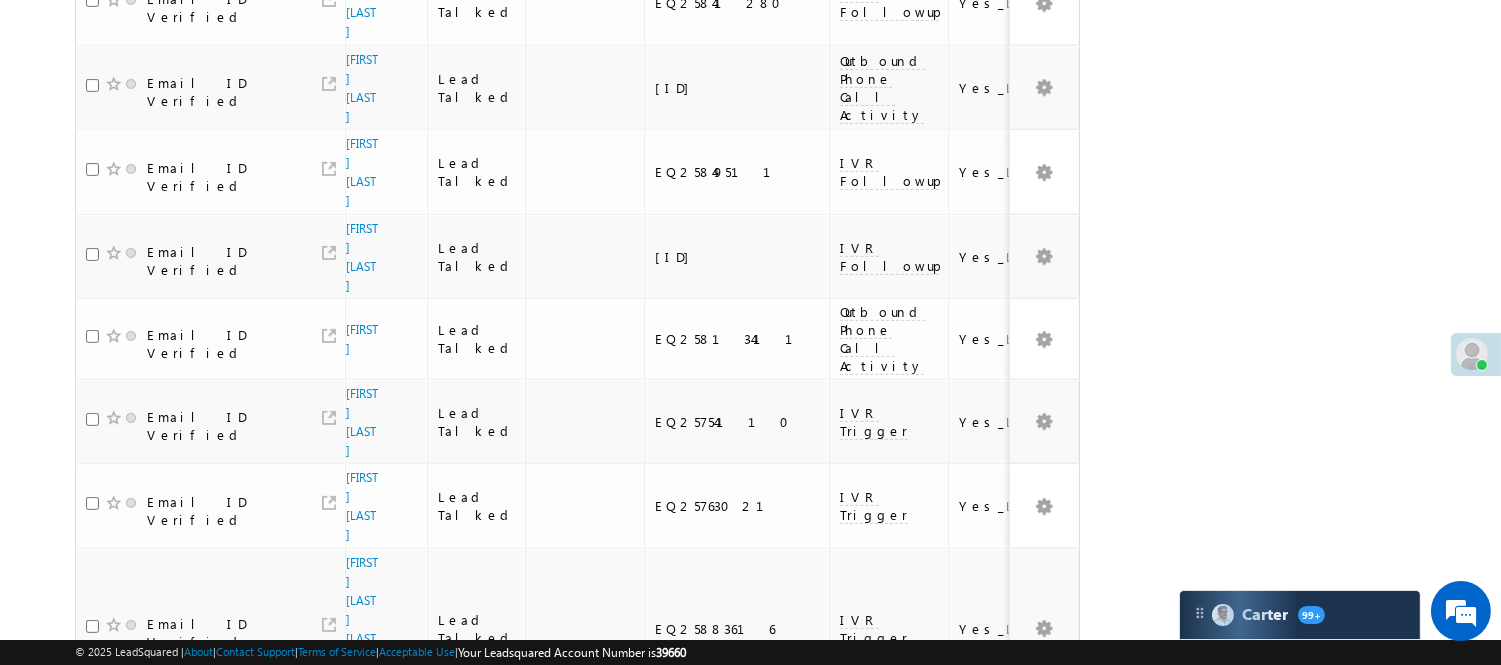click on "2" at bounding box center [978, 1001] 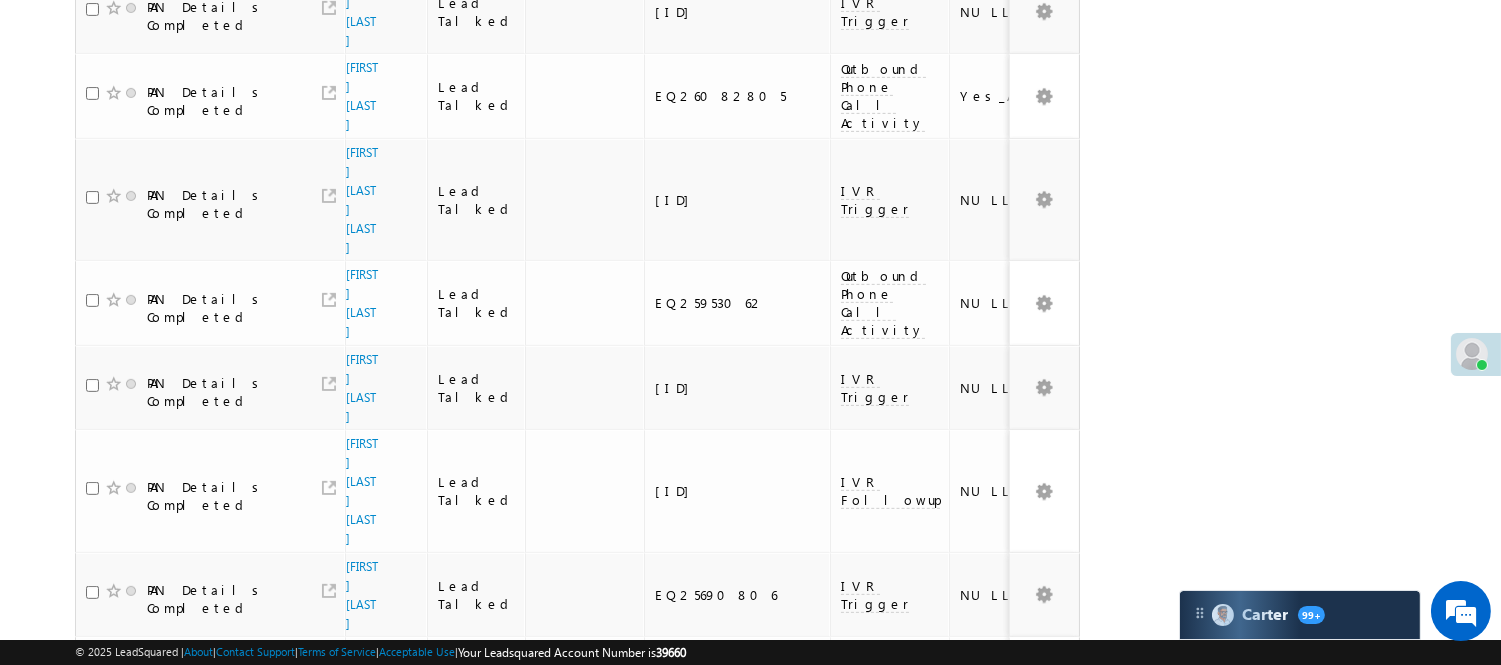 scroll, scrollTop: 1455, scrollLeft: 0, axis: vertical 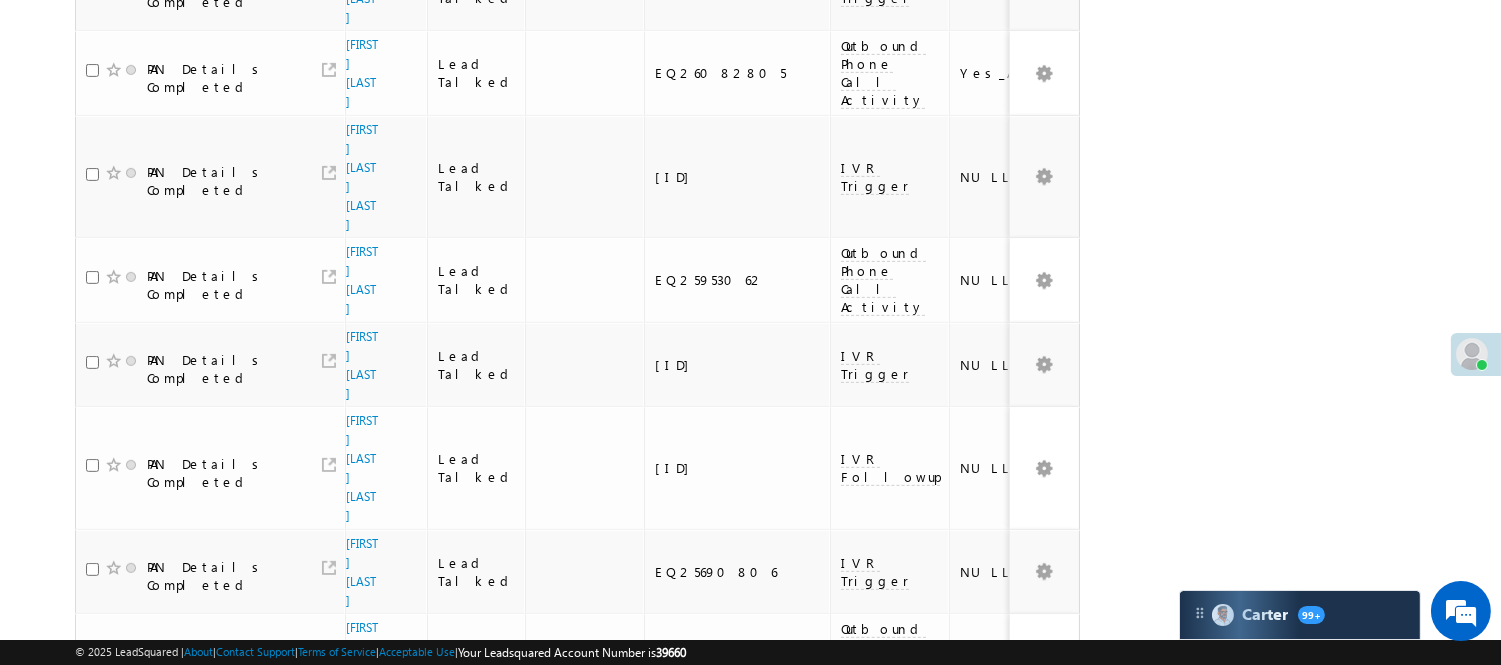 click on "3" at bounding box center (1018, 1100) 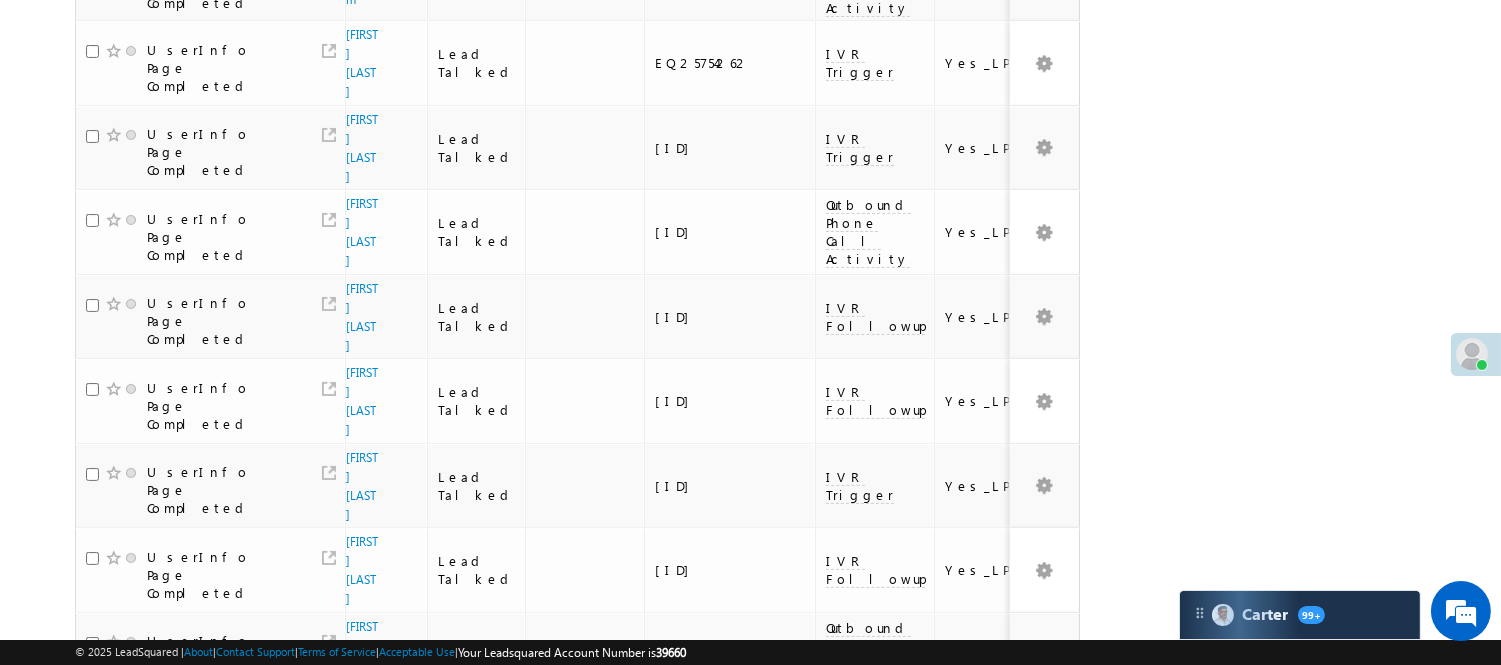 scroll, scrollTop: 0, scrollLeft: 0, axis: both 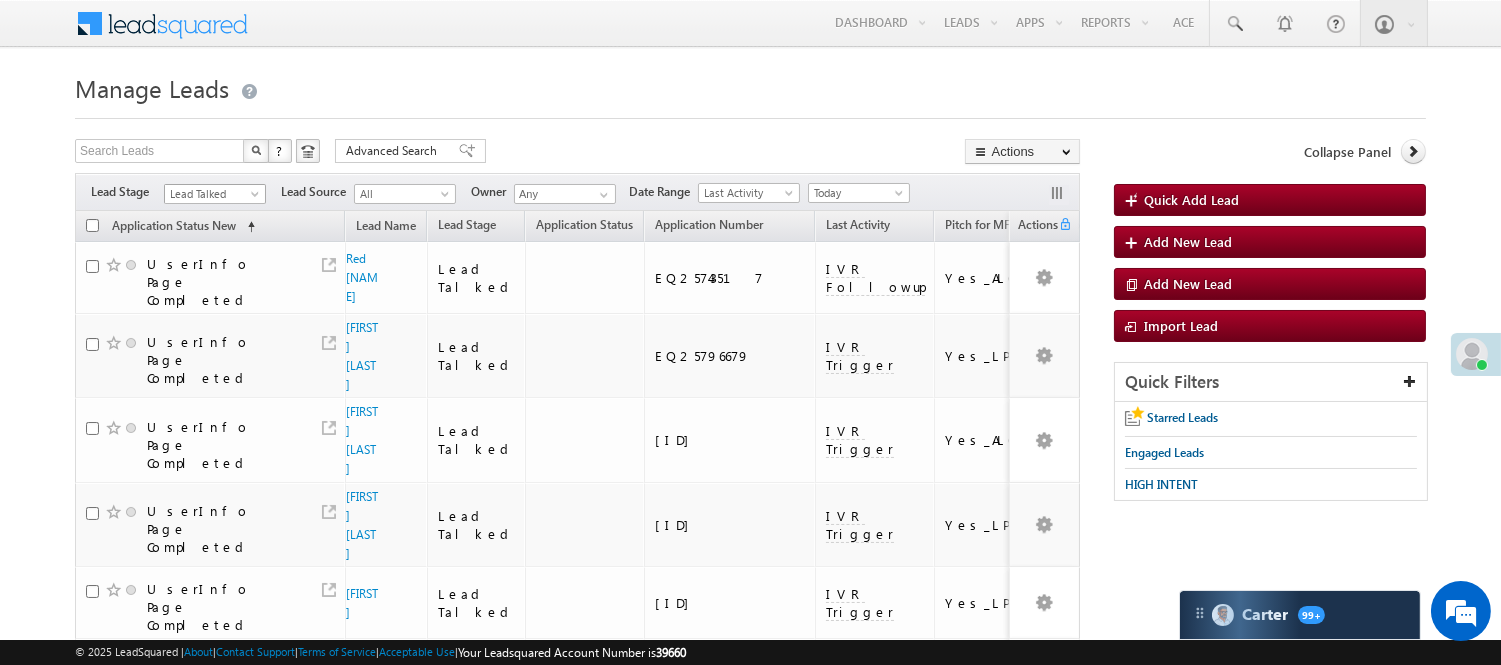 click on "Lead Talked" at bounding box center [212, 194] 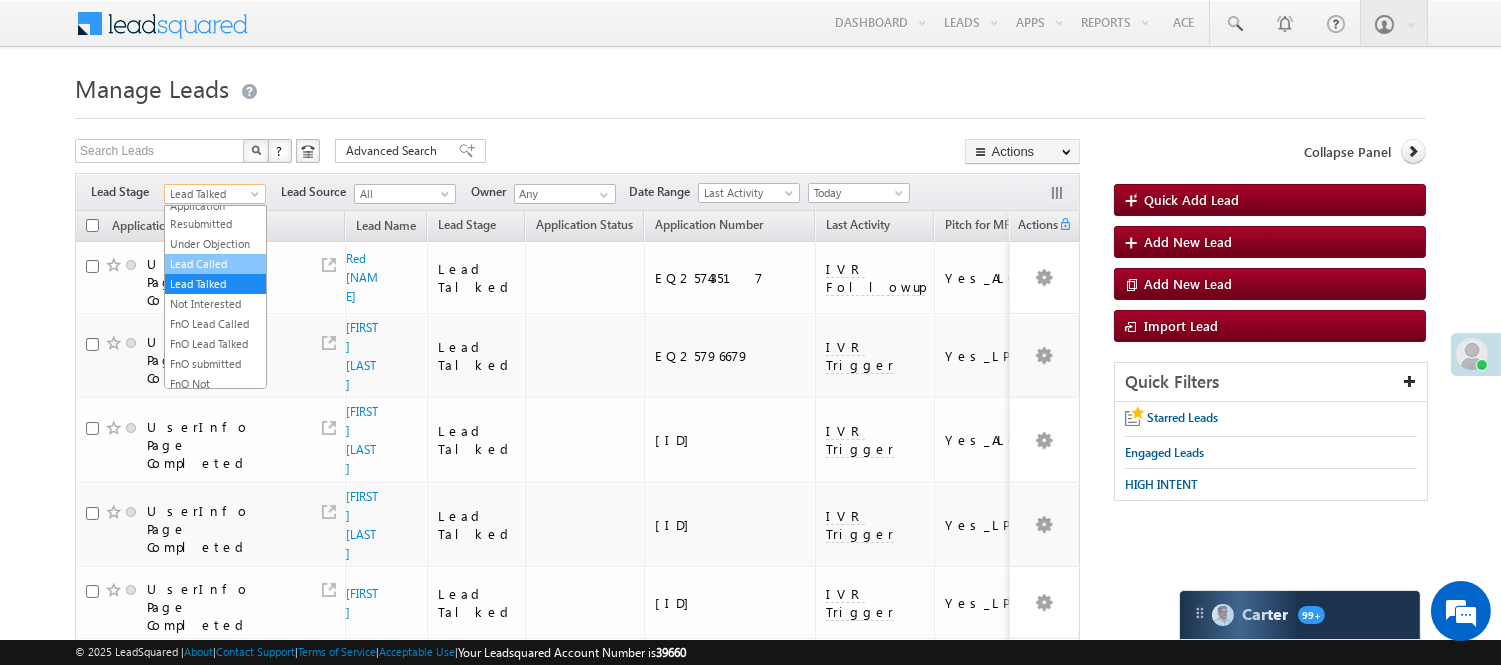 click on "Lead Called" at bounding box center [215, 264] 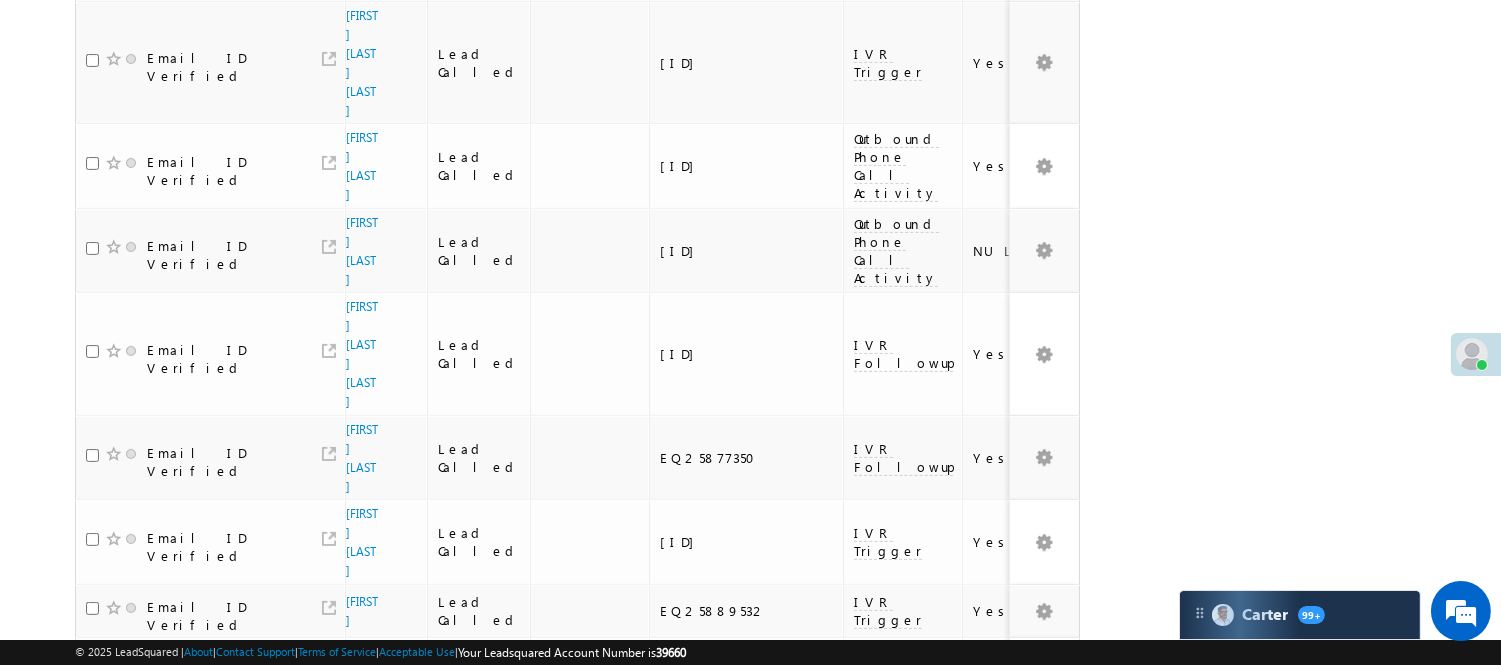 scroll, scrollTop: 1458, scrollLeft: 0, axis: vertical 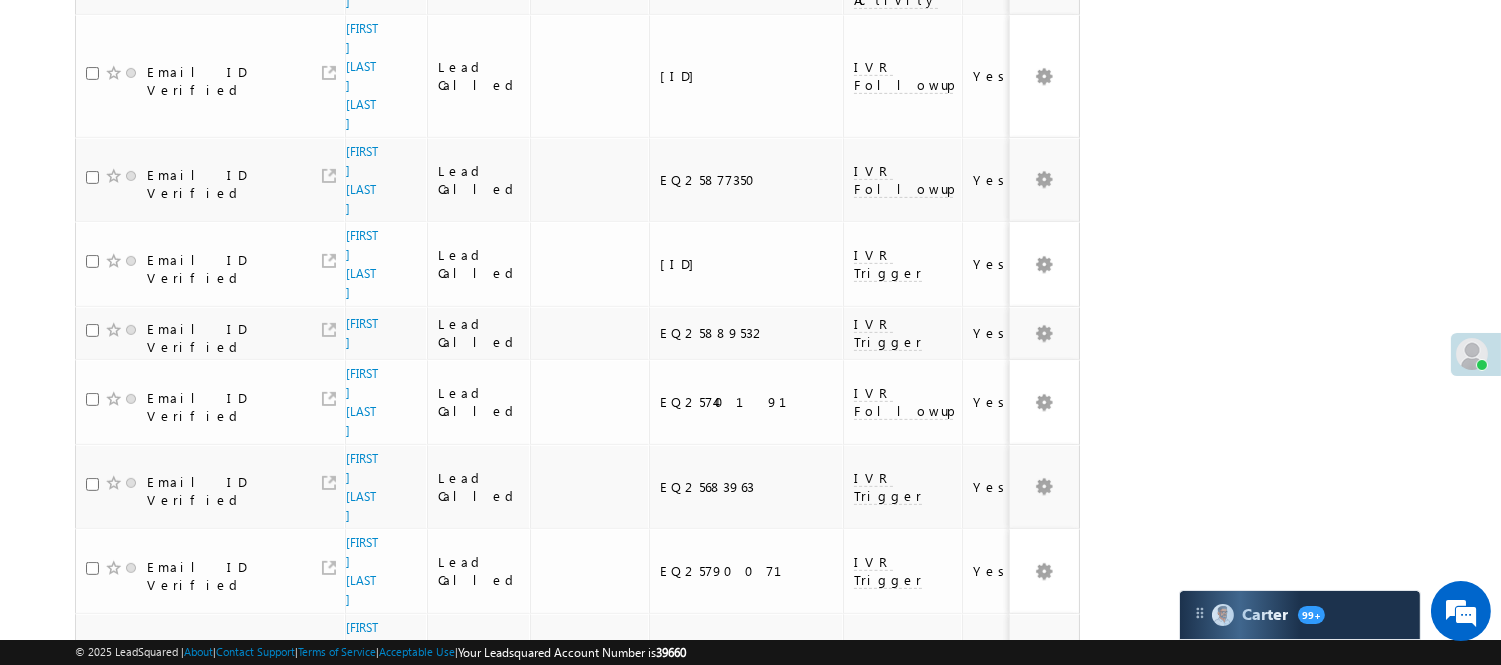 click on "3" at bounding box center (938, 990) 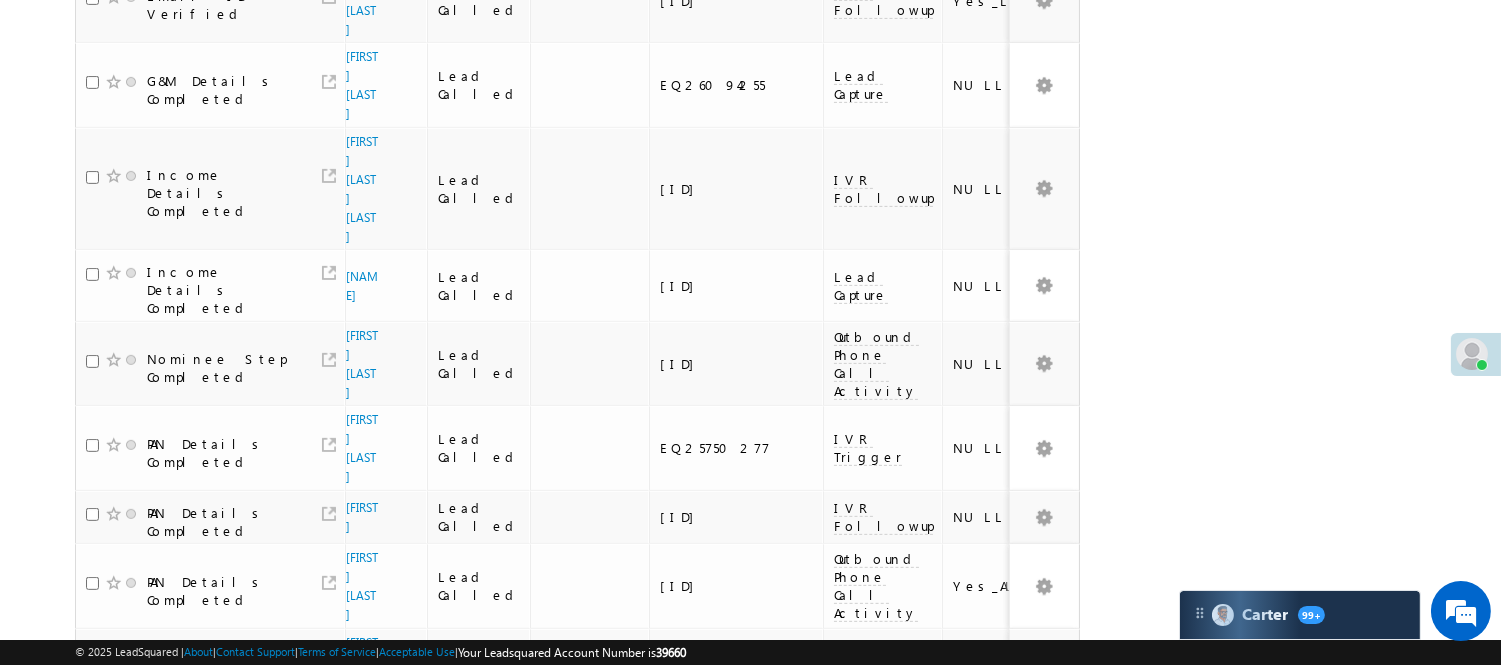 scroll, scrollTop: 1101, scrollLeft: 0, axis: vertical 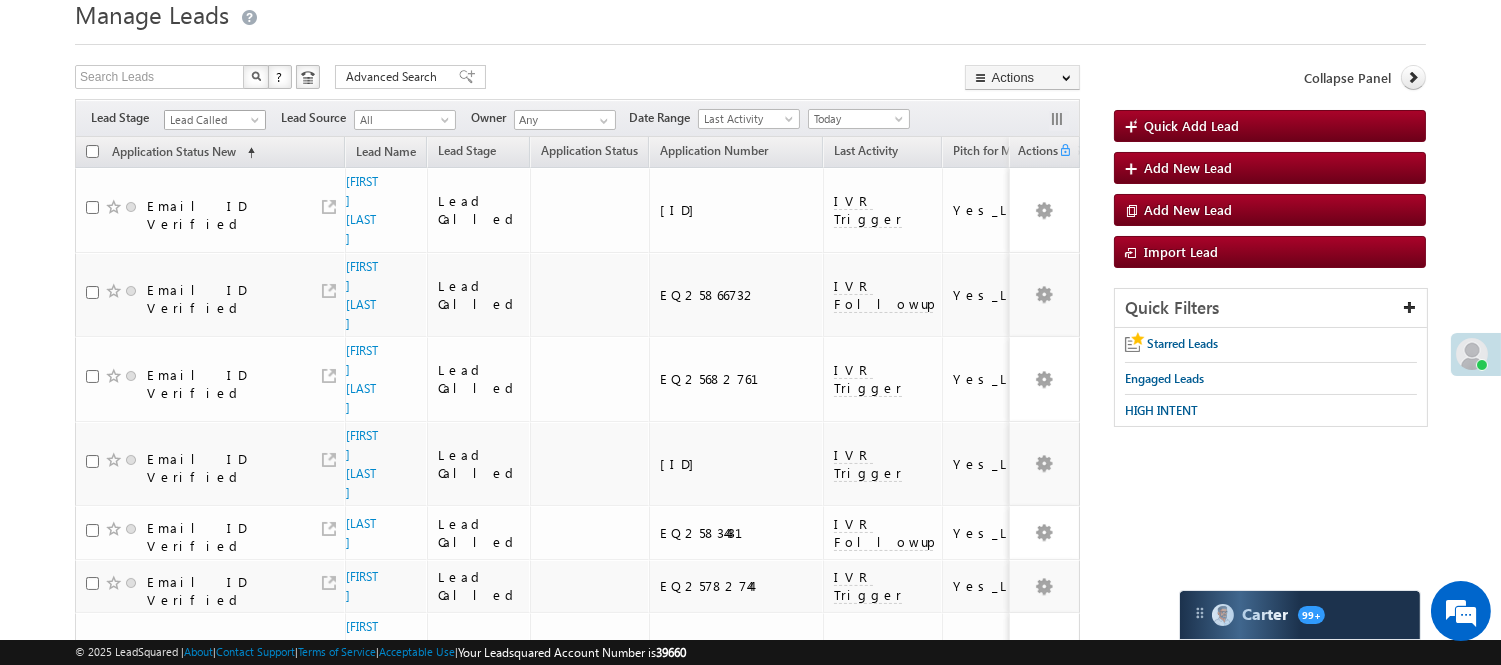 click on "Lead Called" at bounding box center [212, 120] 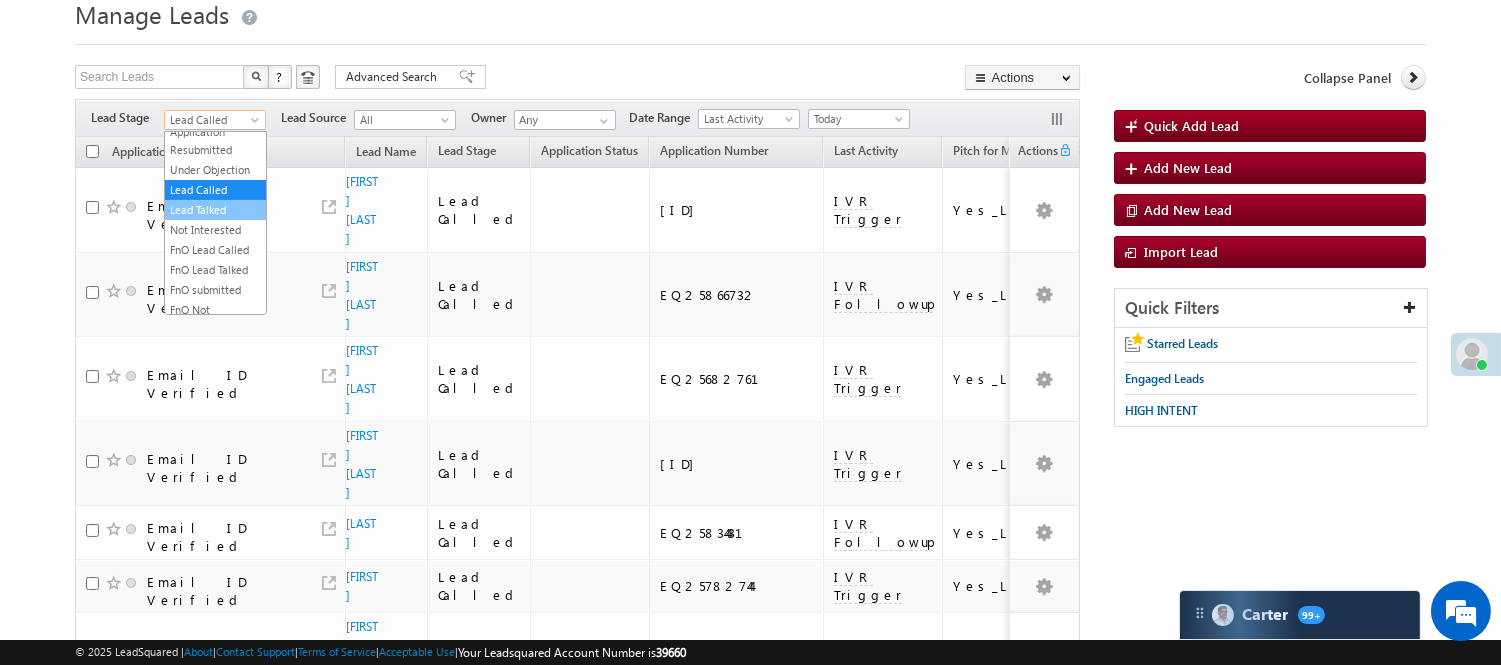 click on "Lead Talked" at bounding box center [215, 210] 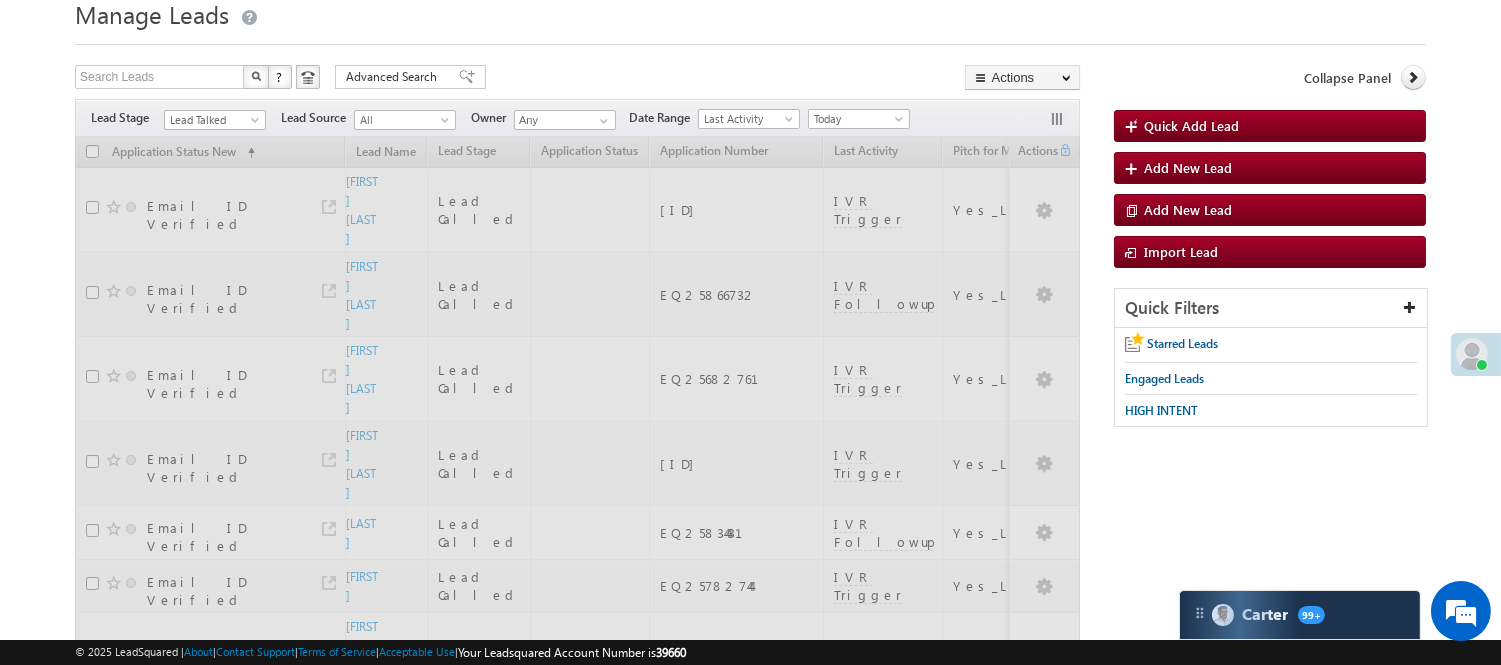 click on "Search Leads X ?   104 results found
Advanced Search
Advanced Search
Advanced search results
Actions Export Leads Reset all Filters
Actions Export Leads Bulk Update Send Email Add to List Add Activity Change Owner Change Stage Delete Merge Leads" at bounding box center [577, 79] 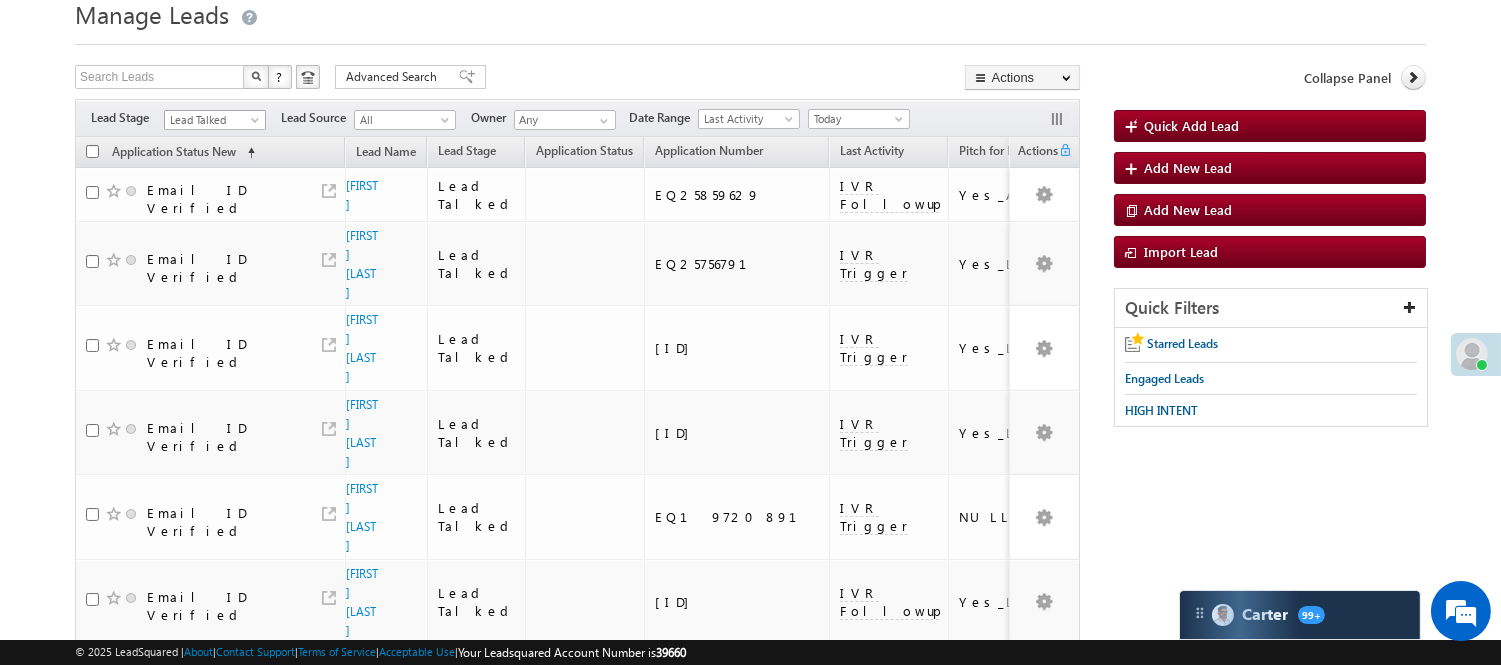 click on "Lead Talked" at bounding box center [212, 120] 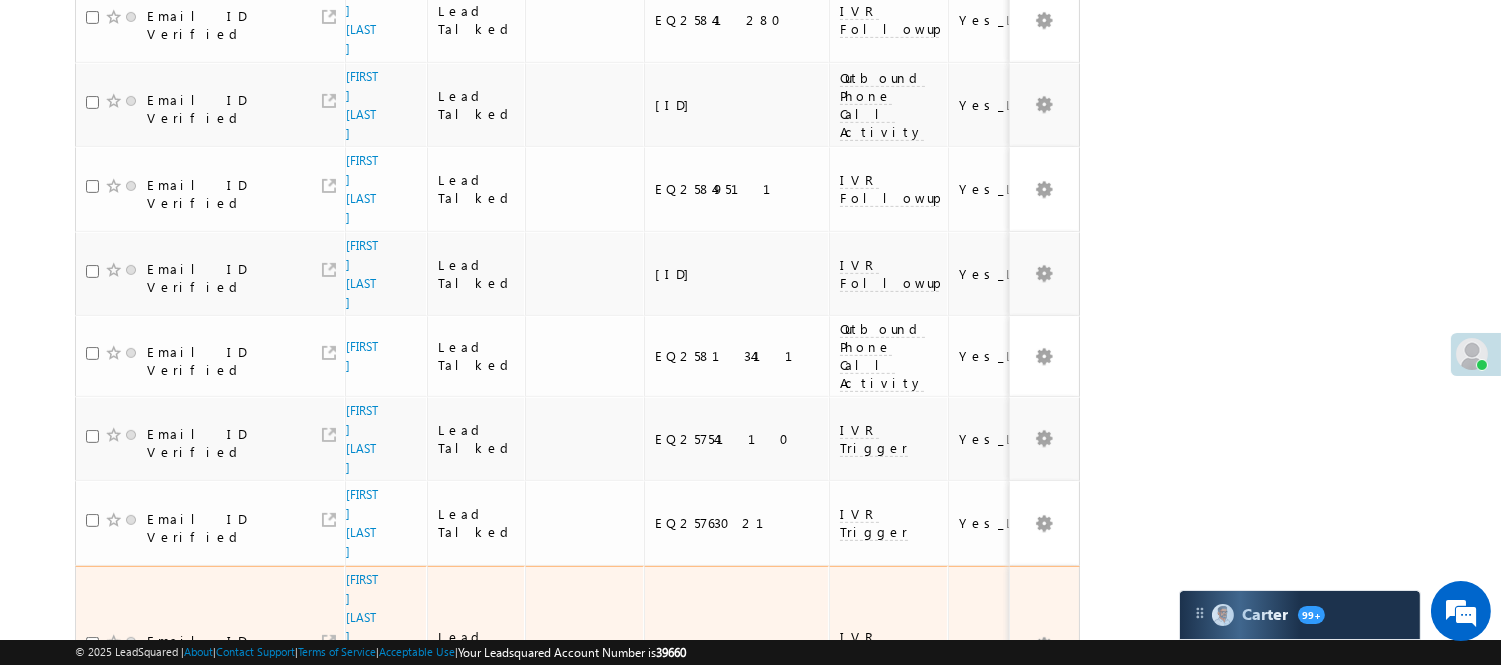 scroll, scrollTop: 1402, scrollLeft: 0, axis: vertical 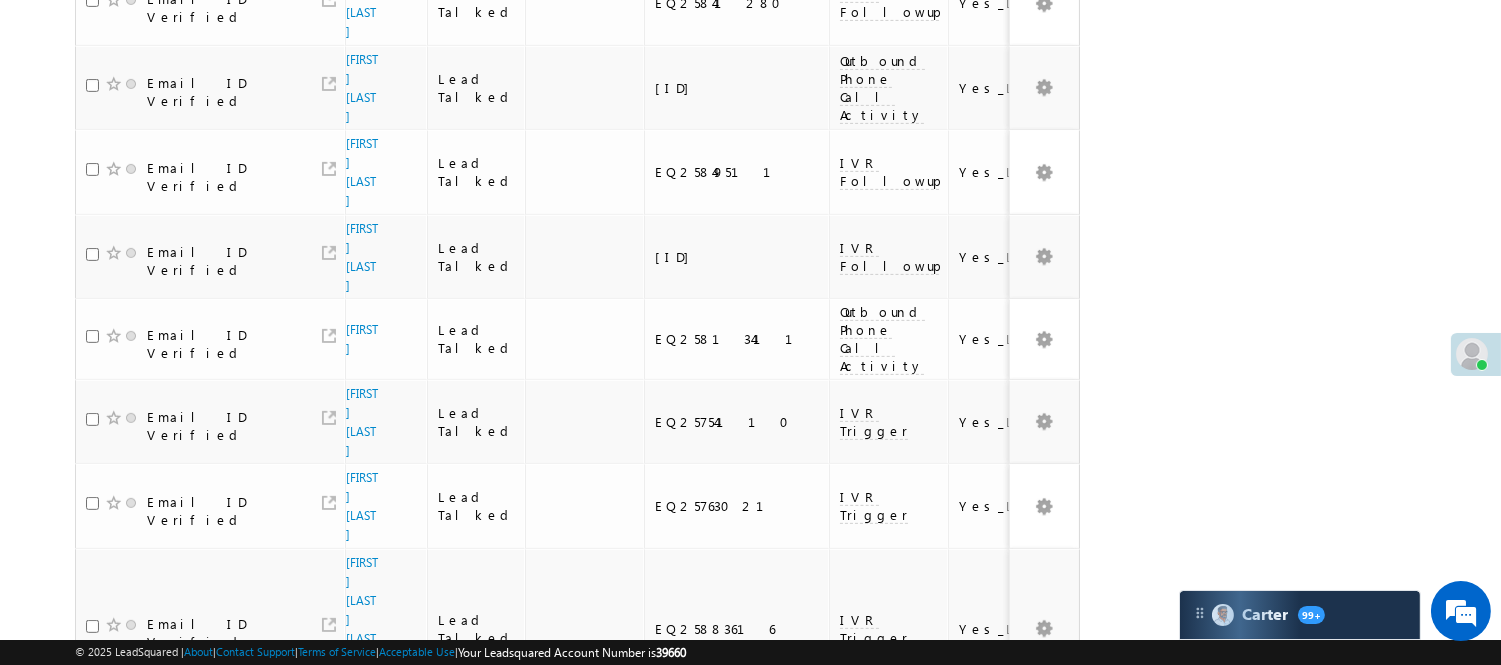 click on "2" at bounding box center [978, 1001] 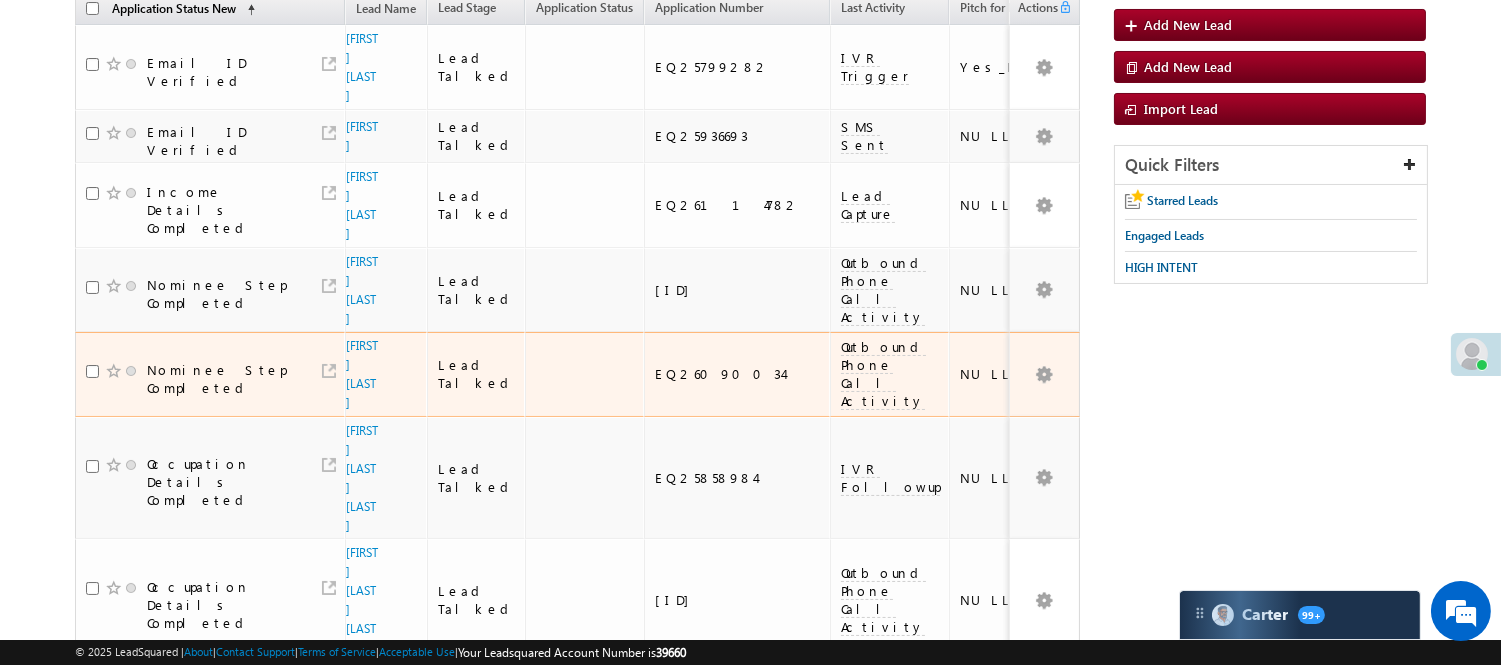 scroll, scrollTop: 0, scrollLeft: 0, axis: both 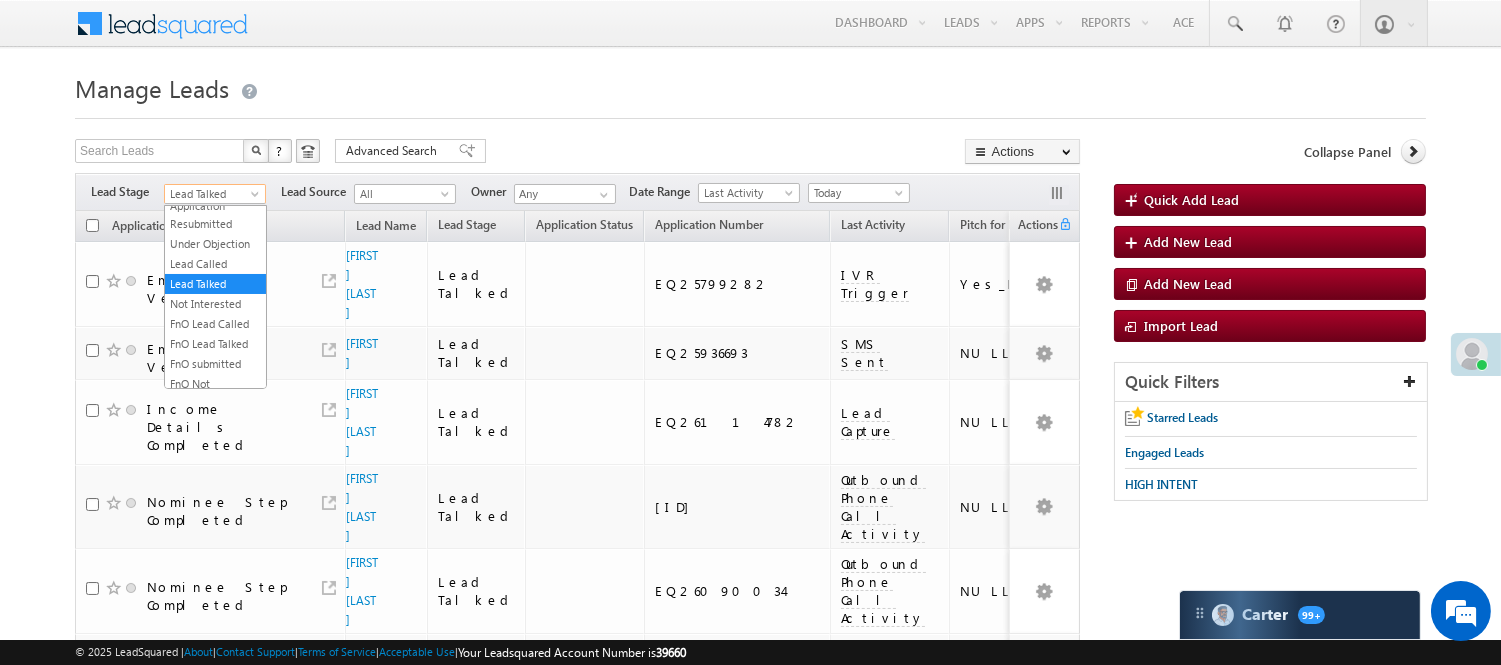 click on "Lead Talked" at bounding box center [212, 194] 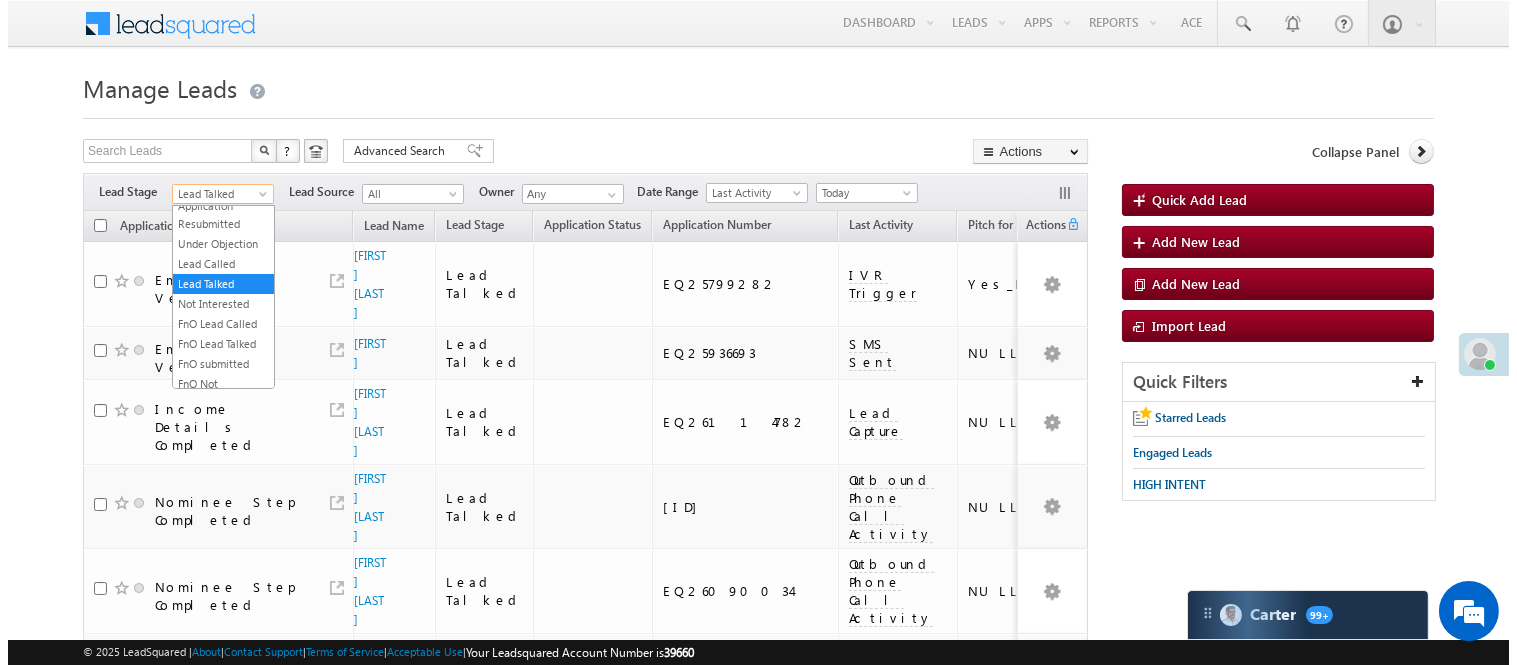 scroll, scrollTop: 0, scrollLeft: 0, axis: both 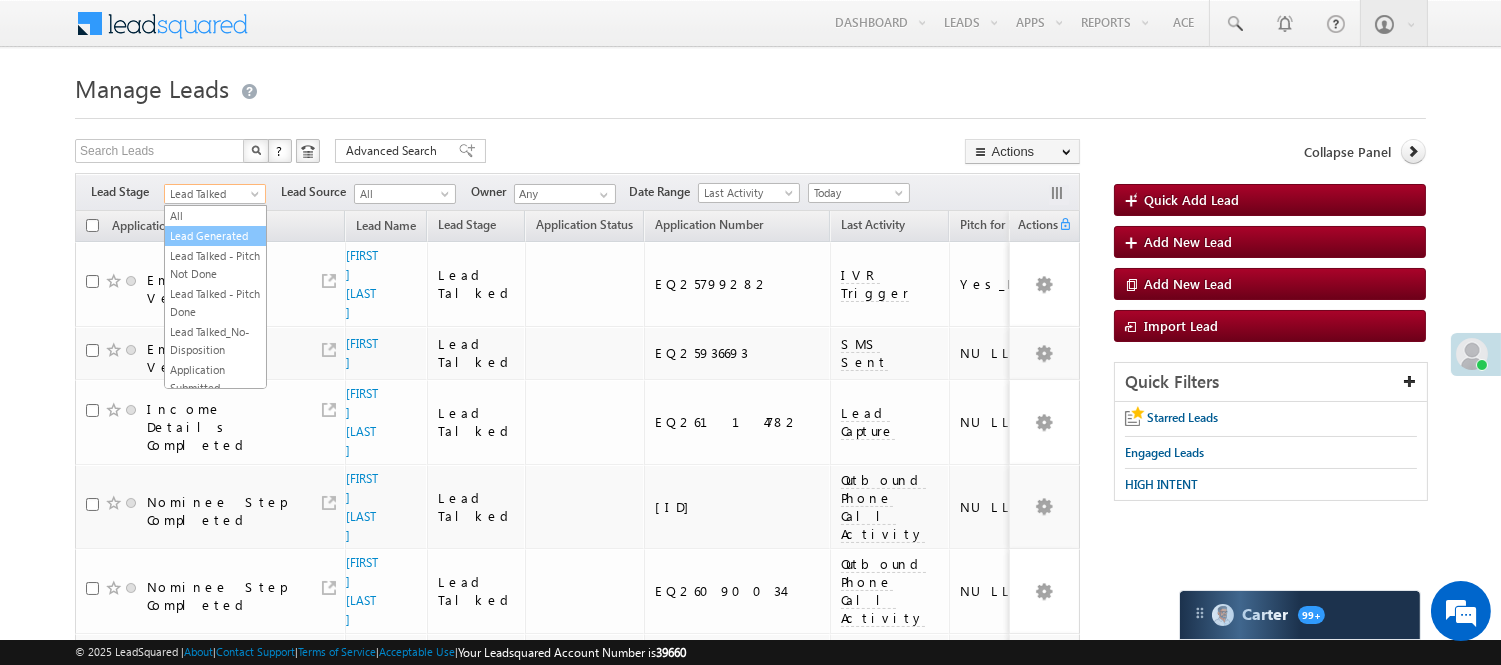 click on "Lead Generated" at bounding box center (215, 236) 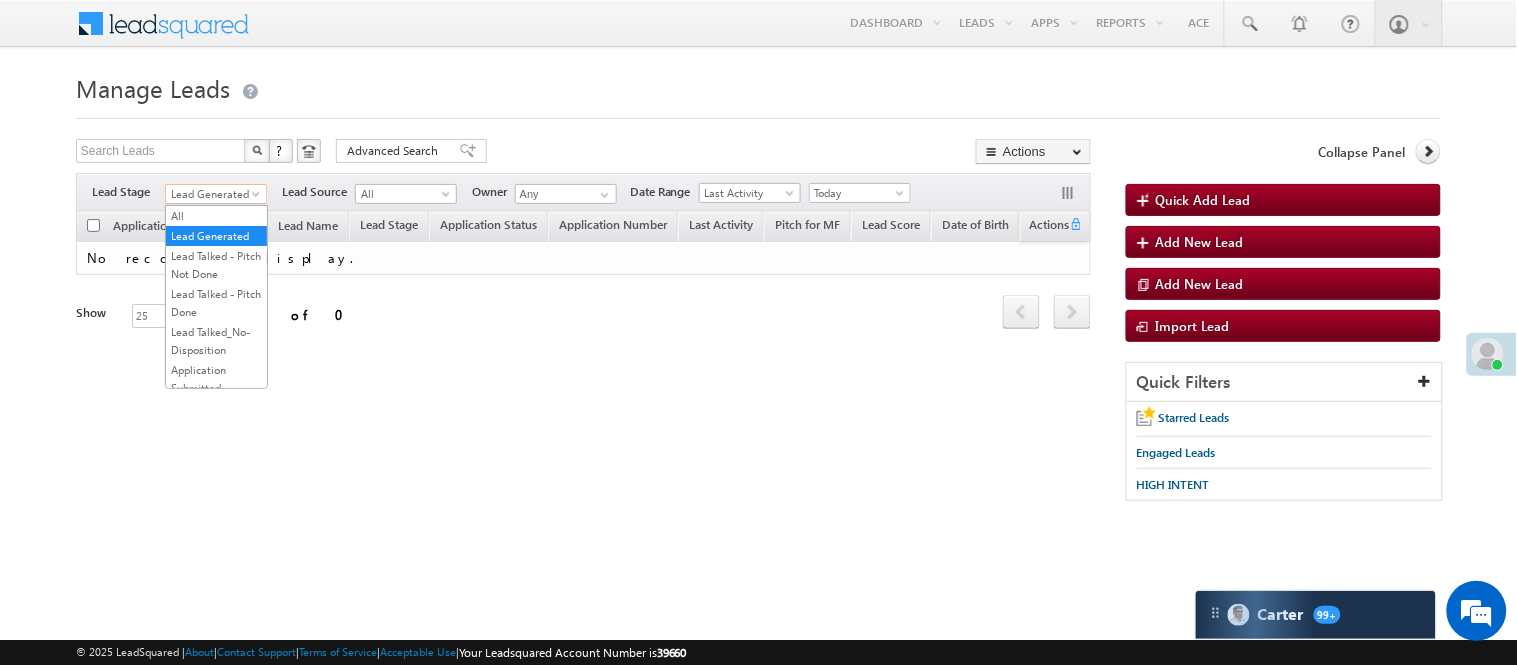click on "Lead Generated" at bounding box center [213, 194] 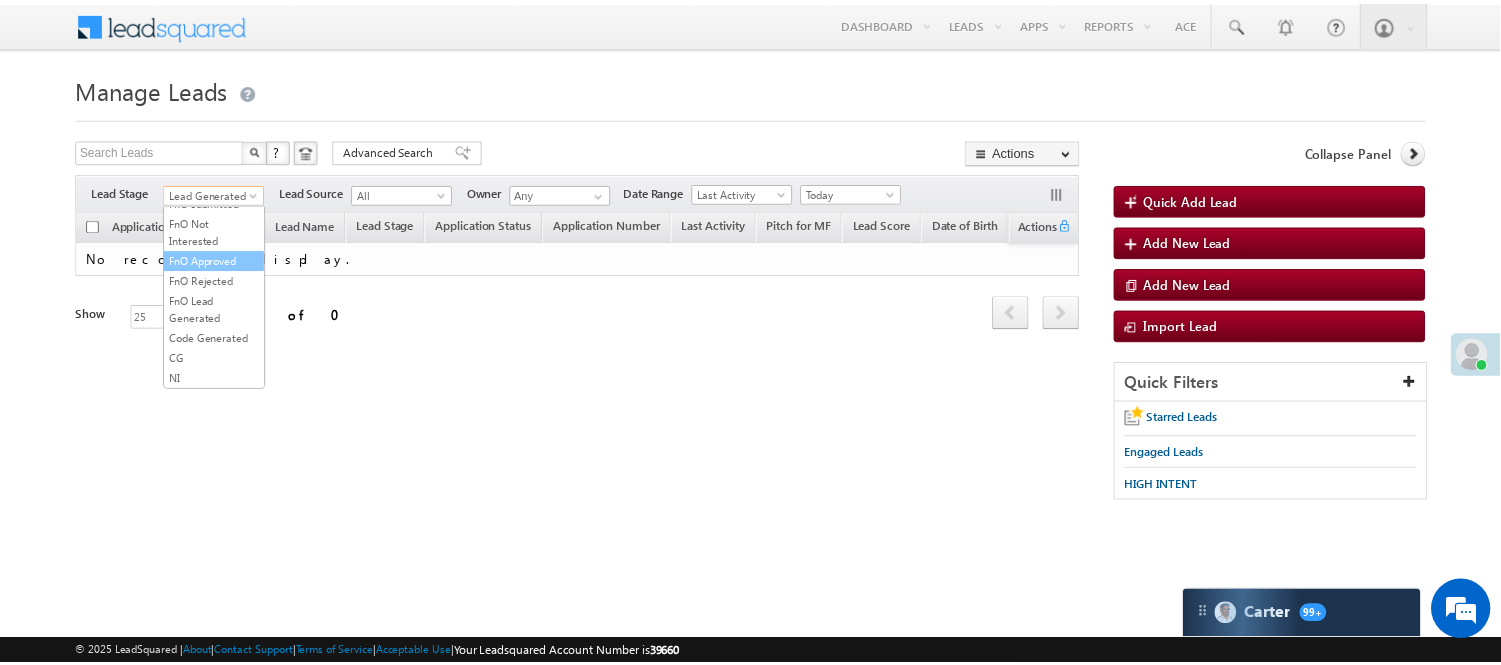 scroll, scrollTop: 496, scrollLeft: 0, axis: vertical 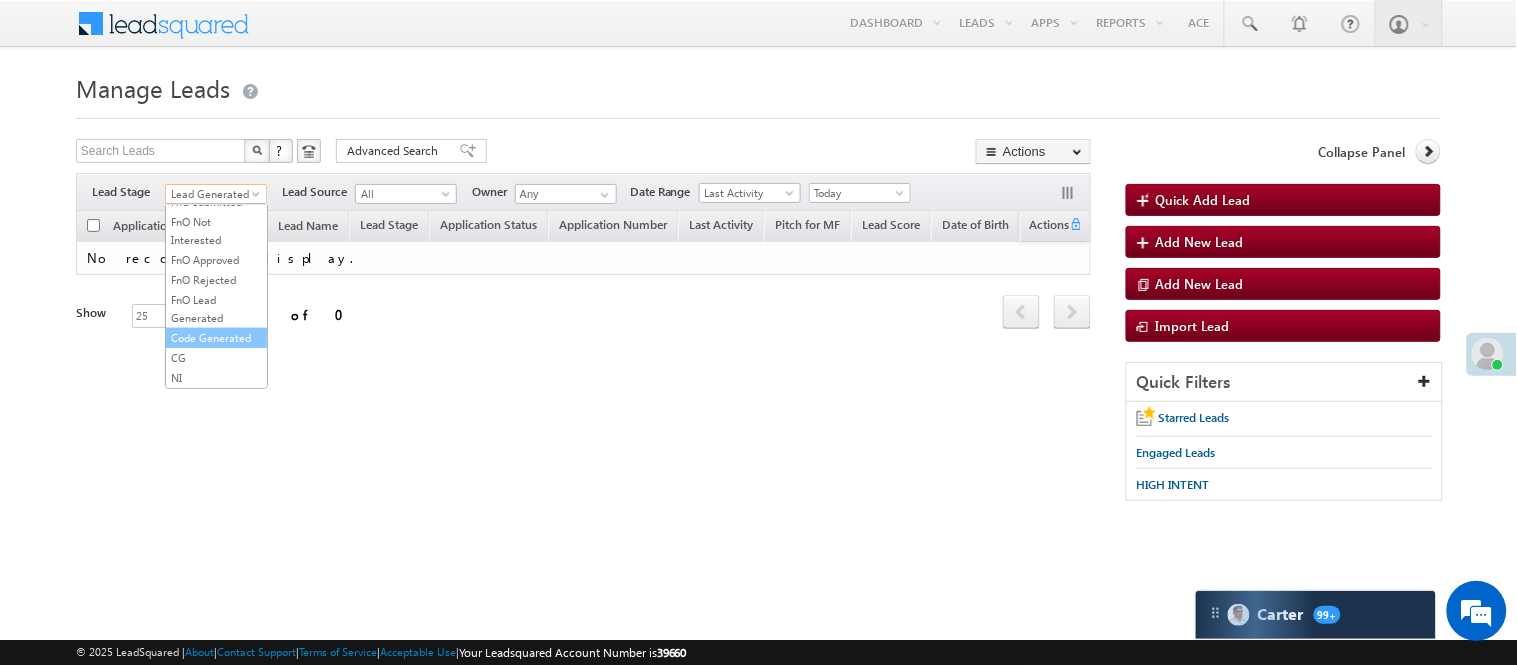 click on "Code Generated" at bounding box center (216, 338) 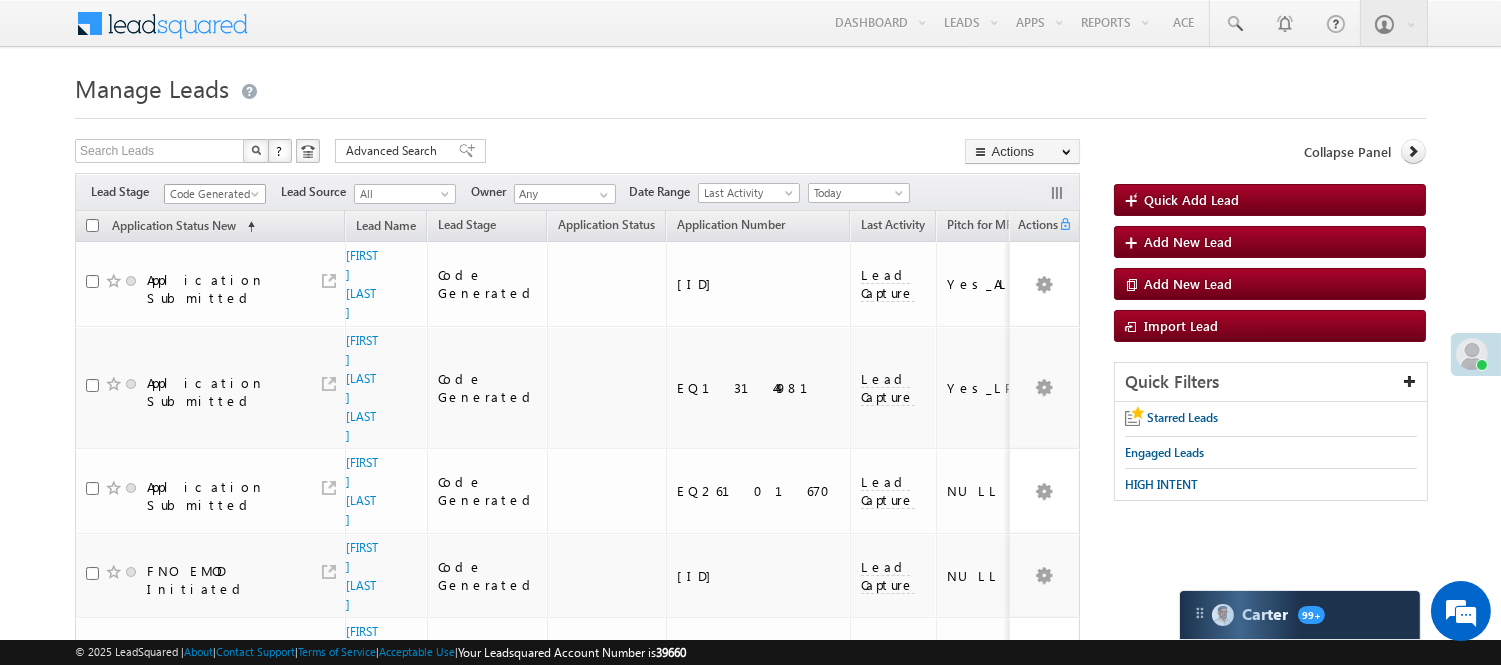 click on "Code Generated" at bounding box center (212, 194) 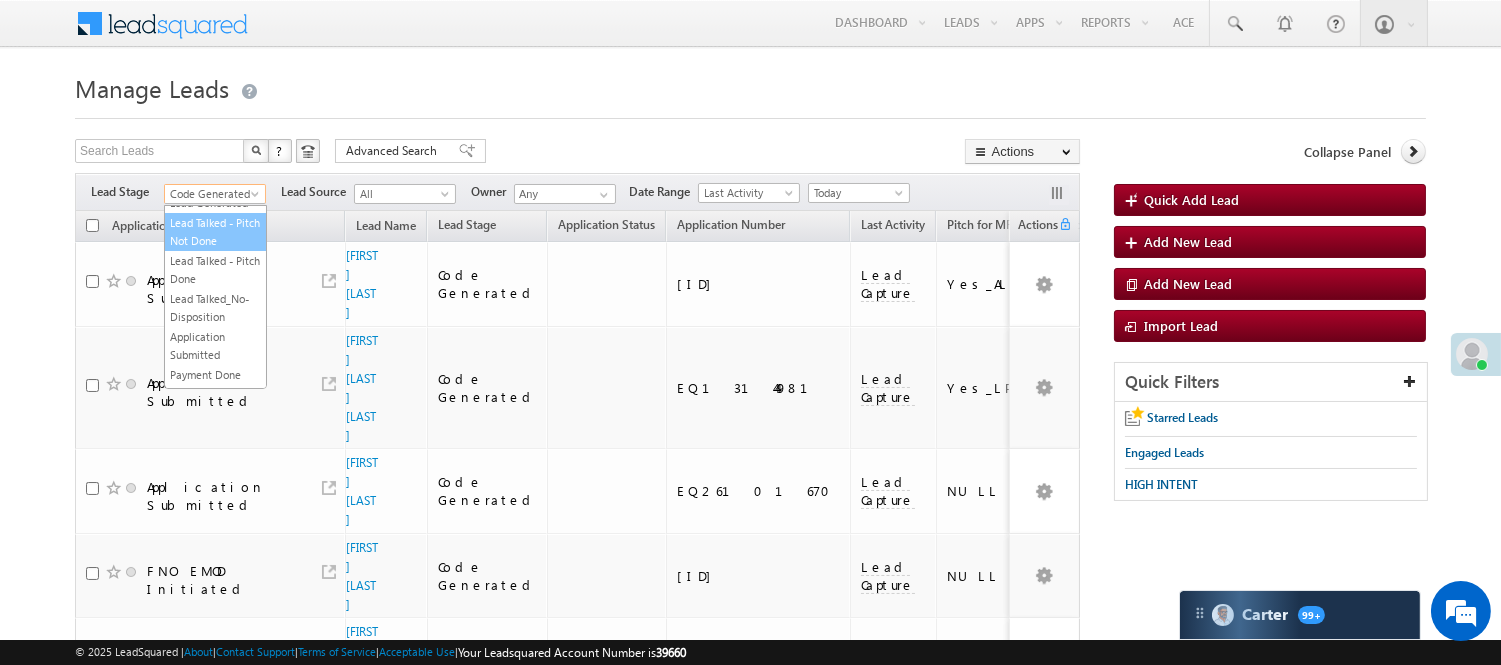 scroll, scrollTop: 0, scrollLeft: 0, axis: both 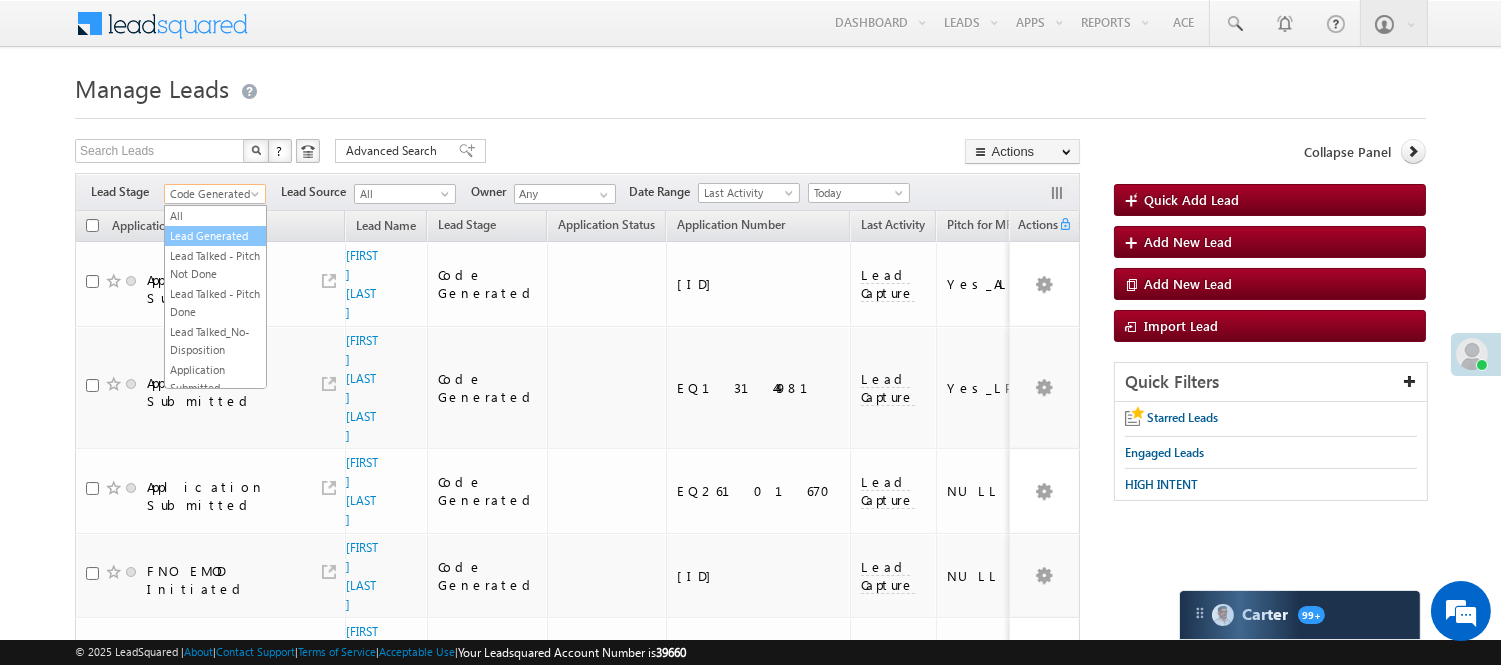 click on "Lead Generated" at bounding box center (215, 236) 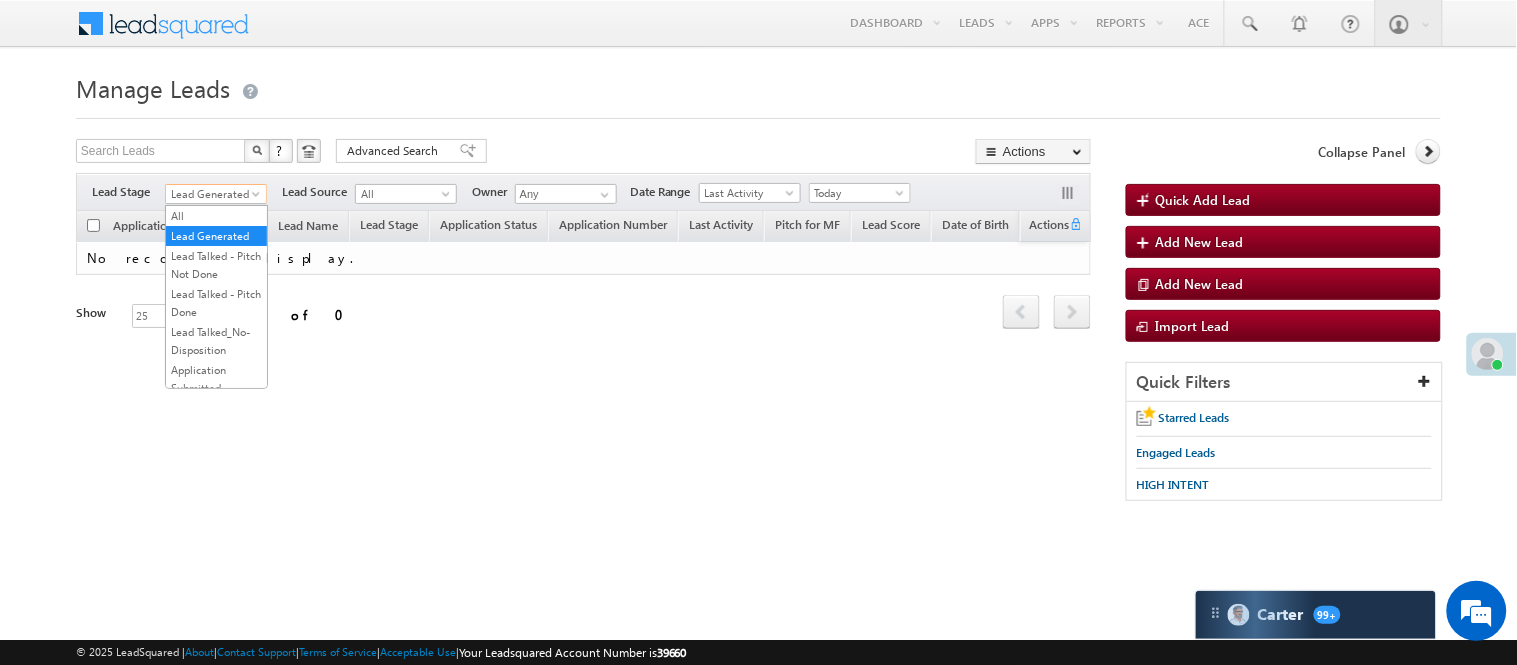 click on "Lead Generated" at bounding box center (213, 194) 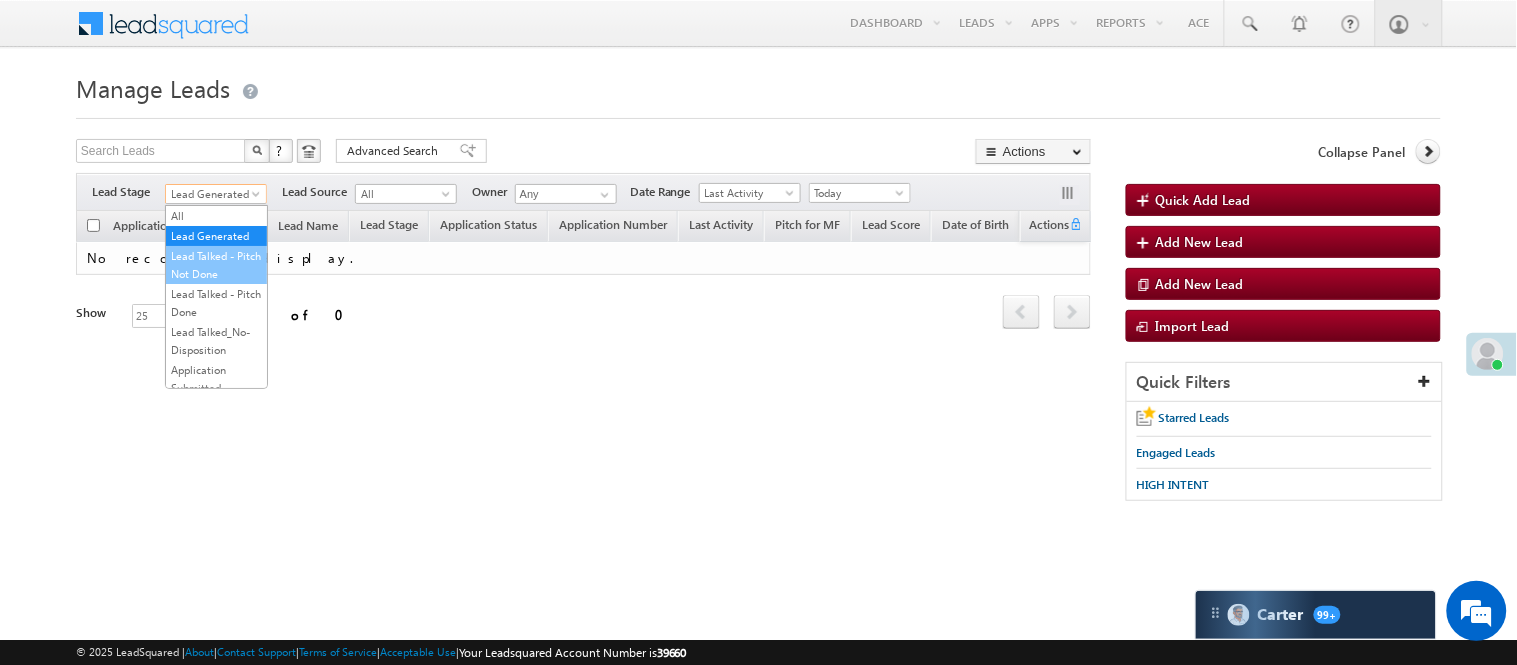 click on "Lead Talked - Pitch Not Done" at bounding box center (216, 265) 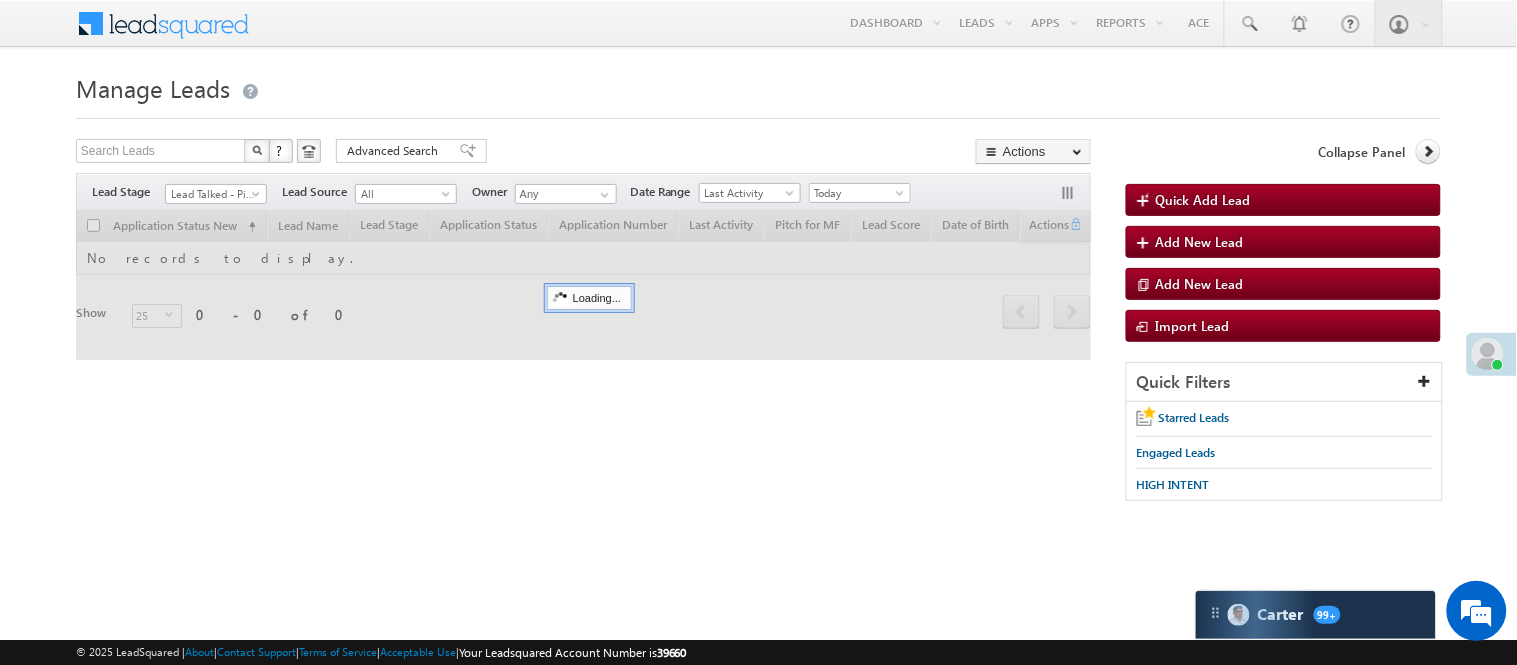 click on "Search Leads X ?   0 results found
Advanced Search
Advanced Search
Advanced search results
Actions Export Leads Reset all Filters
Actions Export Leads Bulk Update Send Email Add to List Add Activity Change Owner Change Stage Delete Merge Leads" at bounding box center [583, 153] 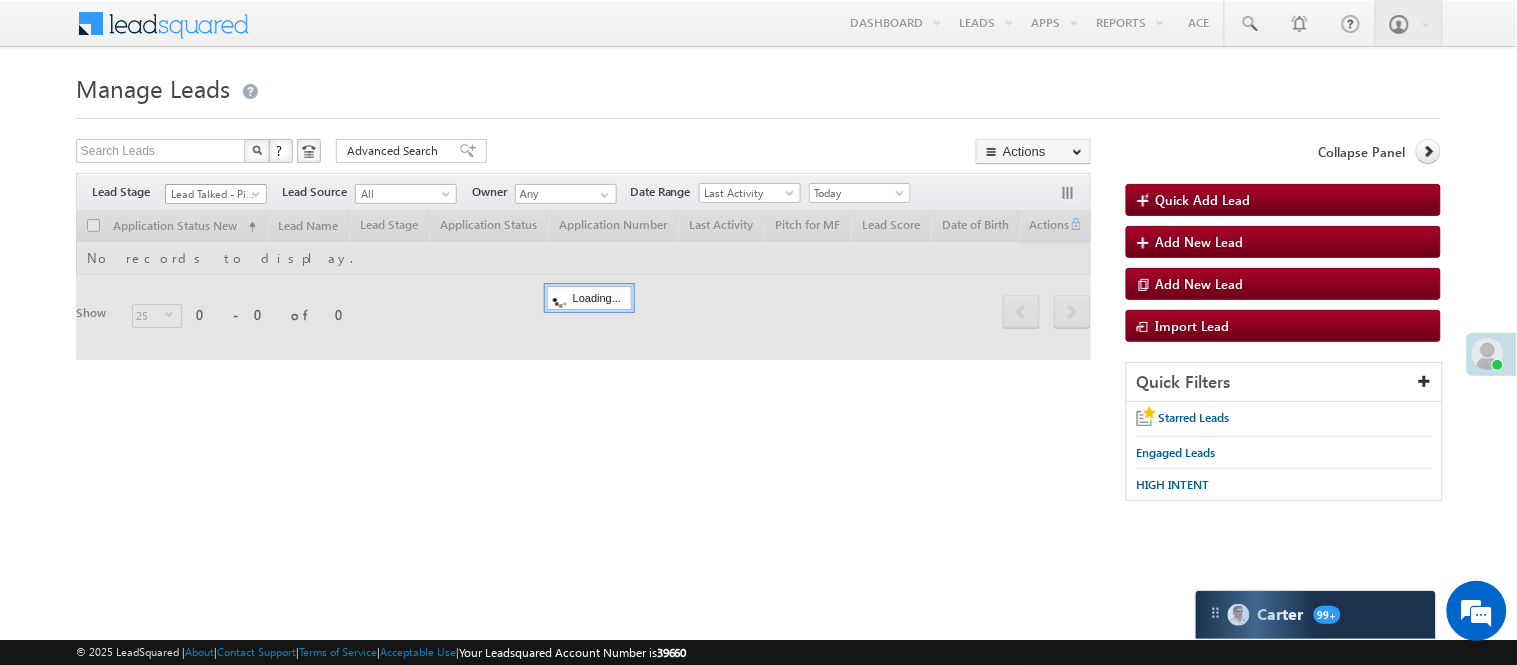 click on "Lead Talked - Pitch Not Done" at bounding box center [213, 194] 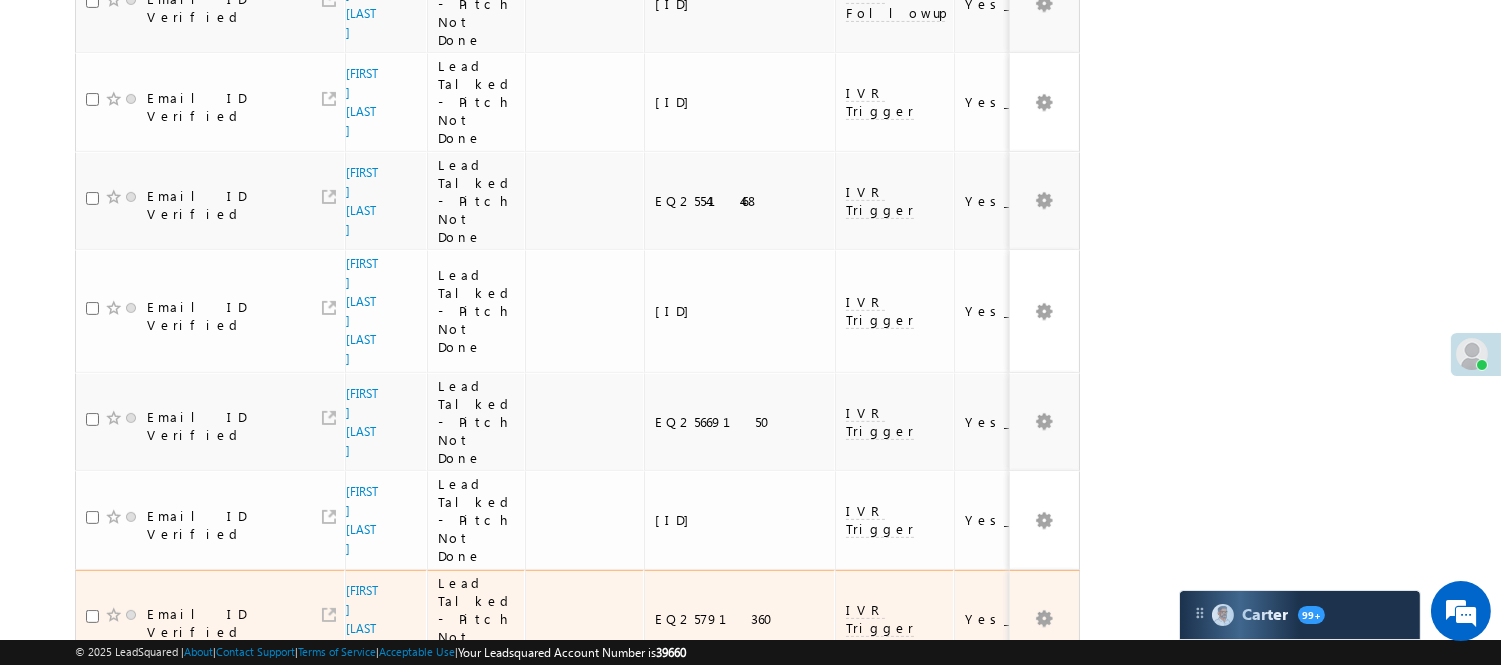 scroll, scrollTop: 1884, scrollLeft: 0, axis: vertical 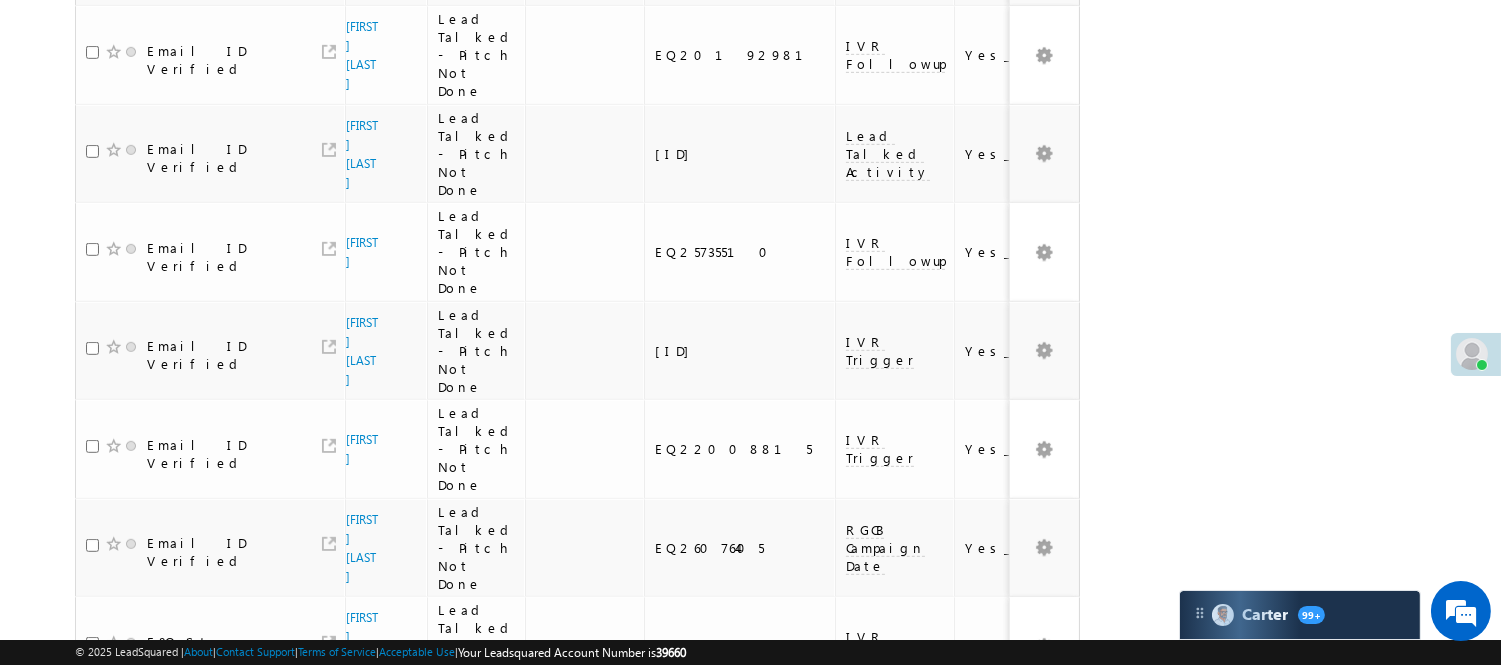 click on "2" at bounding box center [1018, 931] 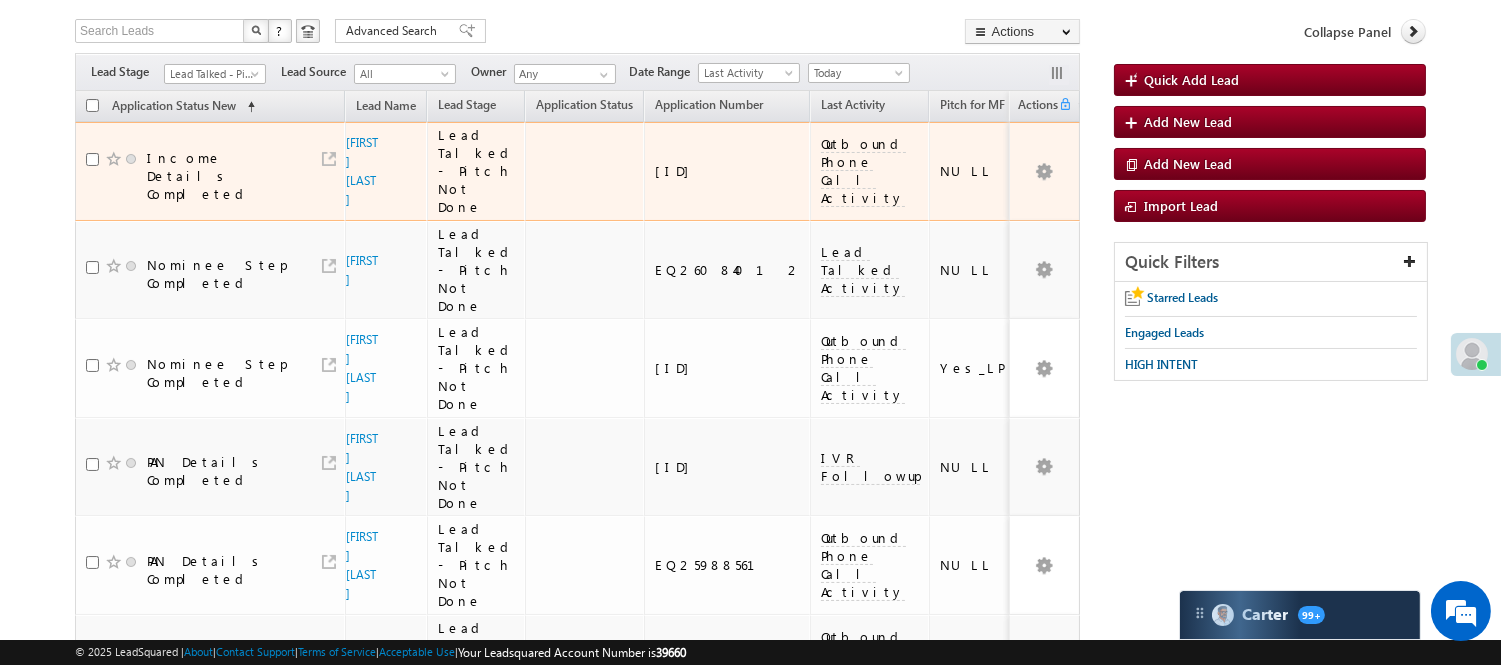 scroll, scrollTop: 0, scrollLeft: 0, axis: both 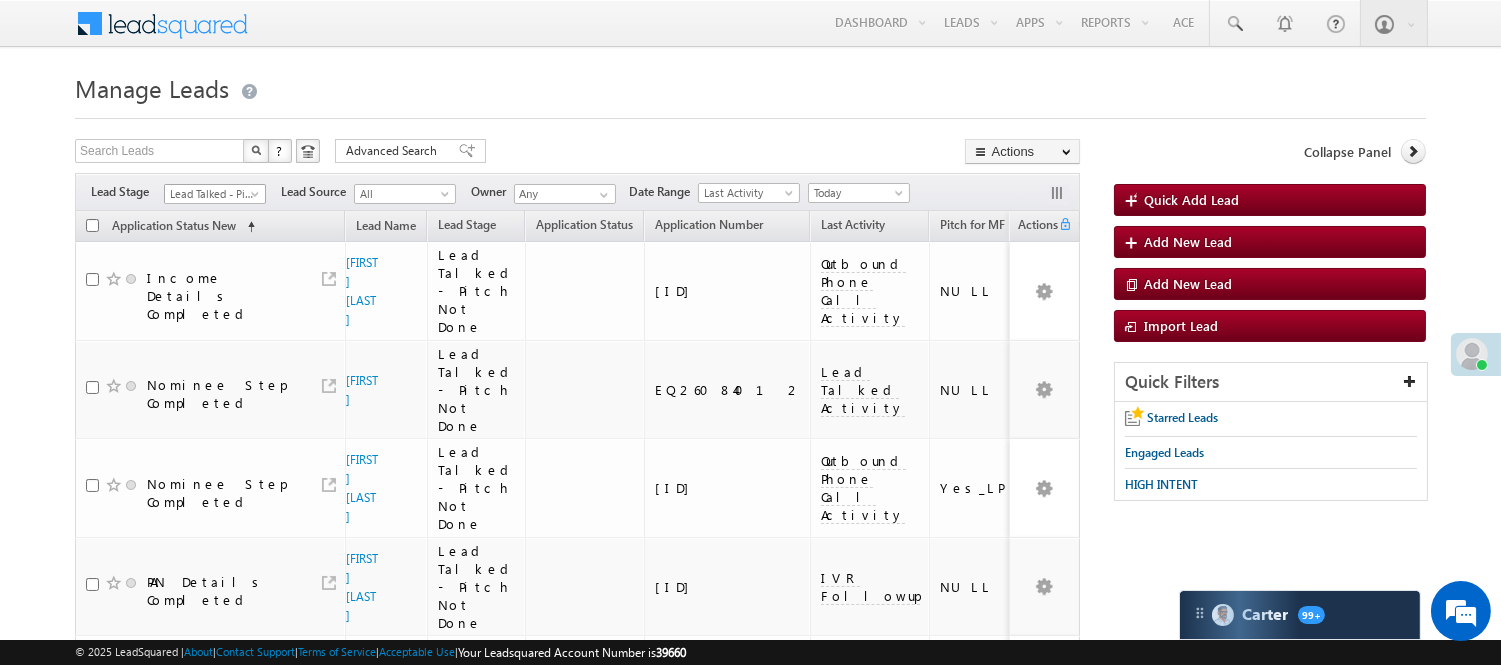 click on "Lead Talked - Pitch Not Done" at bounding box center (212, 194) 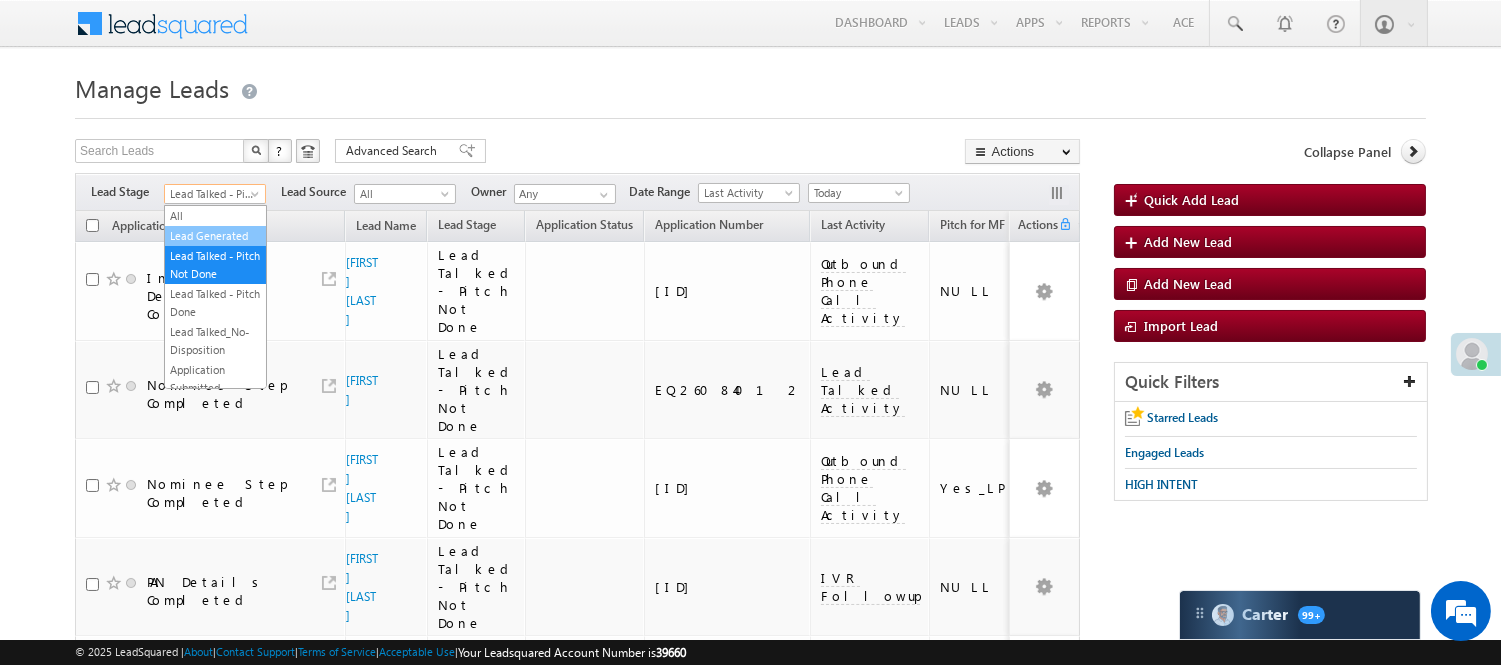click on "Lead Generated" at bounding box center [215, 236] 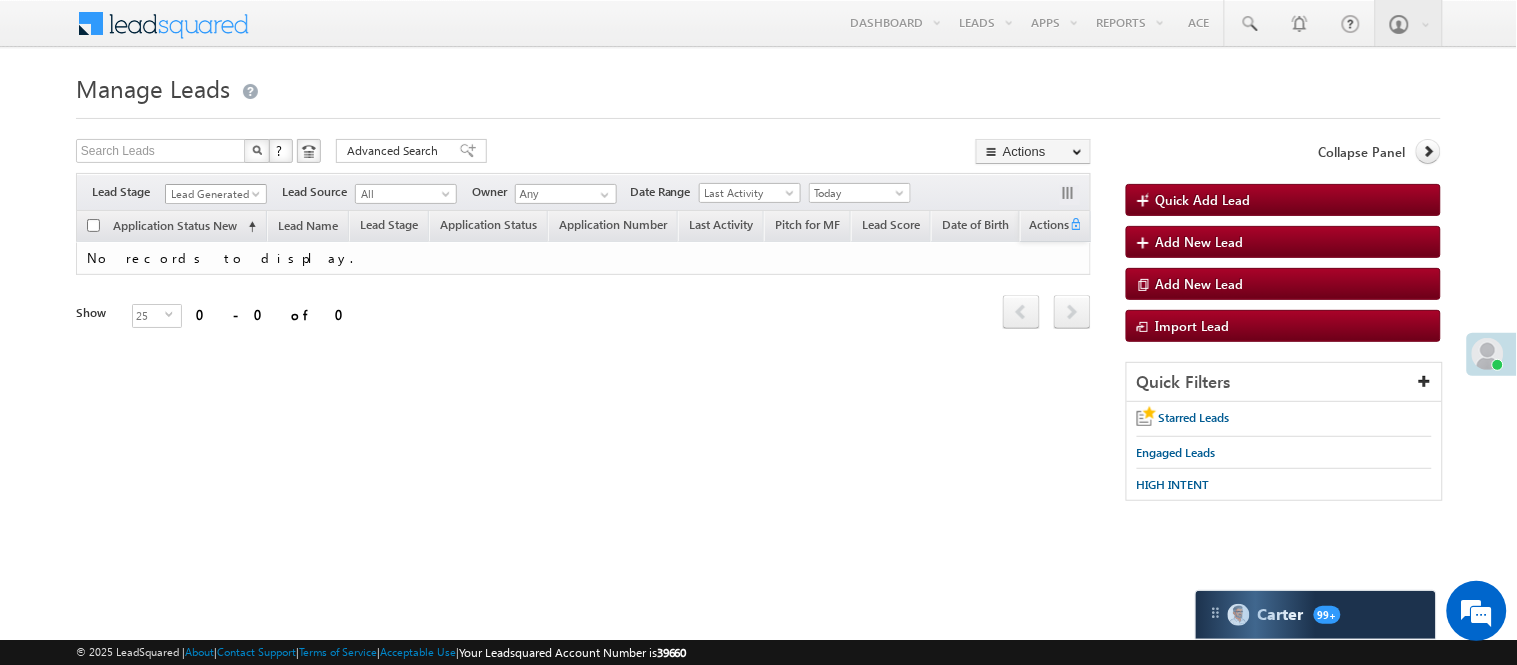 click on "Lead Generated" at bounding box center [213, 194] 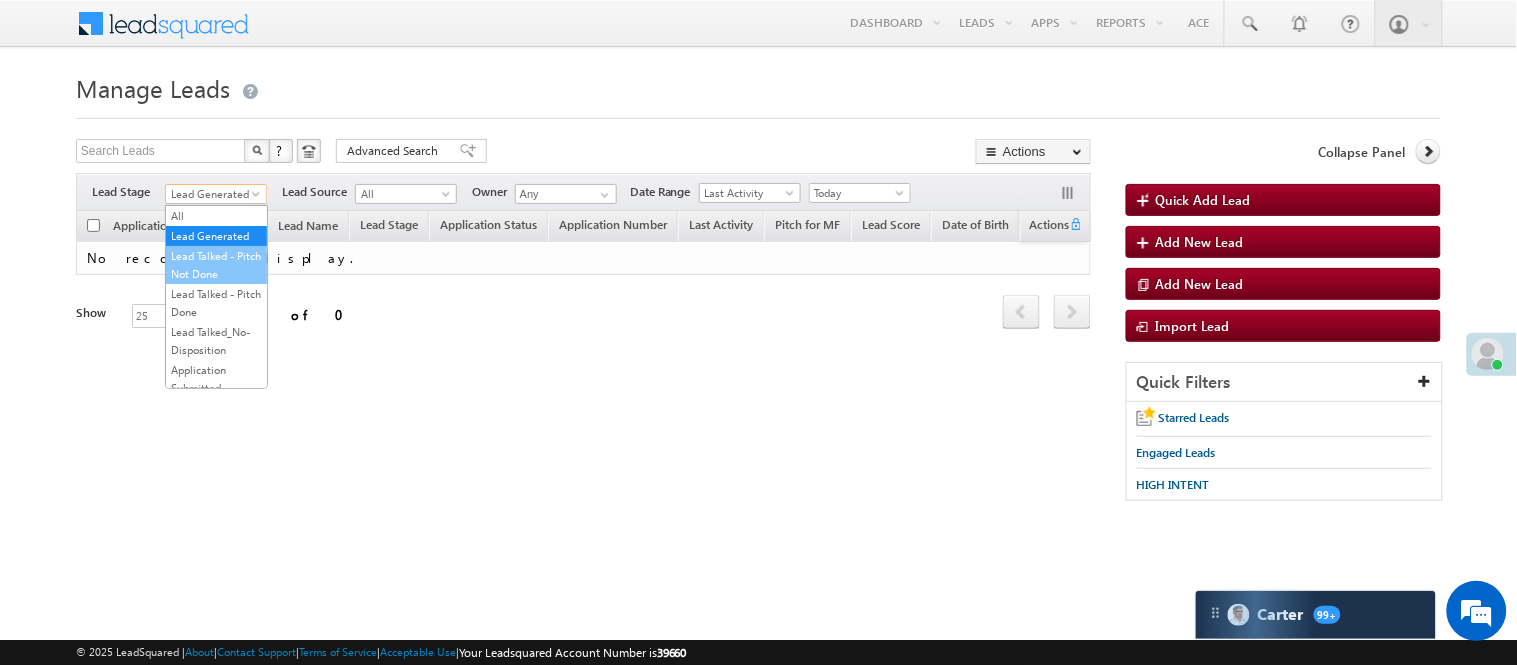 click on "Lead Talked - Pitch Not Done" at bounding box center (216, 265) 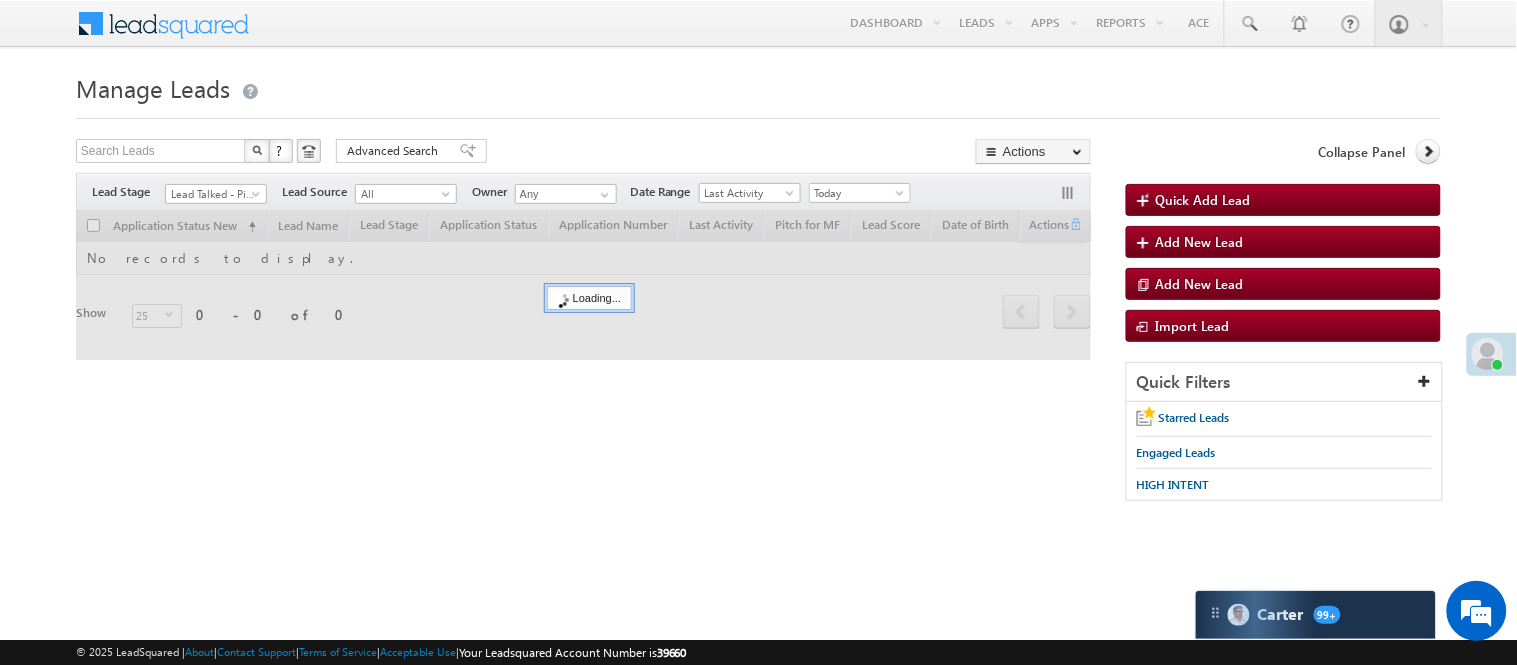 click on "Manage Leads" at bounding box center (758, 86) 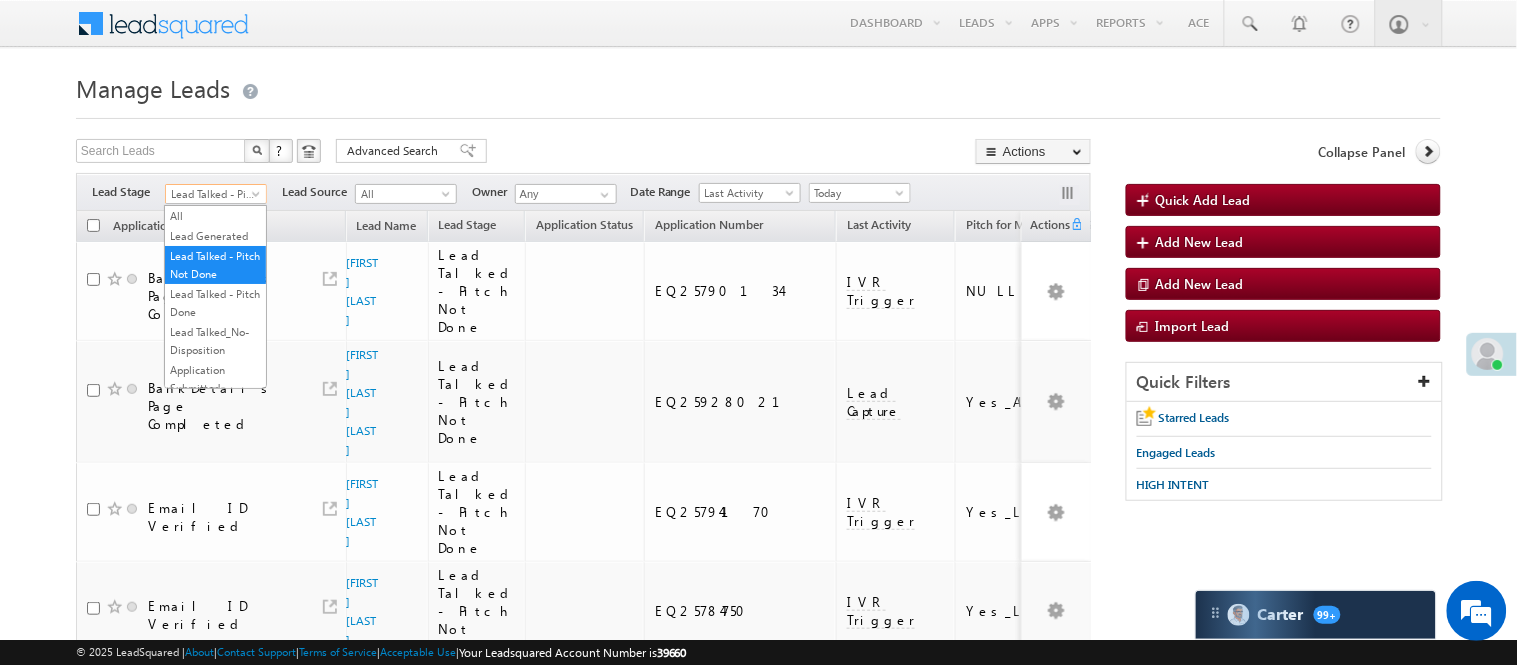 click on "Lead Talked - Pitch Not Done" at bounding box center [213, 194] 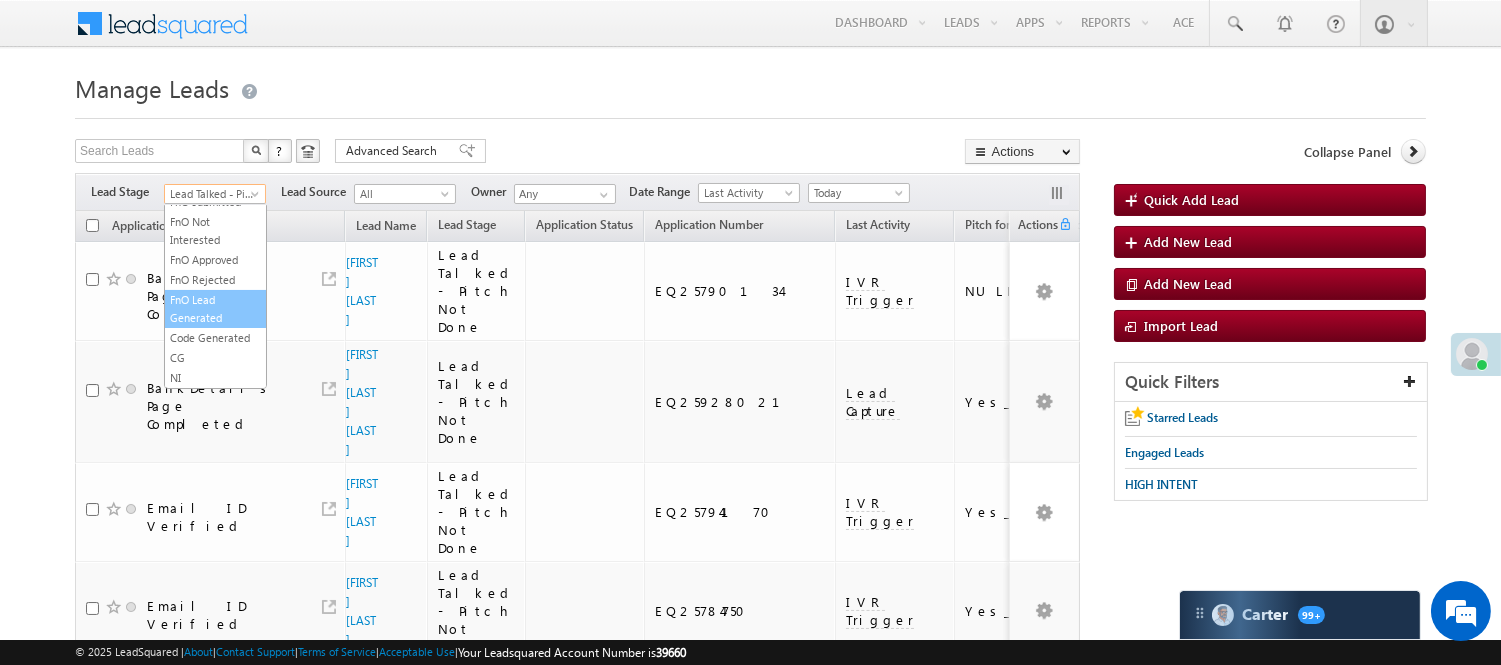 scroll, scrollTop: 274, scrollLeft: 0, axis: vertical 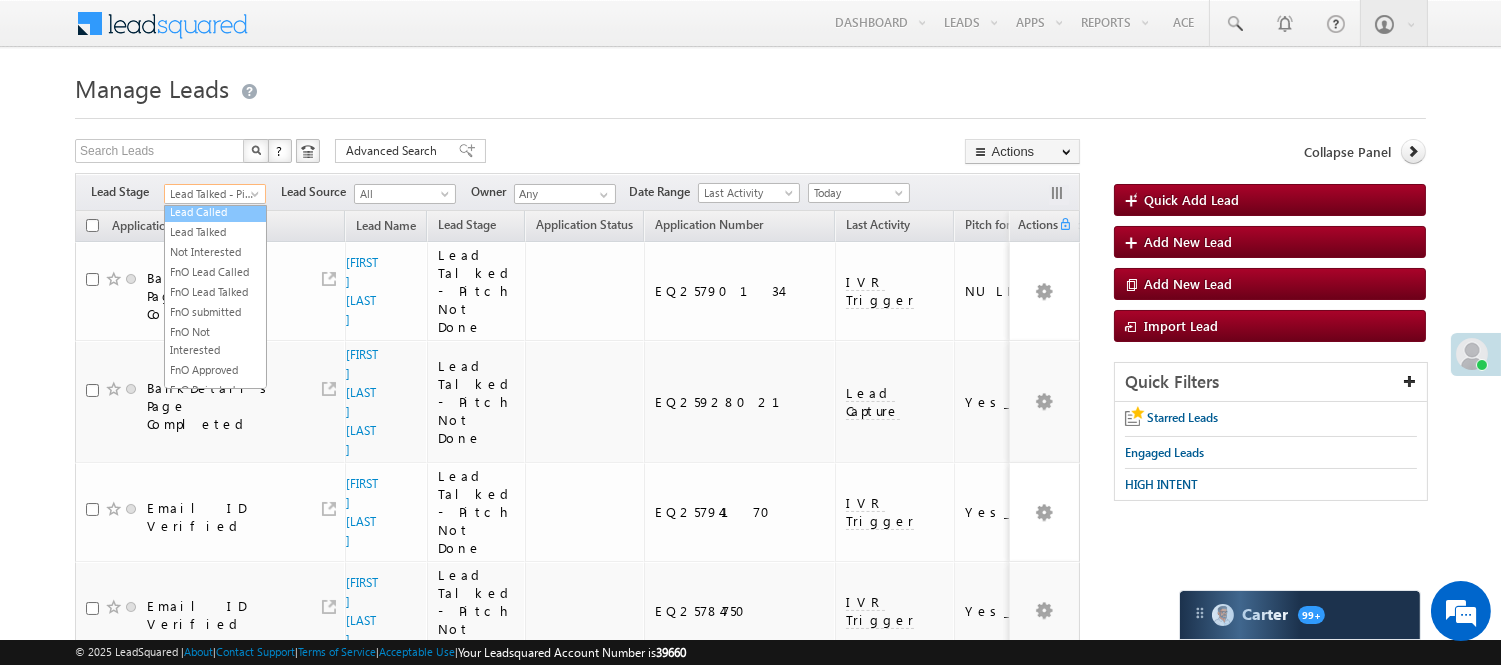 drag, startPoint x: 210, startPoint y: 276, endPoint x: 230, endPoint y: 267, distance: 21.931713 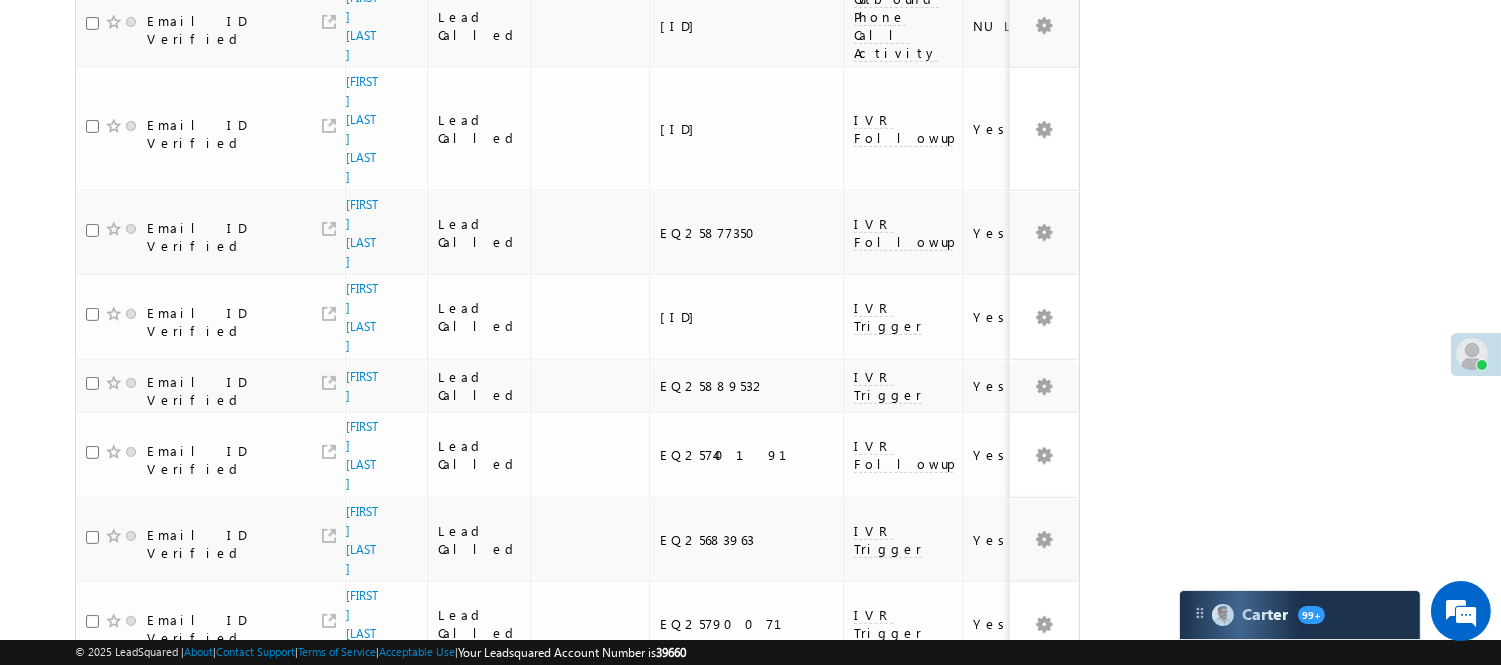 scroll, scrollTop: 1458, scrollLeft: 0, axis: vertical 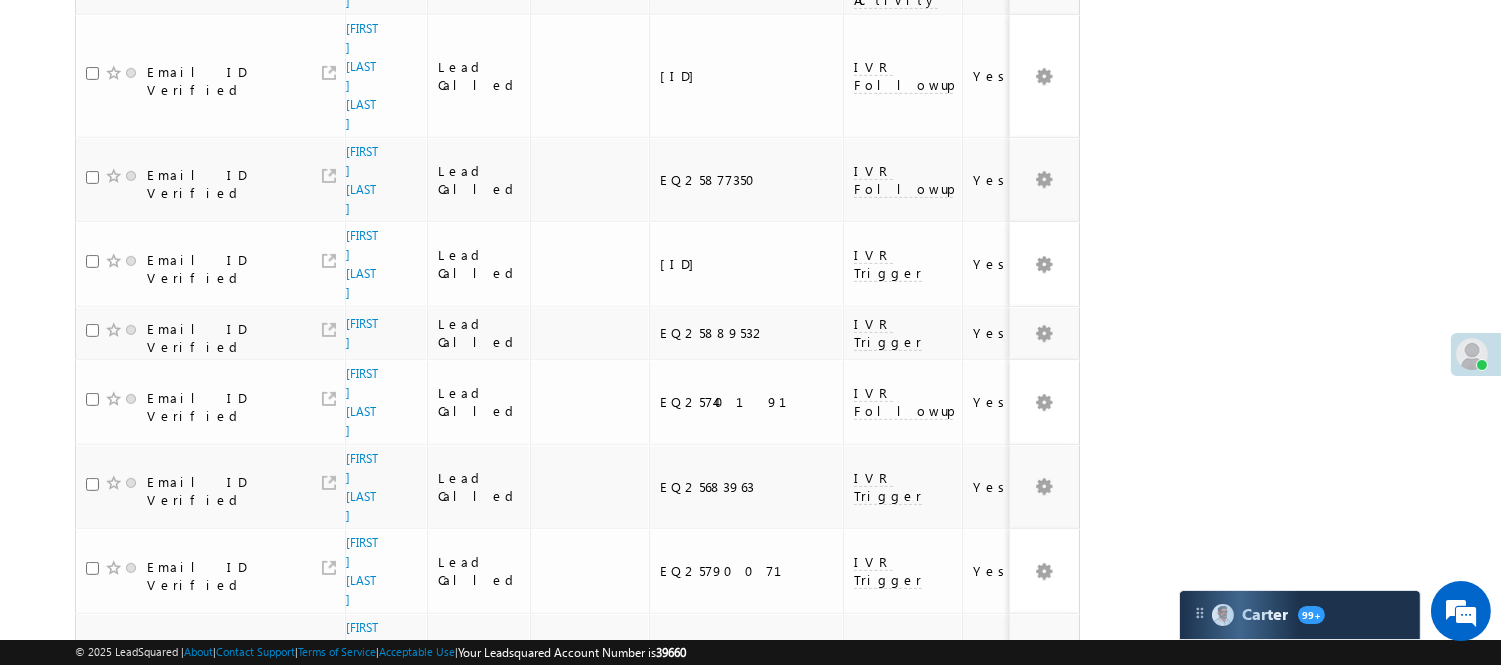 click on "3" at bounding box center [938, 990] 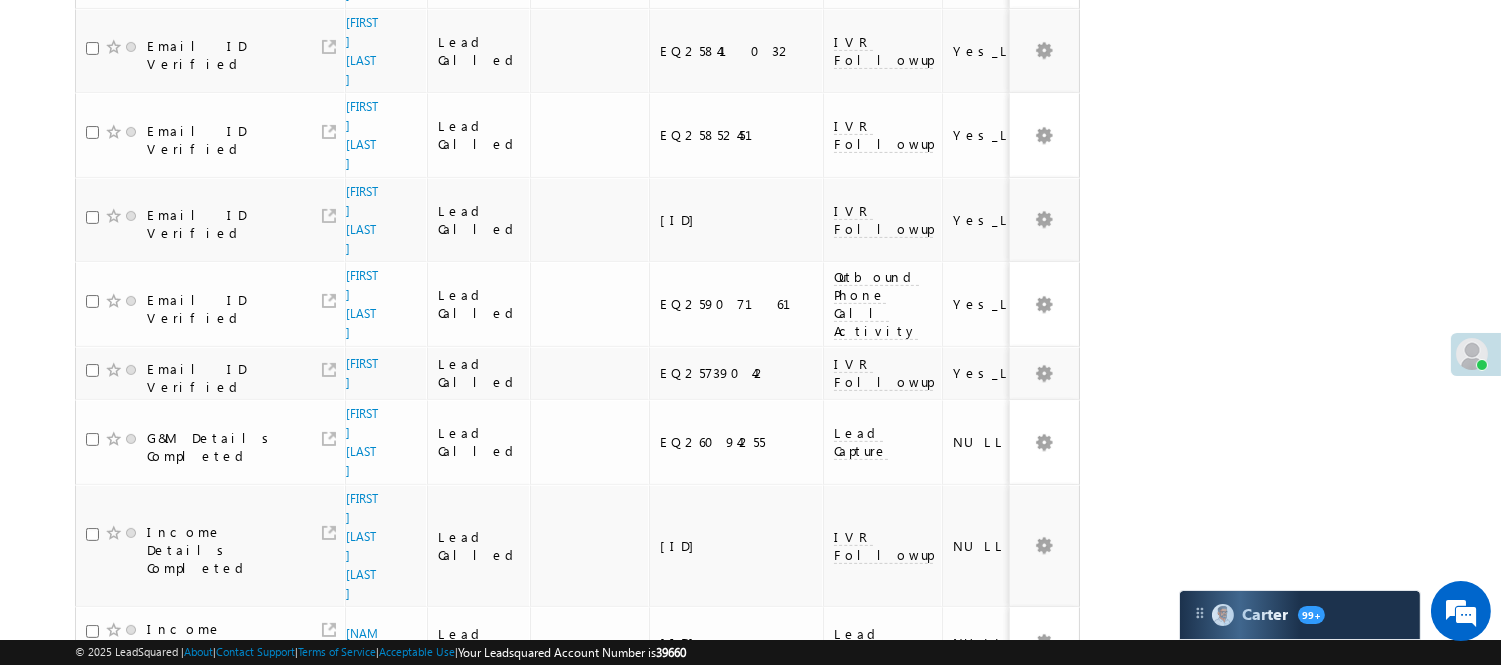 scroll, scrollTop: 518, scrollLeft: 0, axis: vertical 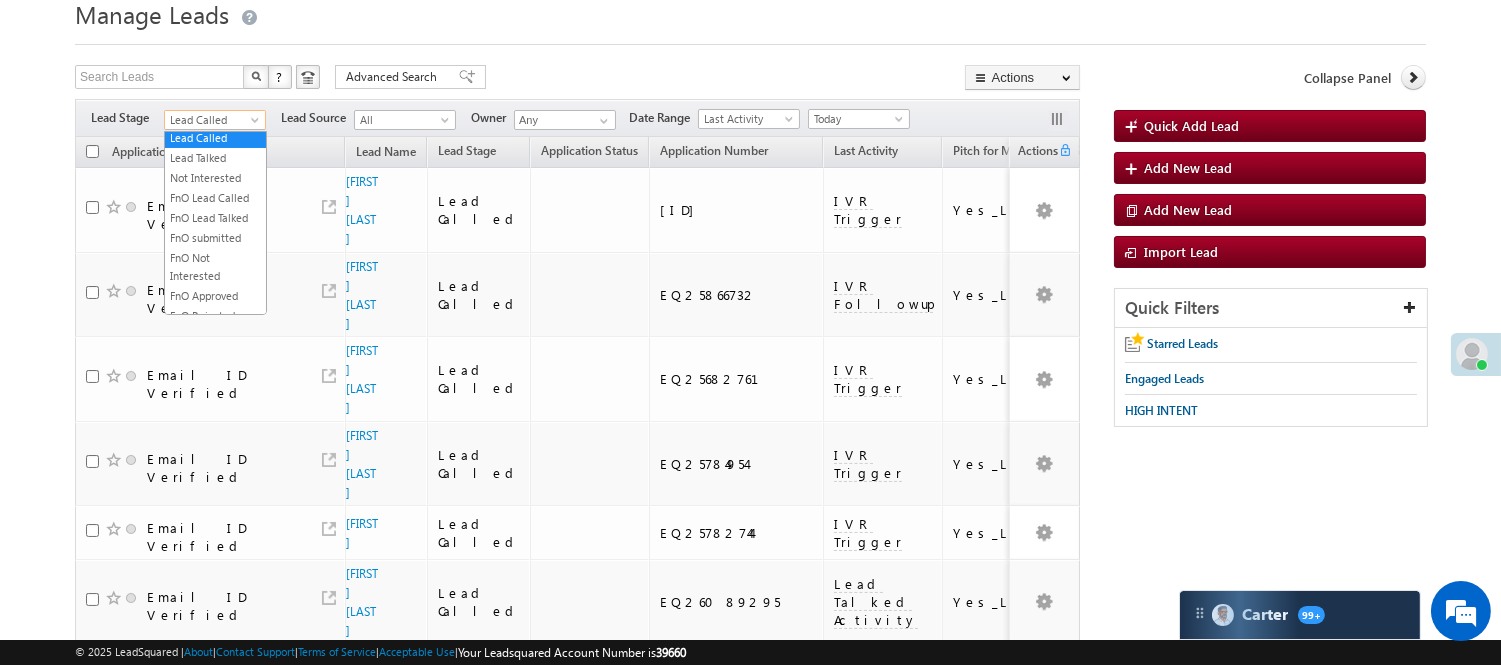 click on "Lead Called" at bounding box center (212, 120) 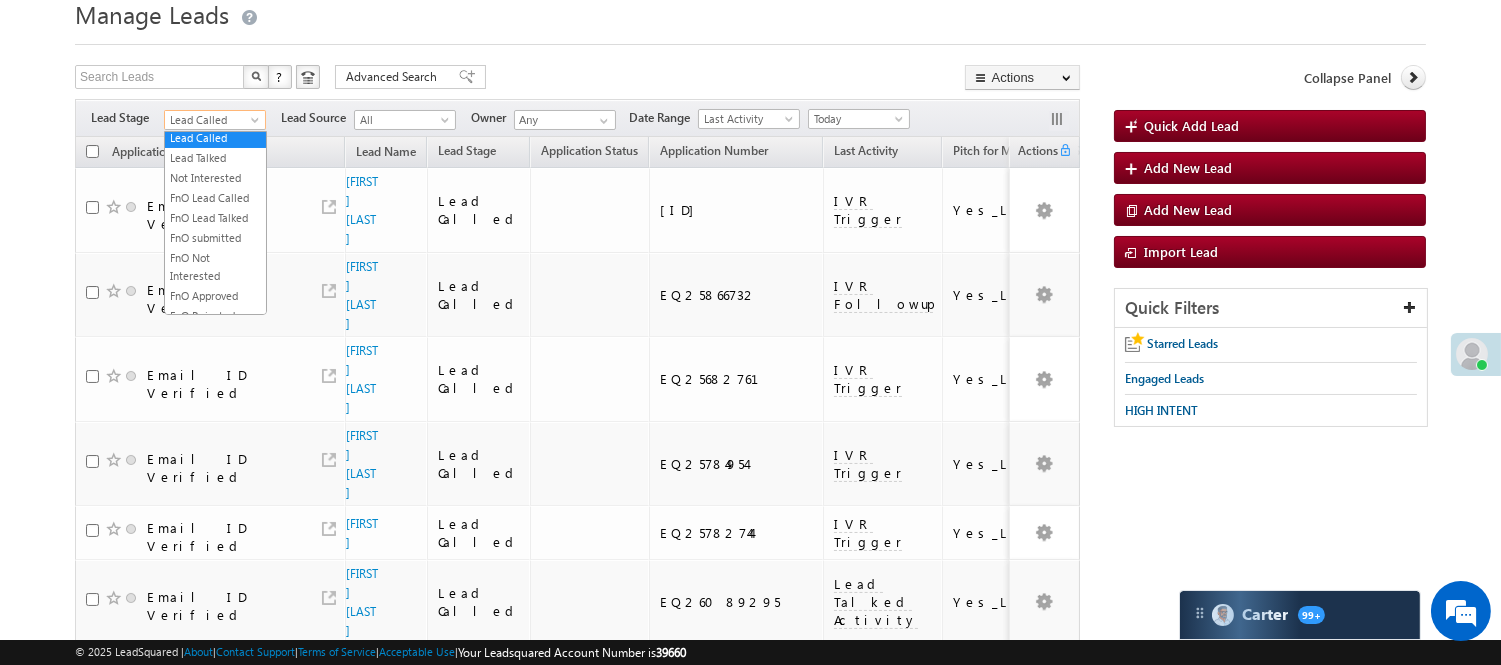 scroll, scrollTop: 0, scrollLeft: 0, axis: both 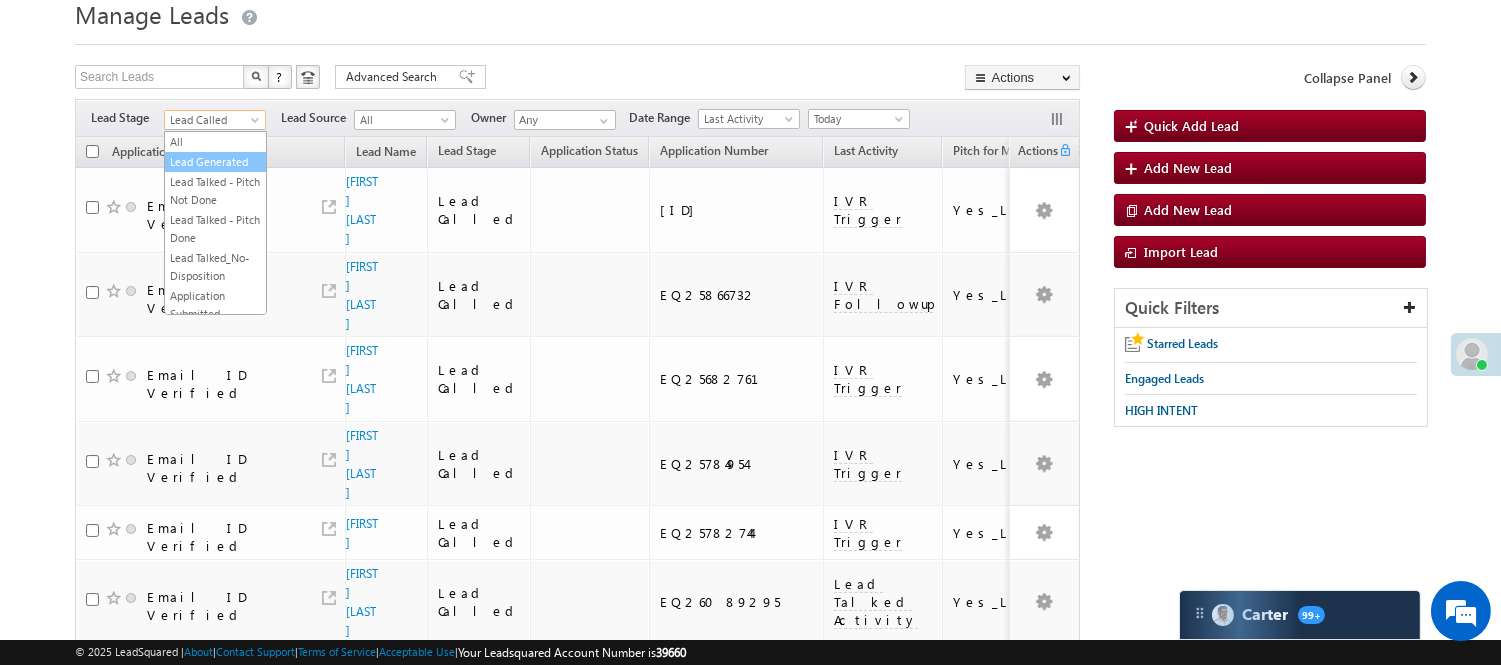 click on "Lead Generated" at bounding box center [215, 162] 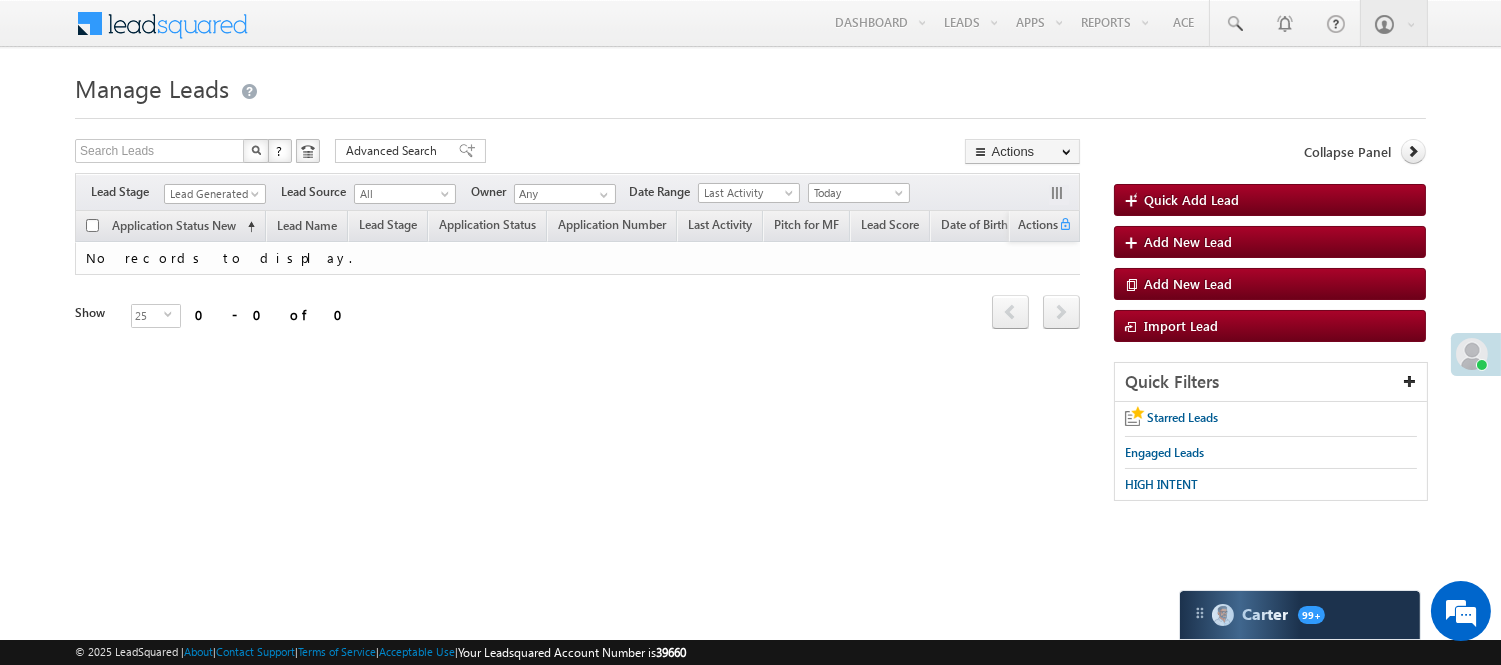 scroll, scrollTop: 0, scrollLeft: 0, axis: both 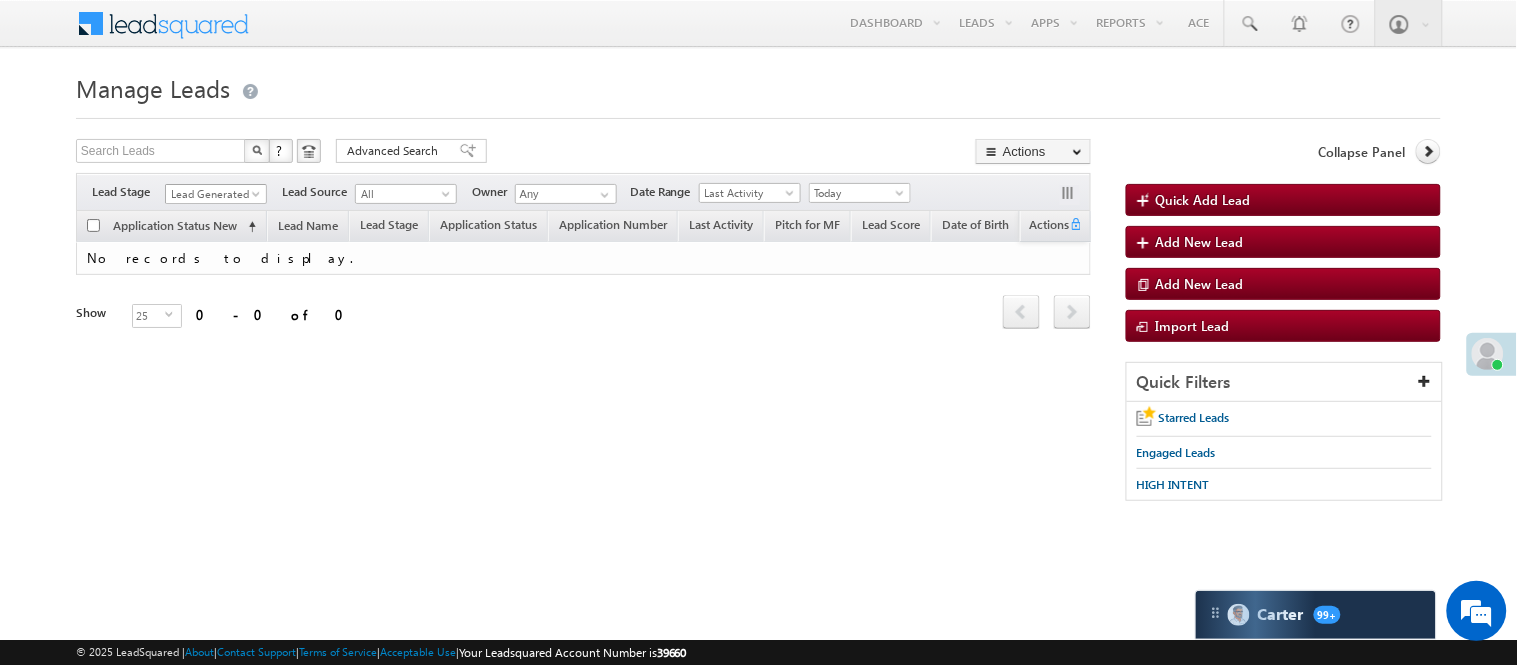 click on "Lead Generated" at bounding box center (213, 194) 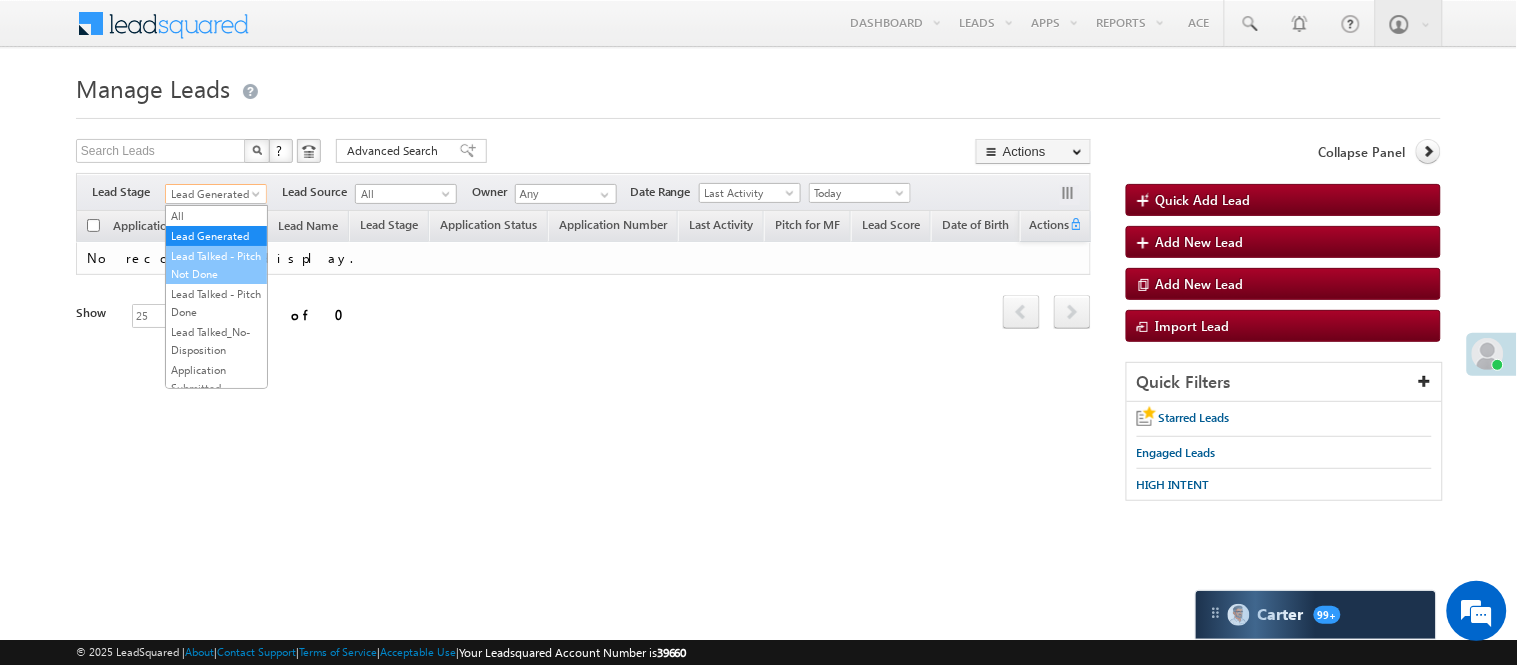 click on "Lead Talked - Pitch Not Done" at bounding box center (216, 265) 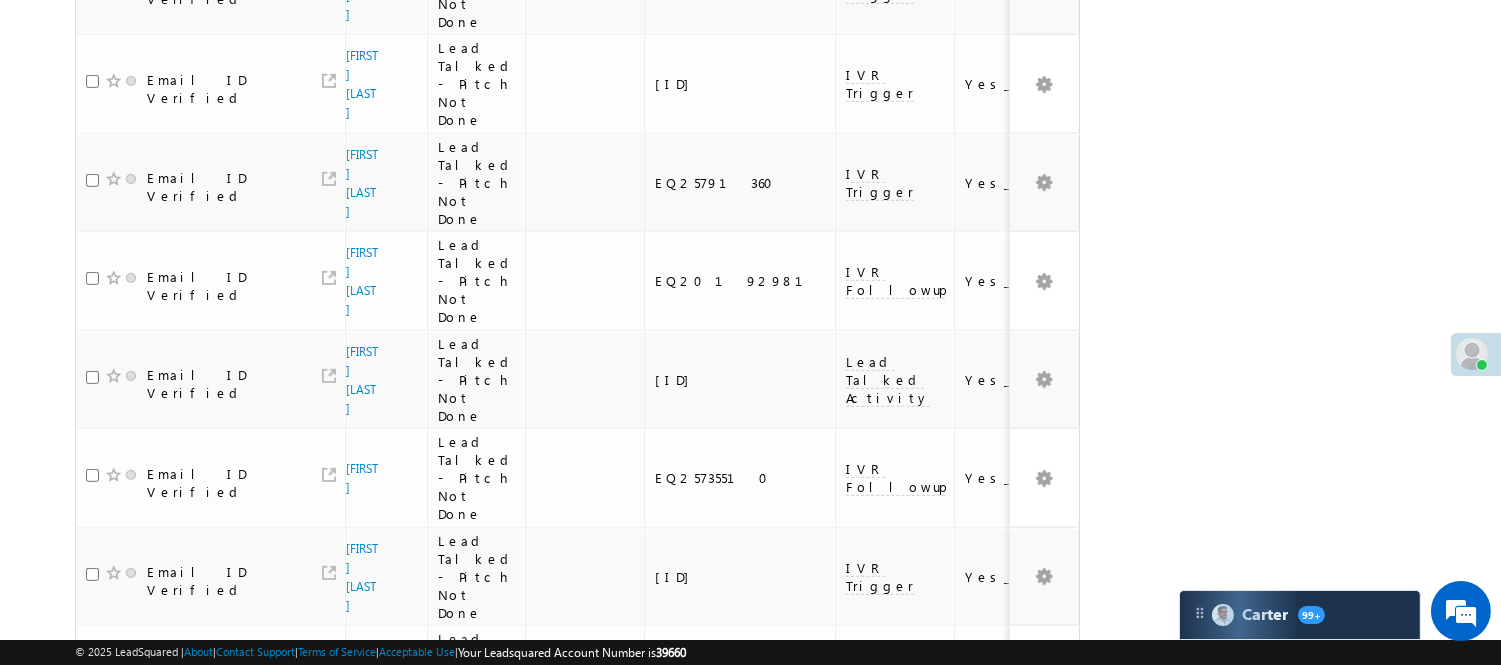scroll, scrollTop: 1884, scrollLeft: 0, axis: vertical 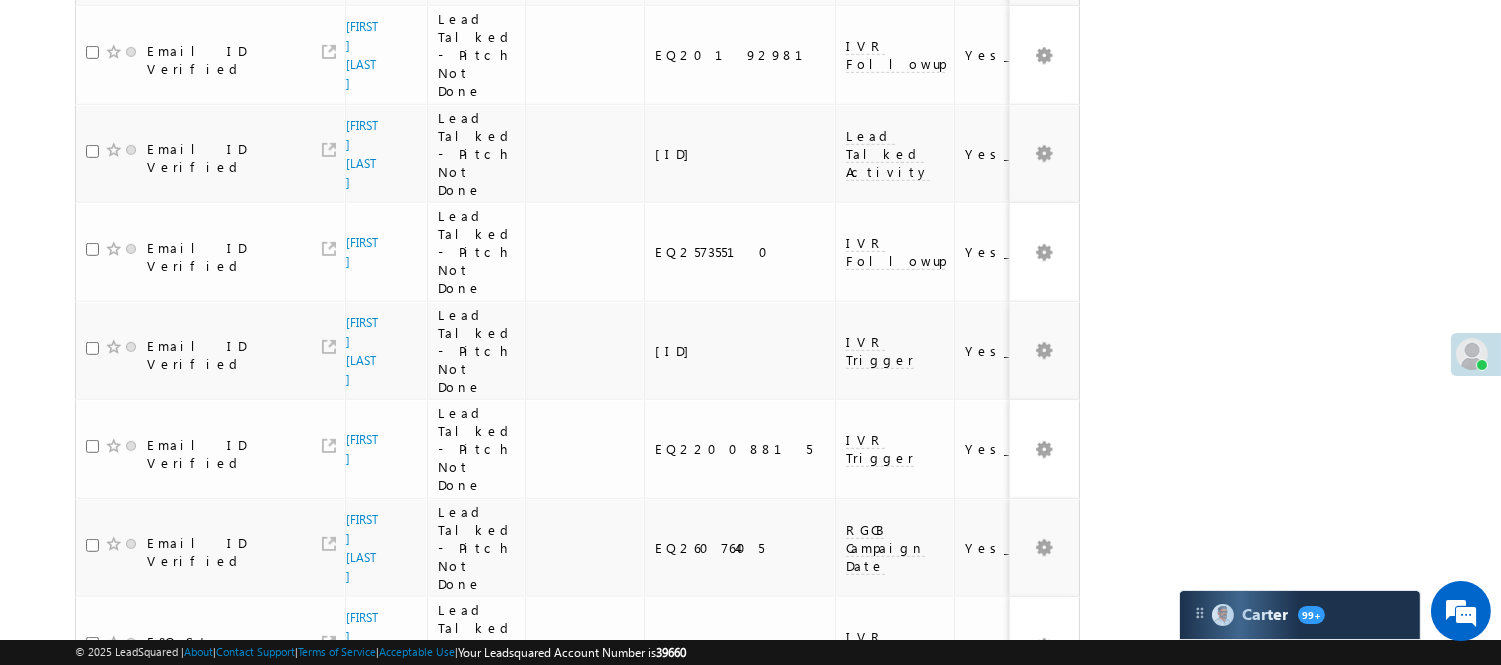 click on "2" at bounding box center (1018, 931) 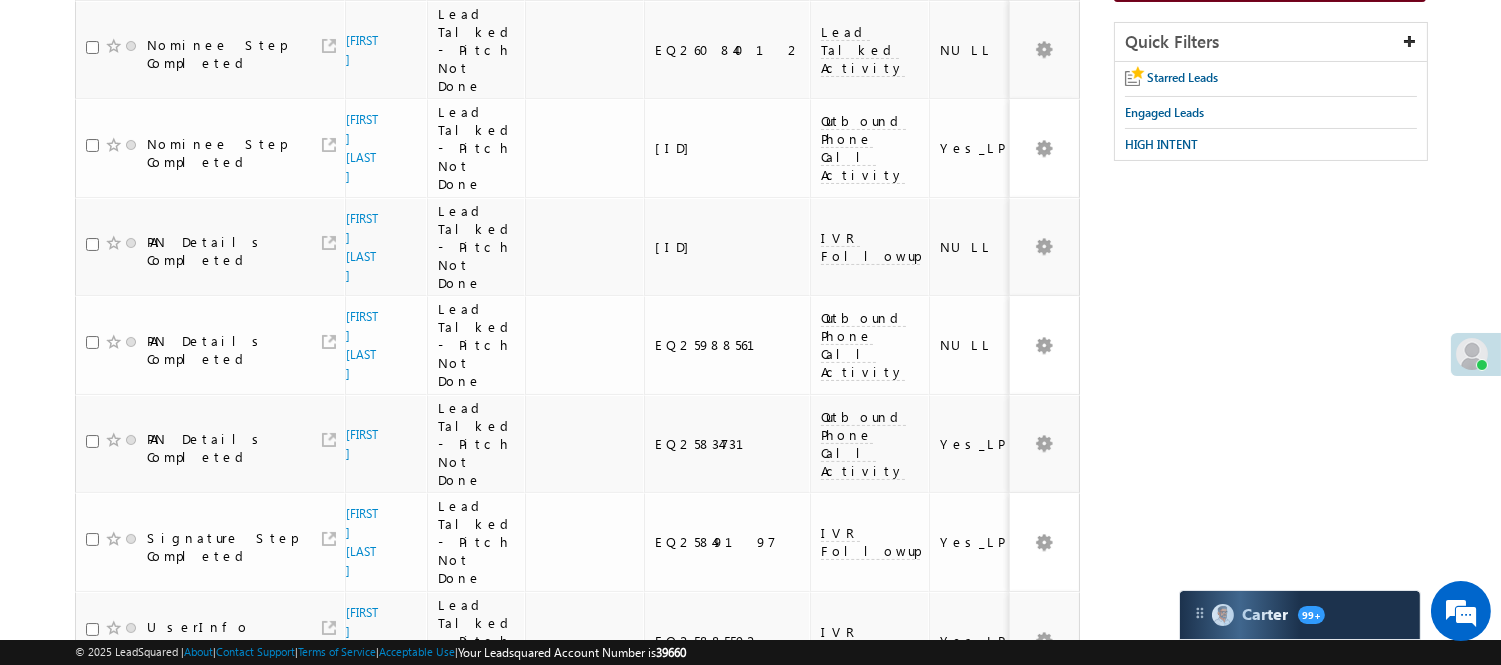 scroll, scrollTop: 0, scrollLeft: 0, axis: both 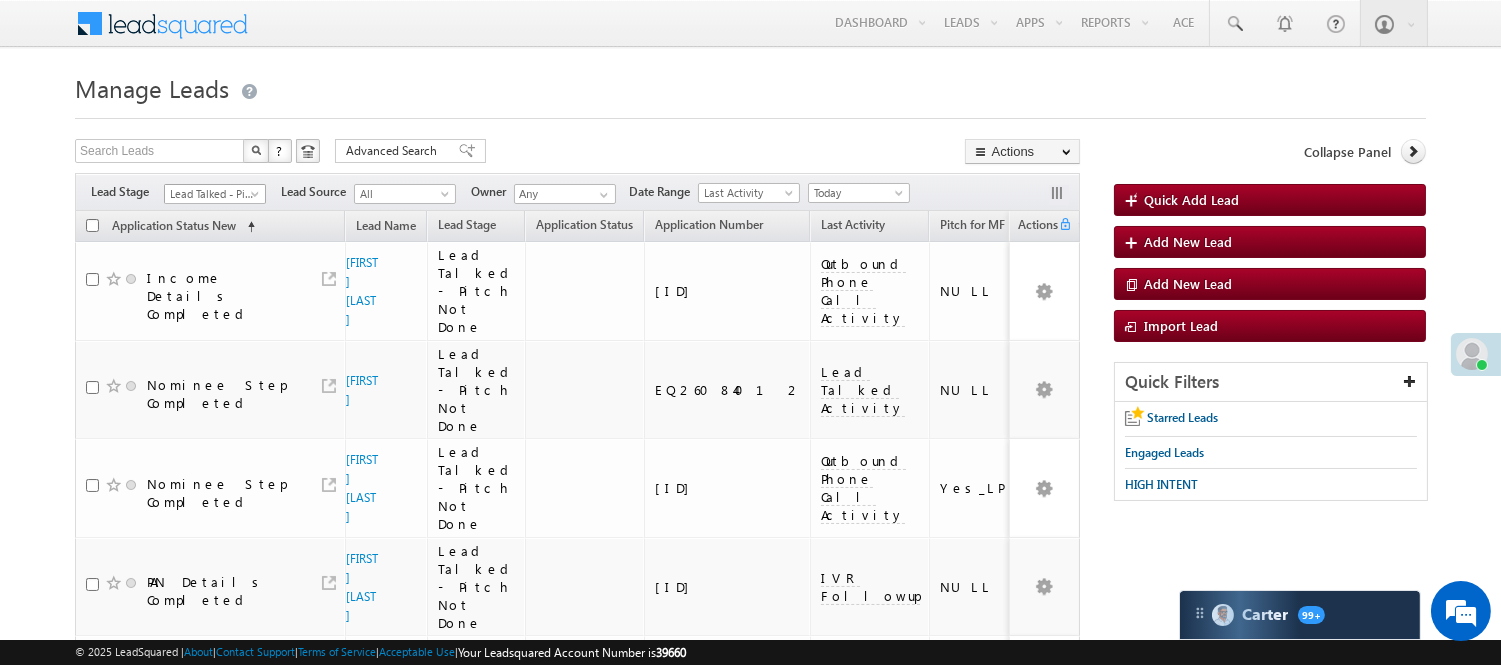 click on "Lead Talked - Pitch Not Done" at bounding box center [212, 194] 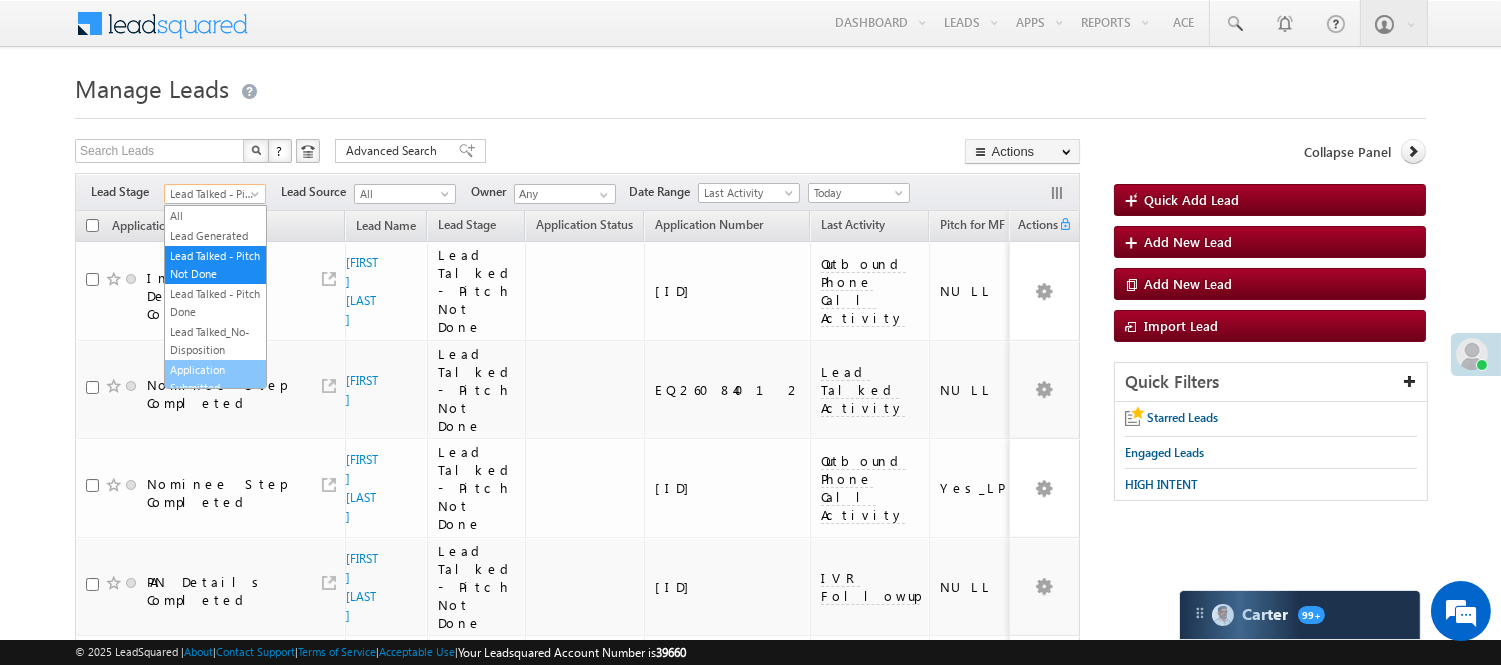 scroll, scrollTop: 496, scrollLeft: 0, axis: vertical 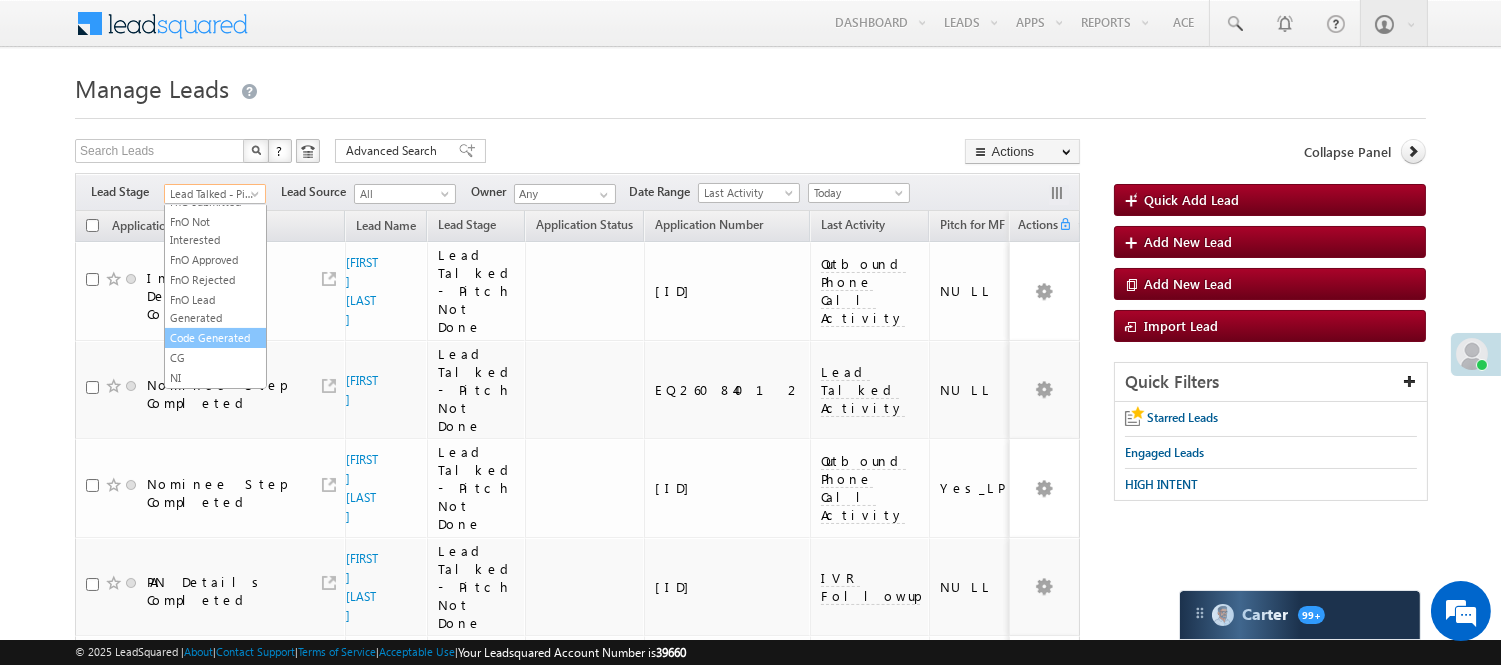 click on "Code Generated" at bounding box center [215, 338] 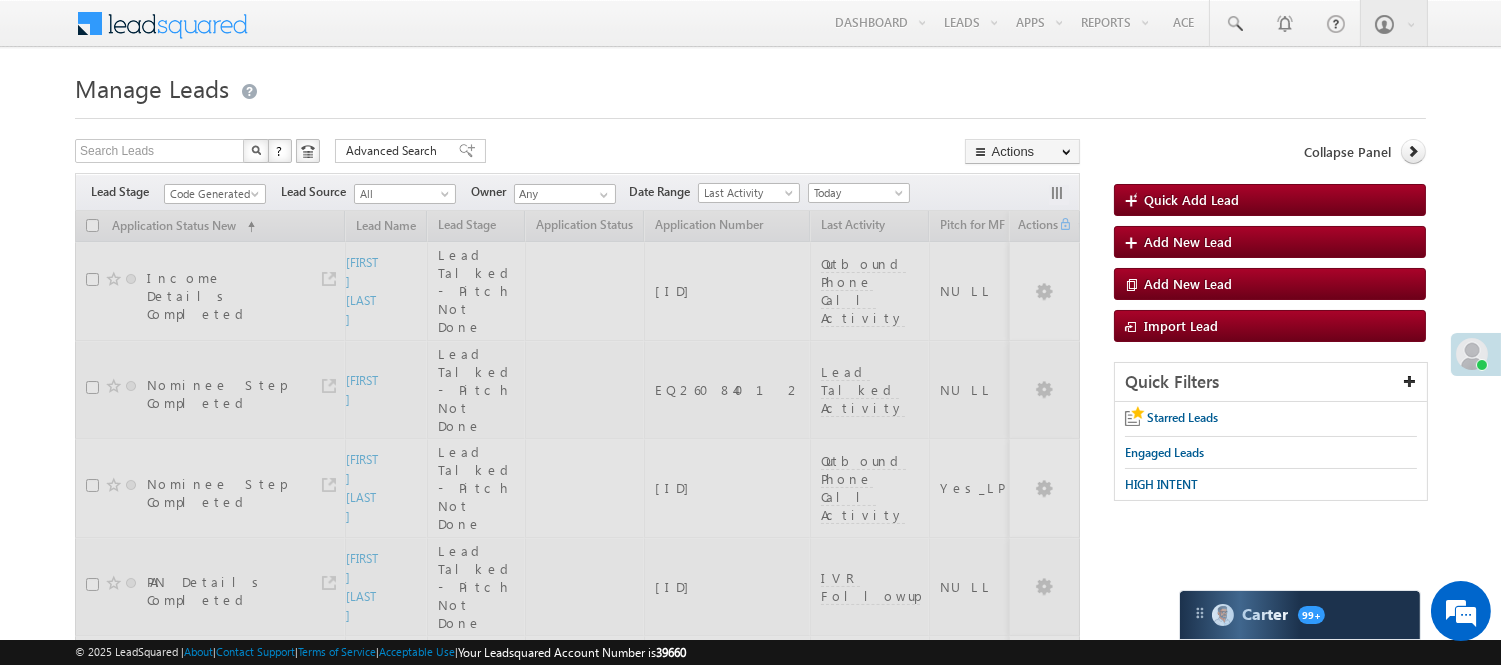 click on "Manage Leads" at bounding box center (750, 86) 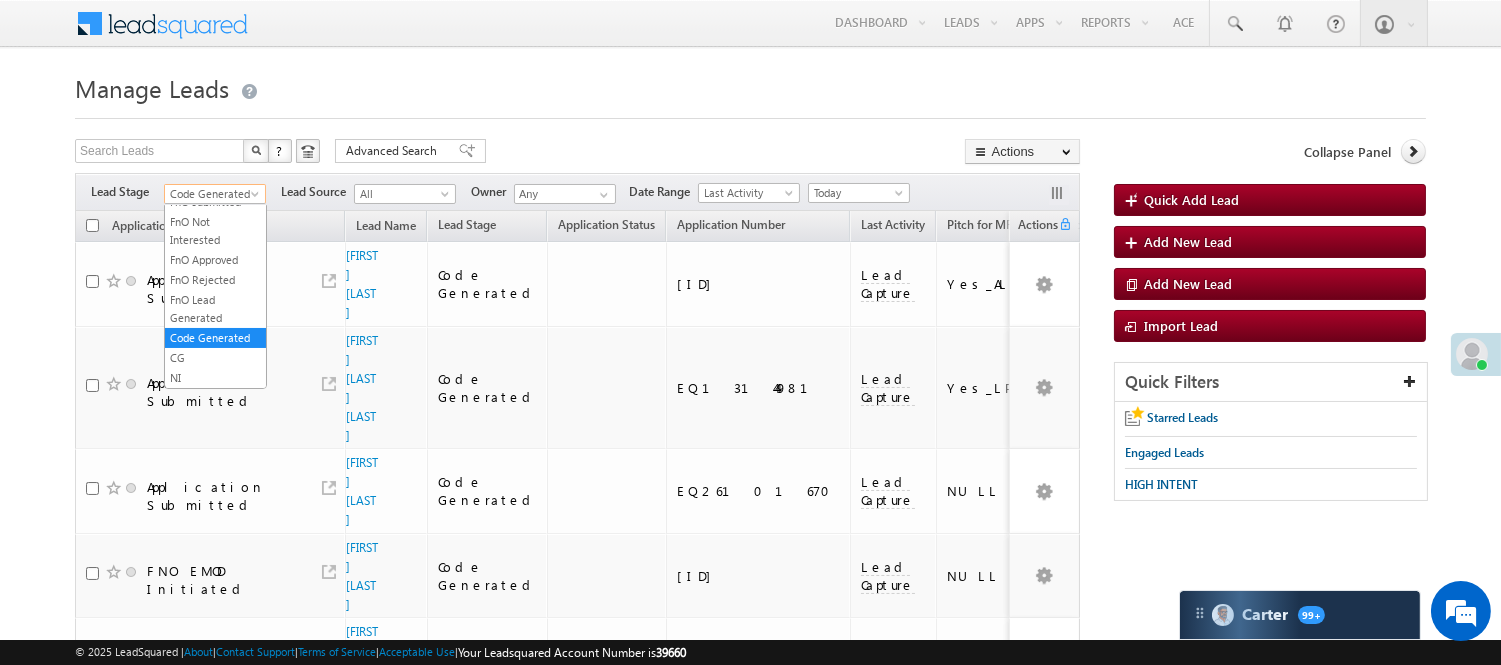 click on "Code Generated" at bounding box center (212, 194) 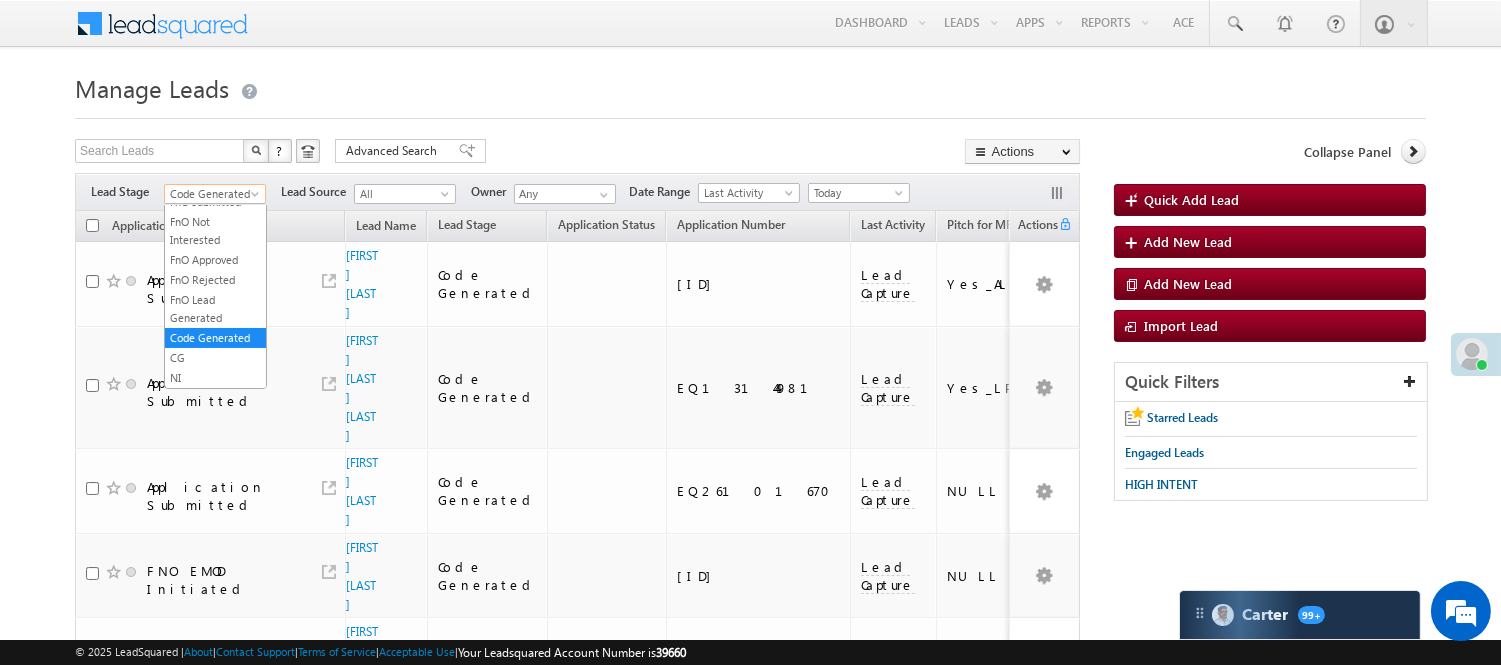scroll, scrollTop: 496, scrollLeft: 0, axis: vertical 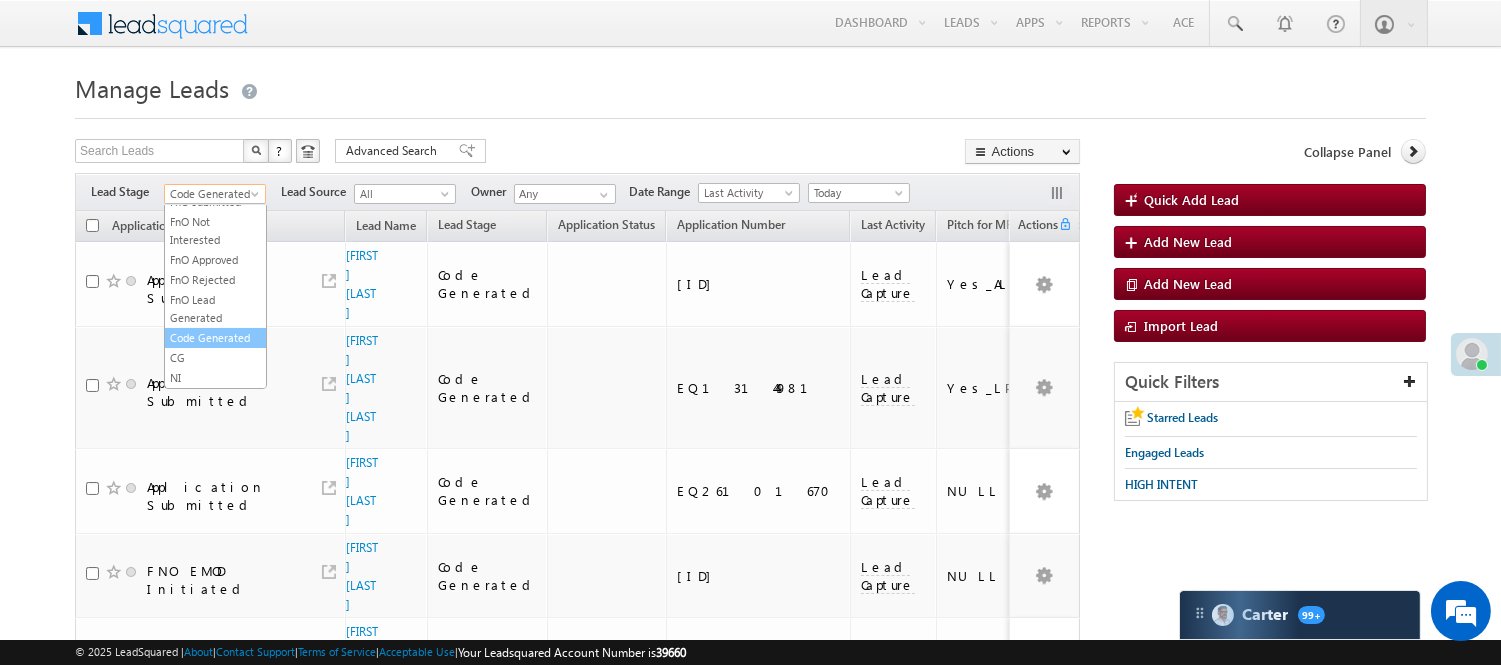 click on "Code Generated" at bounding box center [215, 338] 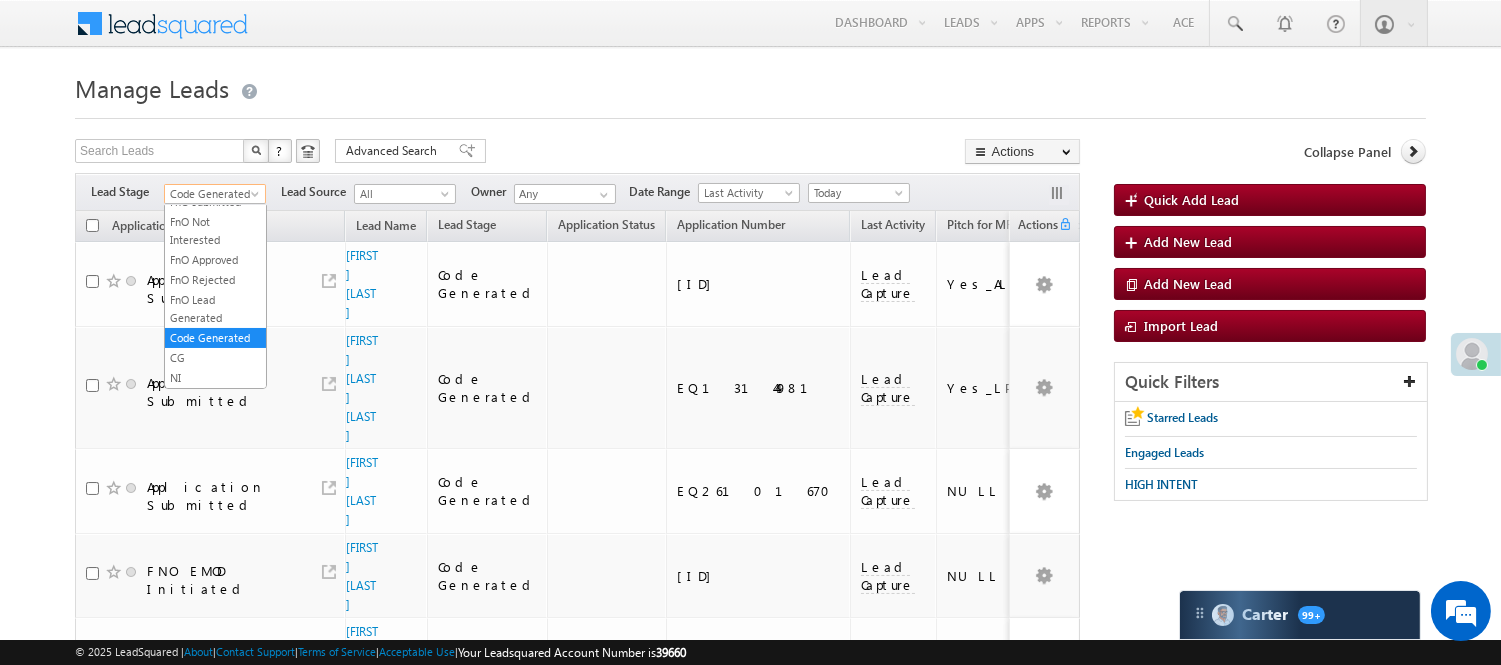 click on "Code Generated" at bounding box center (212, 194) 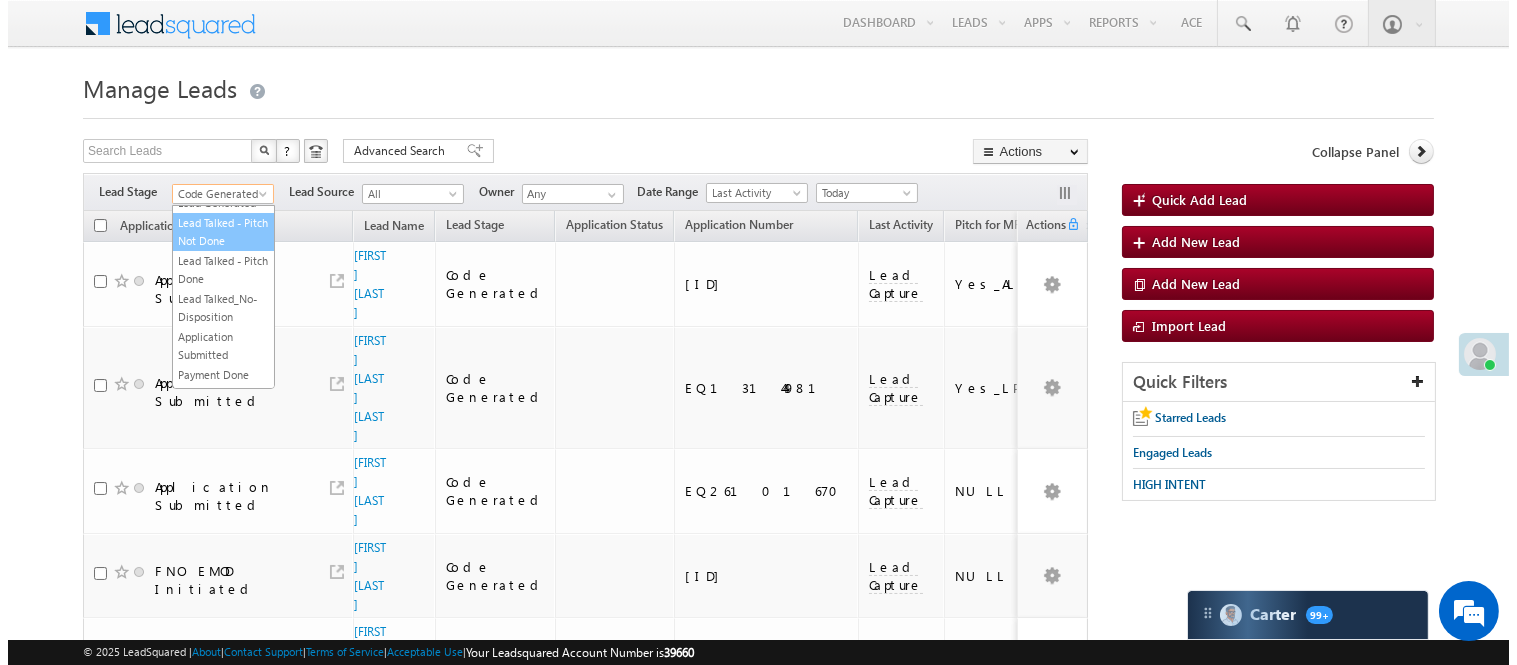 scroll, scrollTop: 0, scrollLeft: 0, axis: both 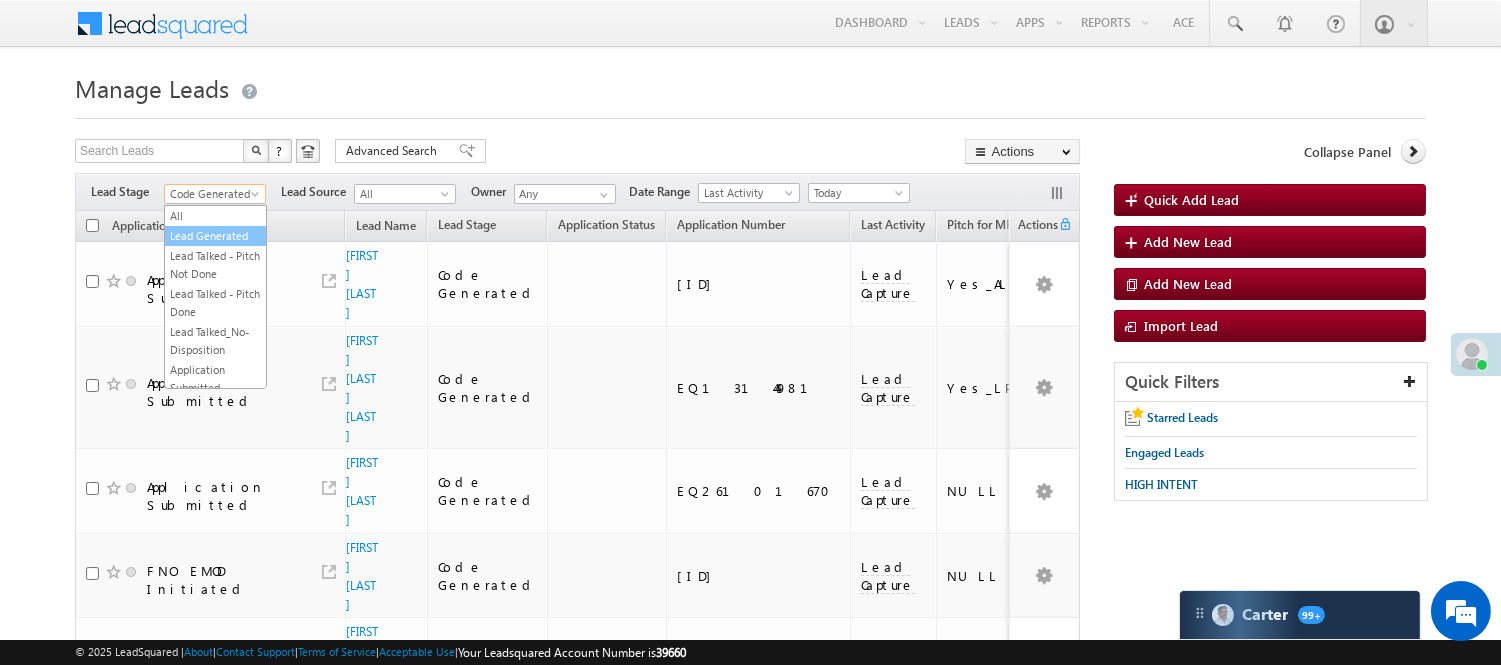 click on "Lead Generated" at bounding box center [215, 236] 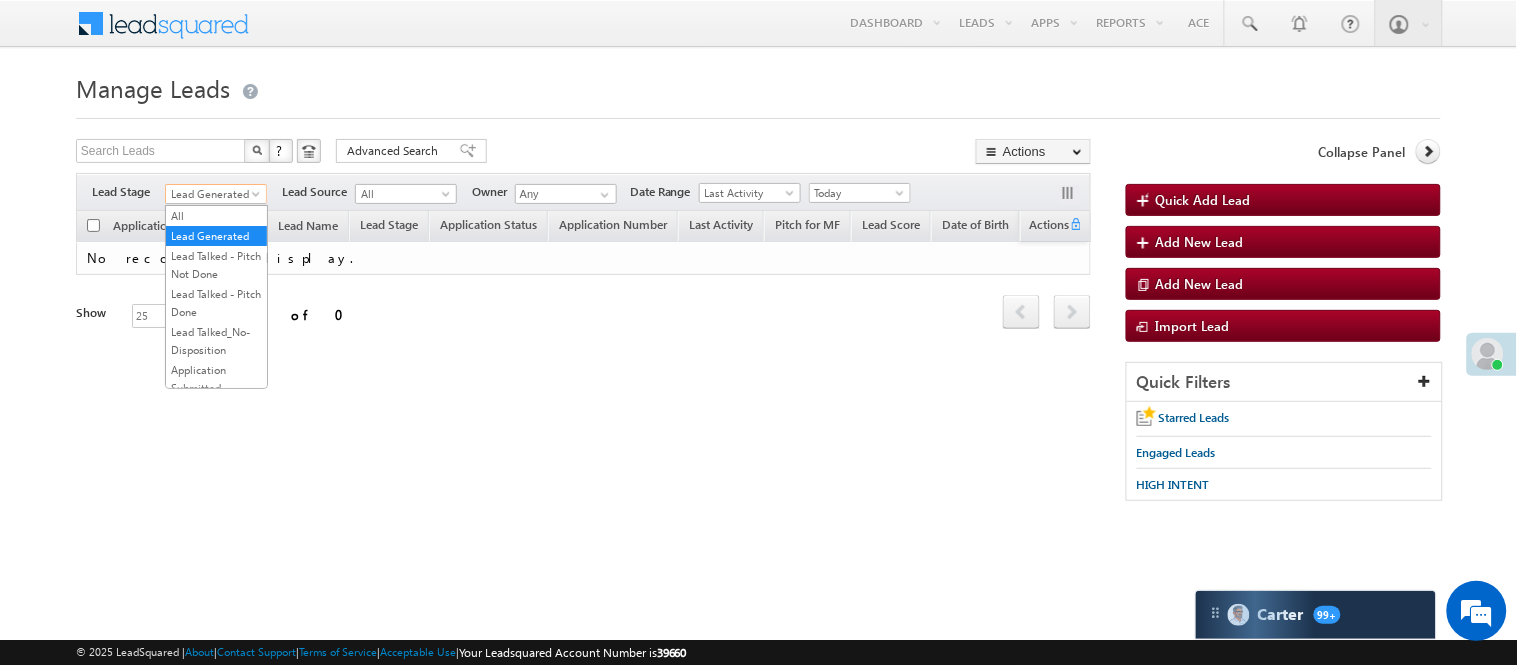 click on "Lead Generated" at bounding box center (213, 194) 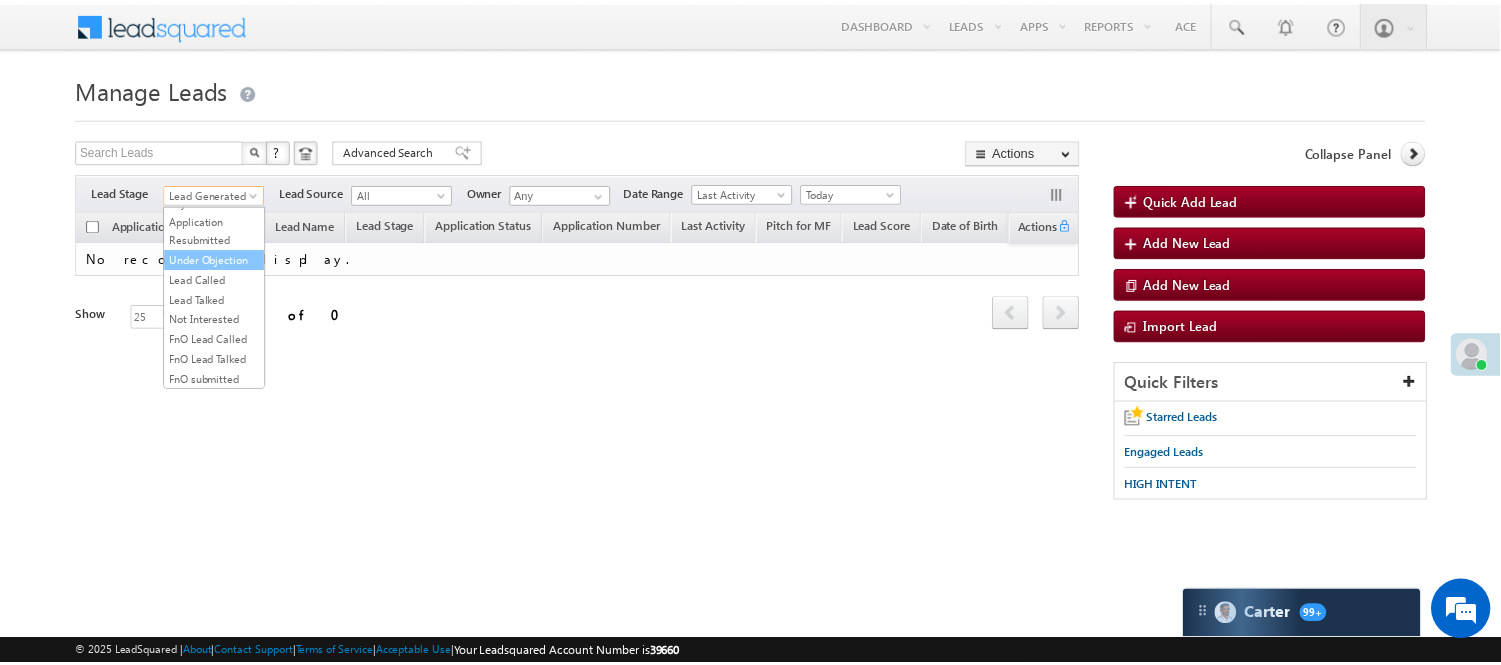 scroll, scrollTop: 496, scrollLeft: 0, axis: vertical 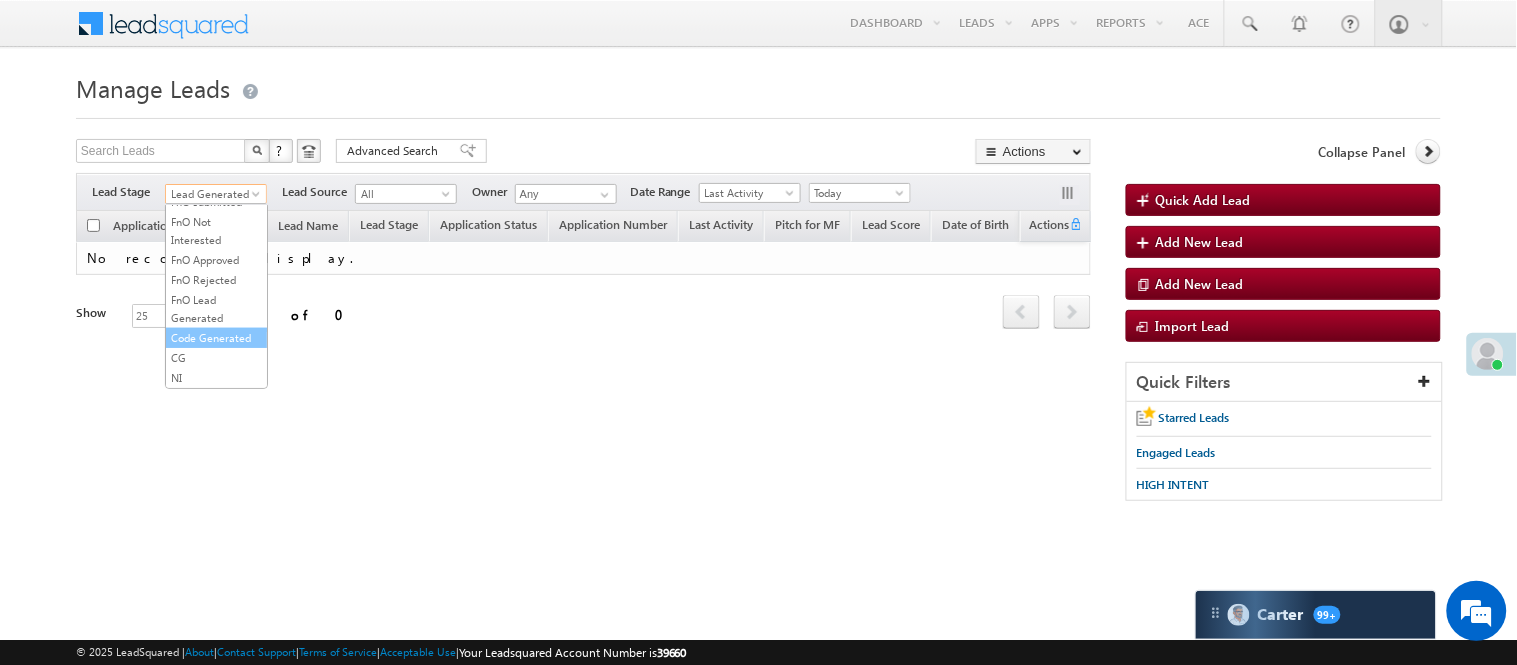 click on "Code Generated" at bounding box center (216, 338) 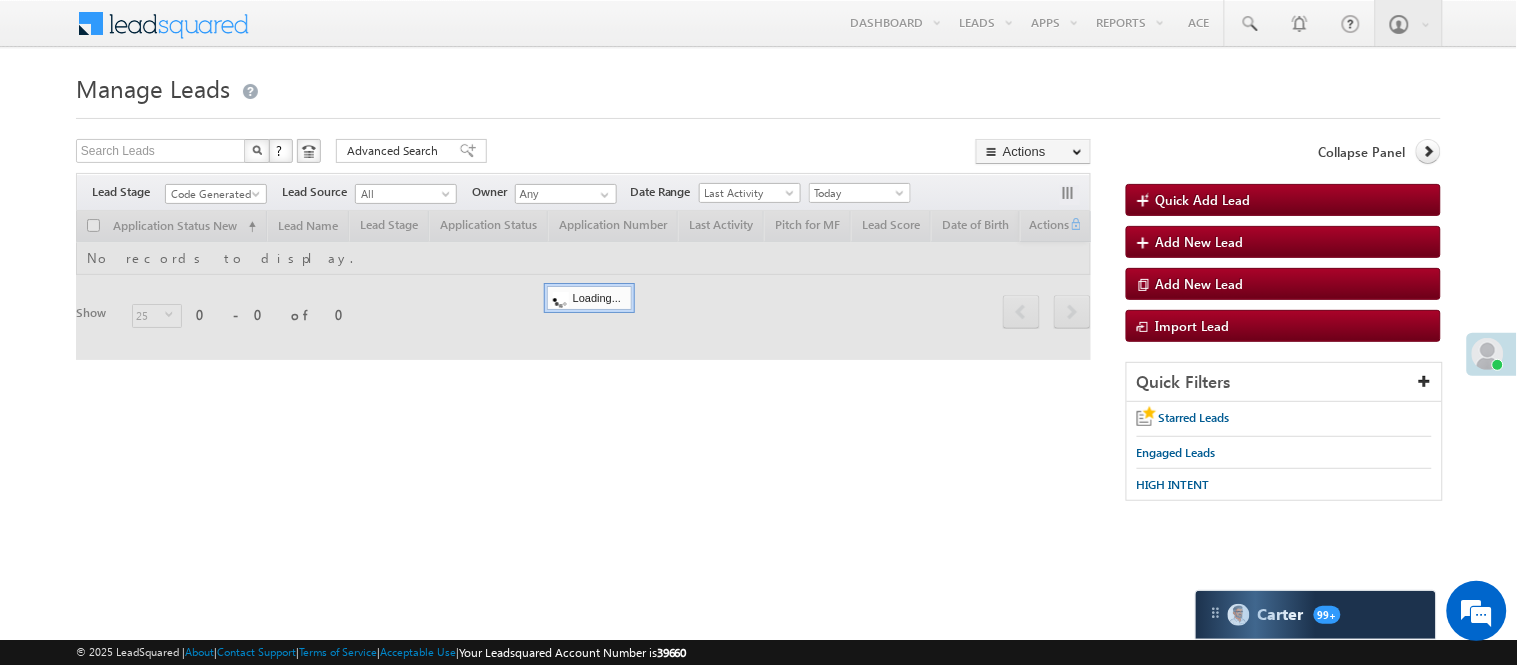 click on "Manage Leads" at bounding box center [758, 86] 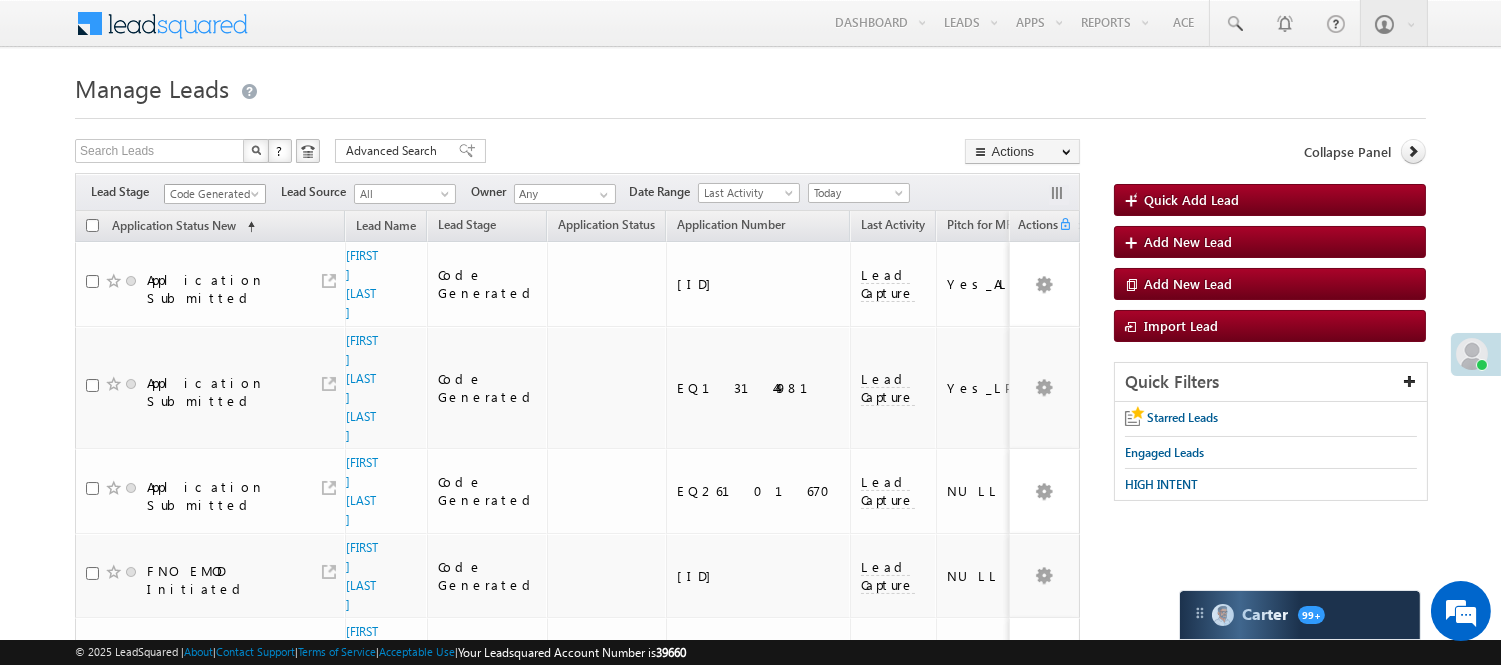 click on "Code Generated" at bounding box center (212, 194) 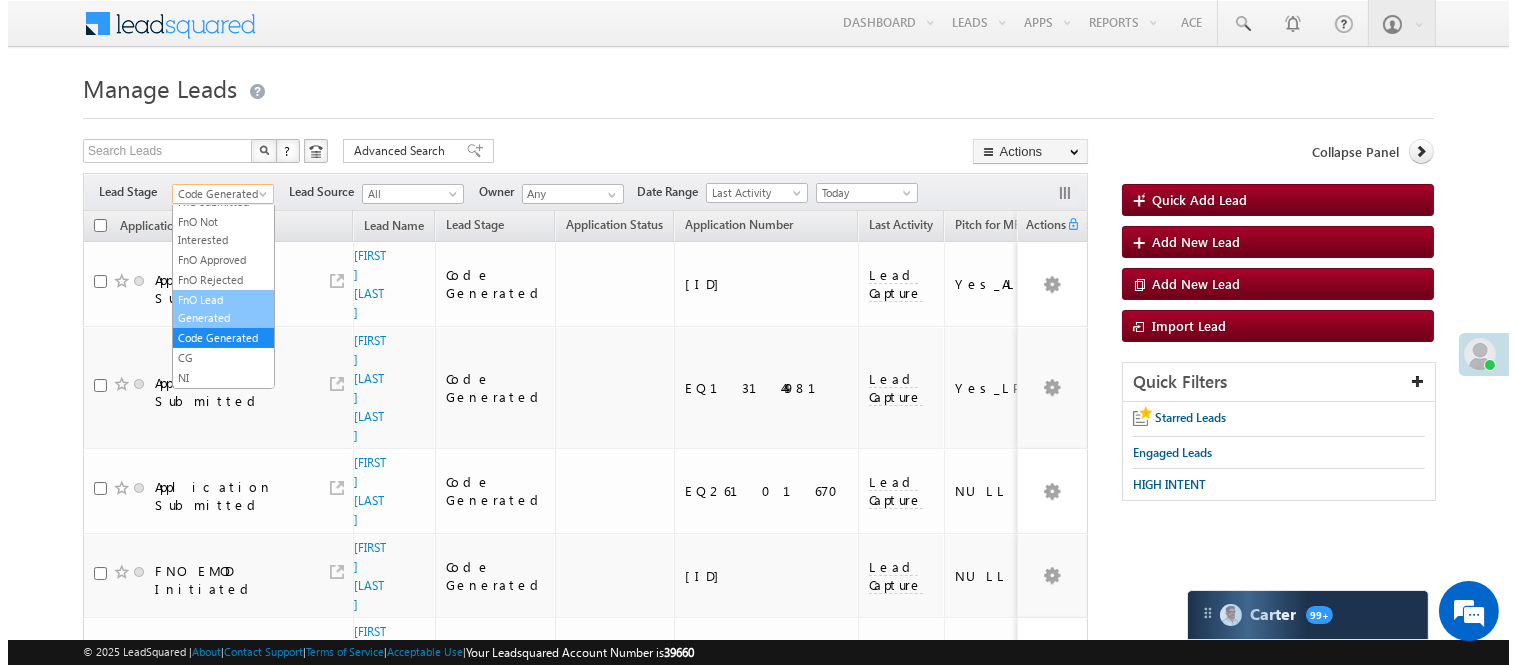 scroll, scrollTop: 0, scrollLeft: 0, axis: both 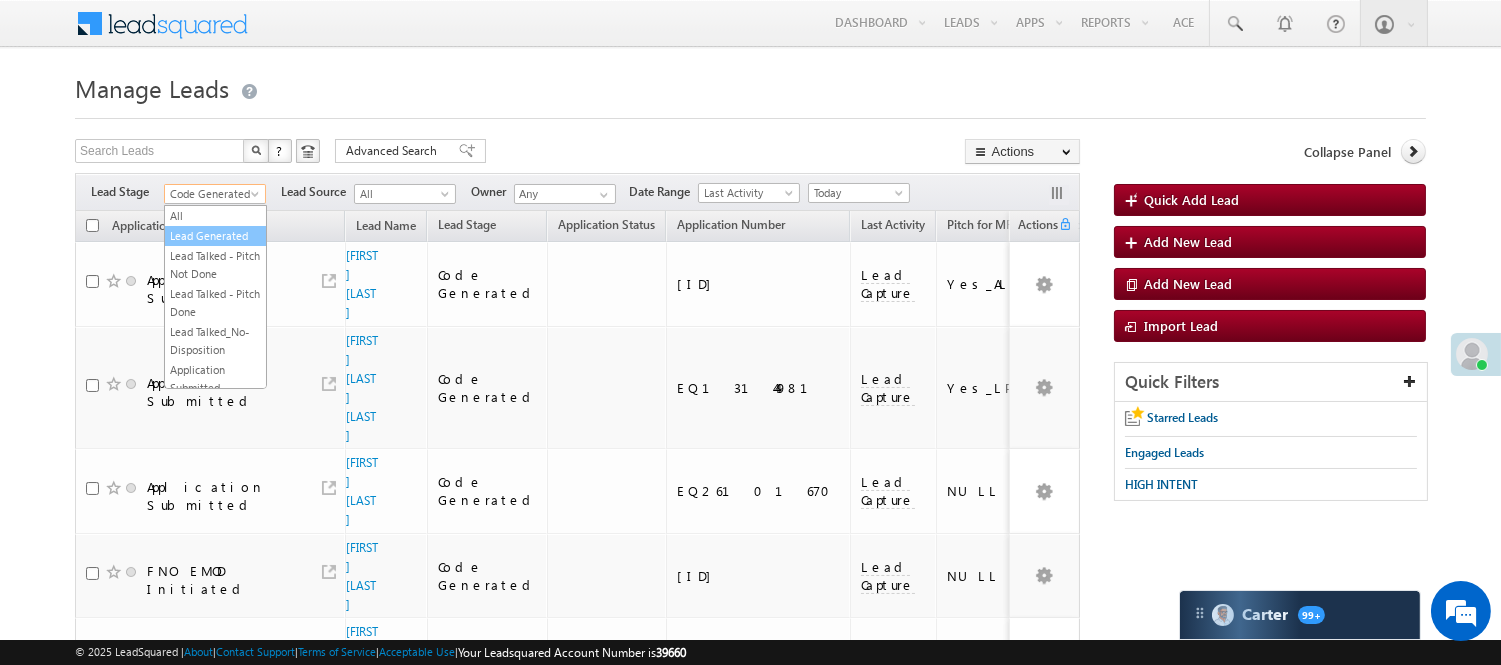 click on "Lead Generated" at bounding box center (215, 236) 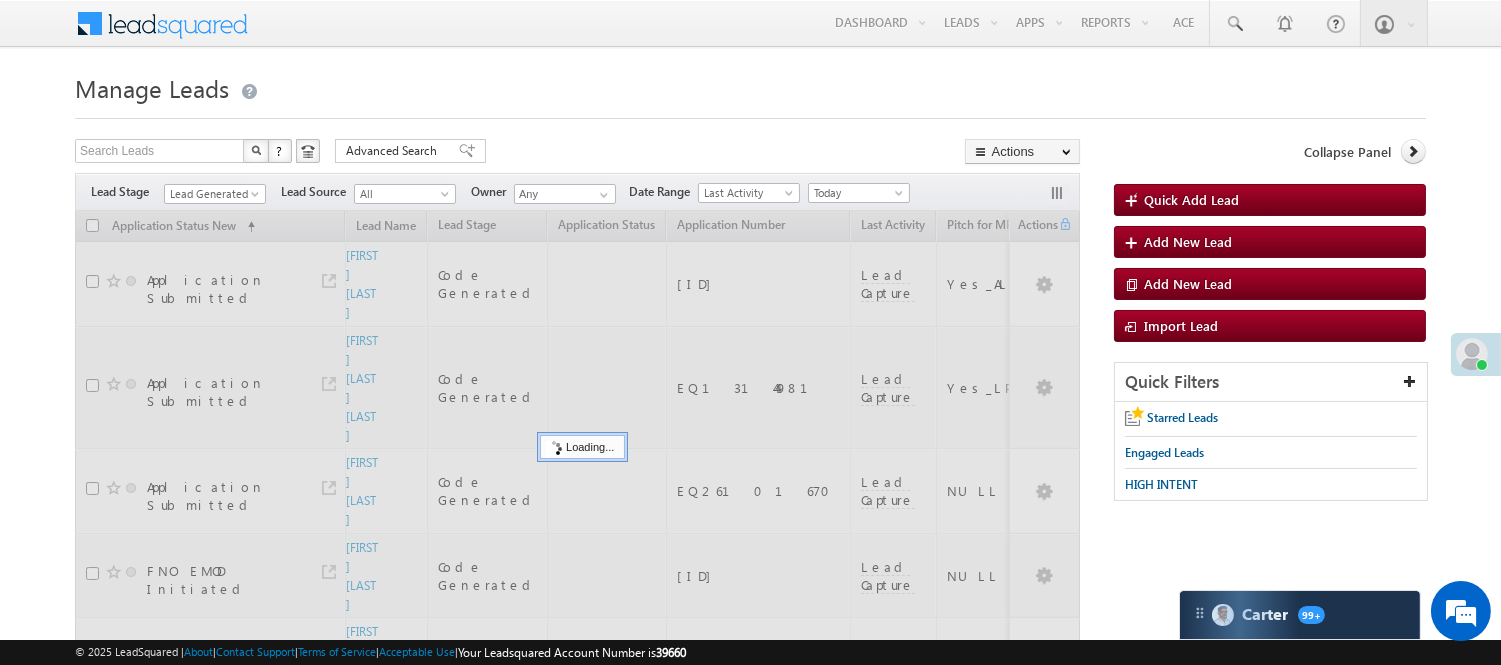 click at bounding box center (750, 112) 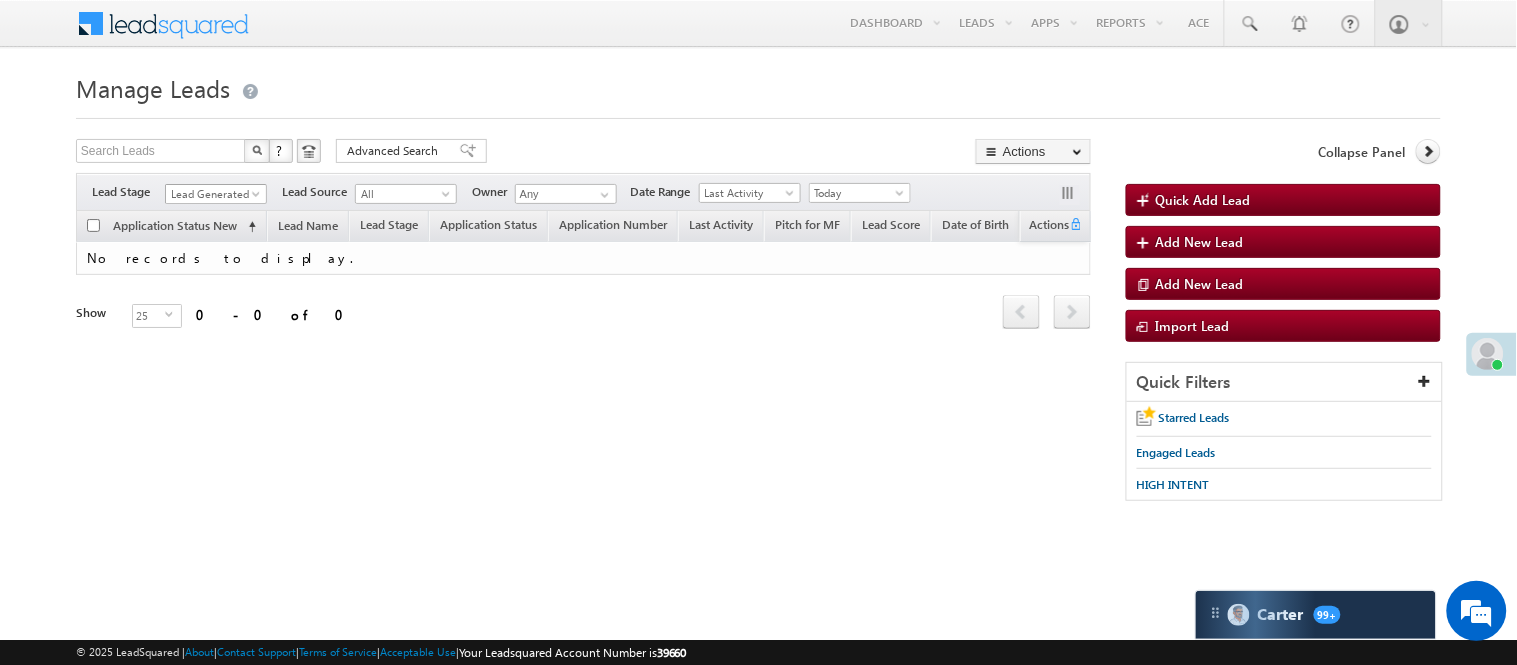 click on "Lead Generated" at bounding box center (213, 194) 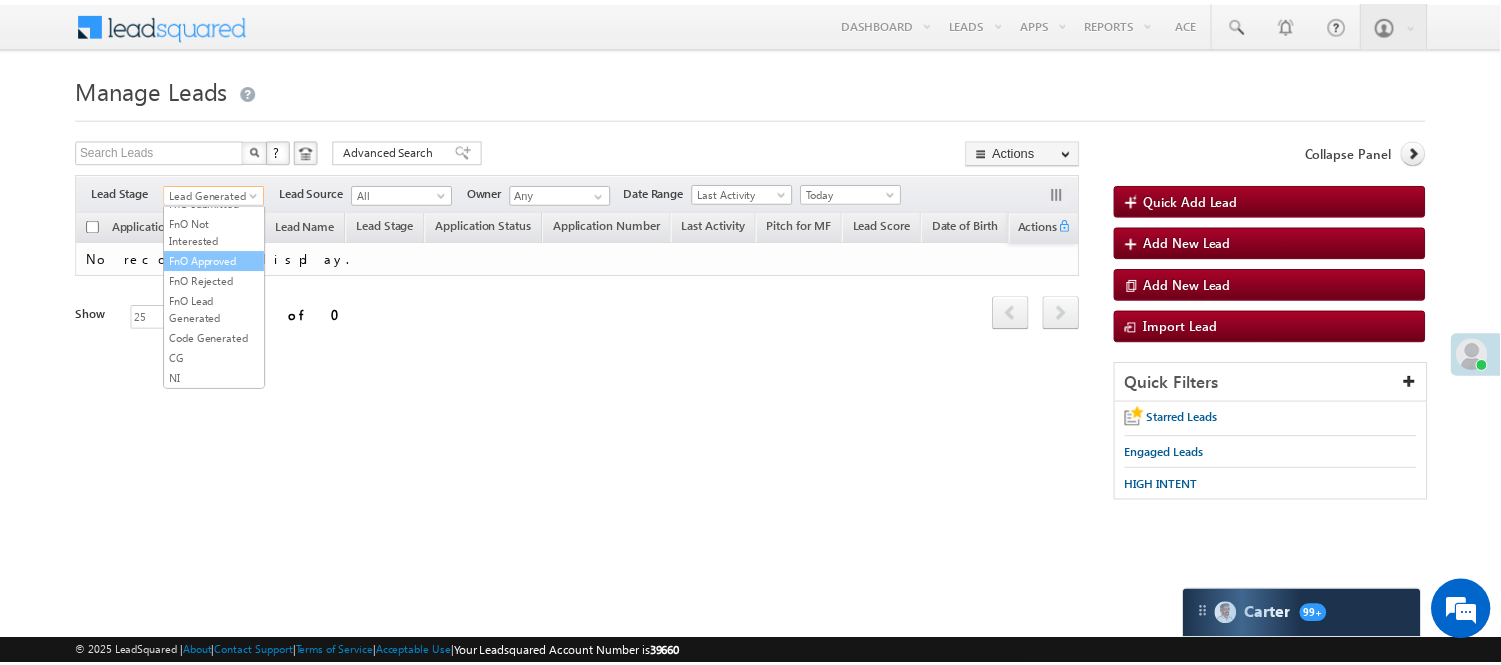 scroll, scrollTop: 496, scrollLeft: 0, axis: vertical 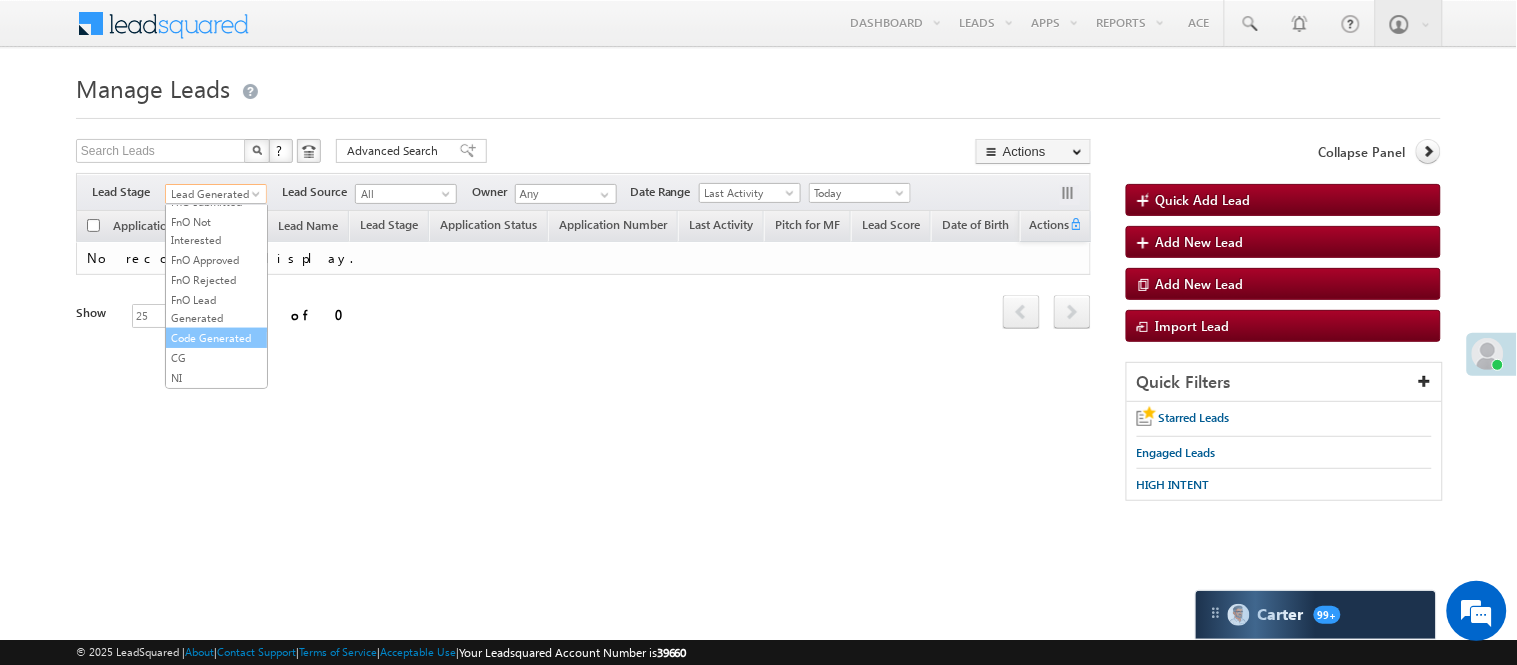 click on "Code Generated" at bounding box center [216, 338] 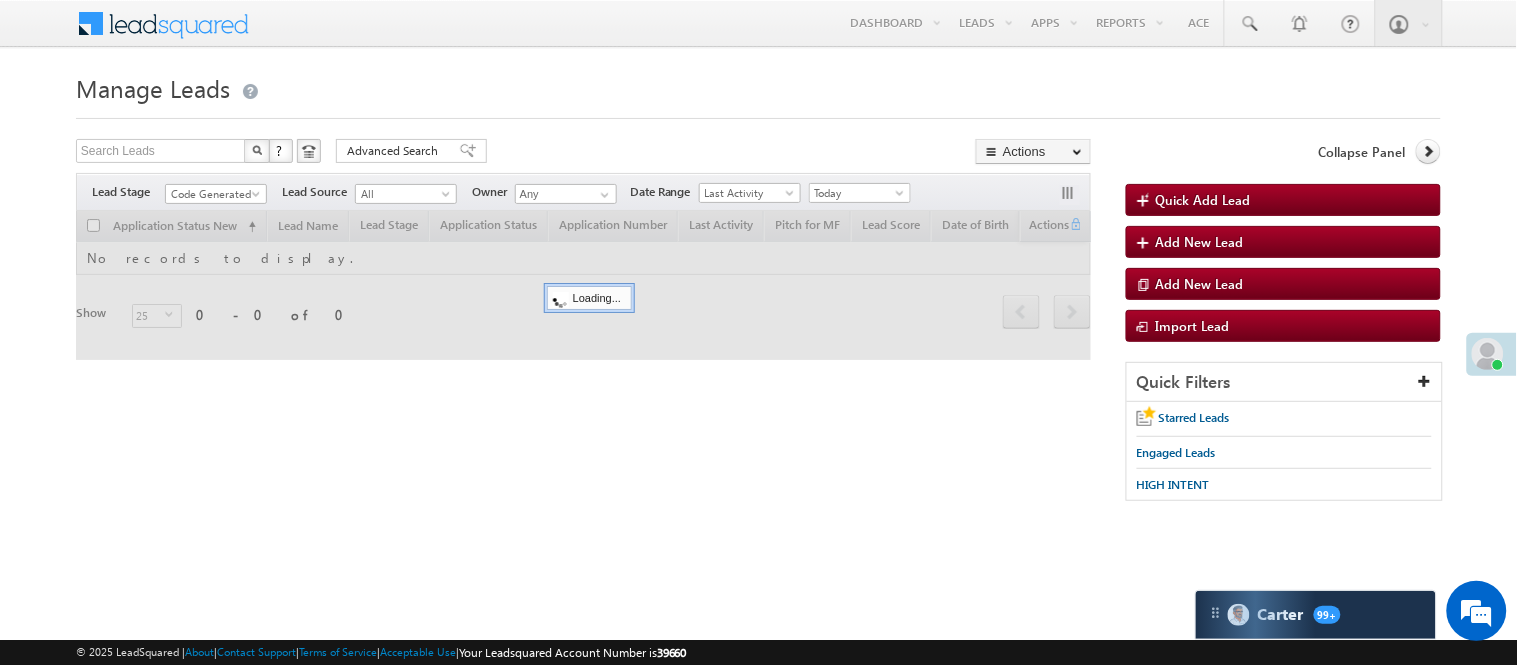 click at bounding box center (758, 112) 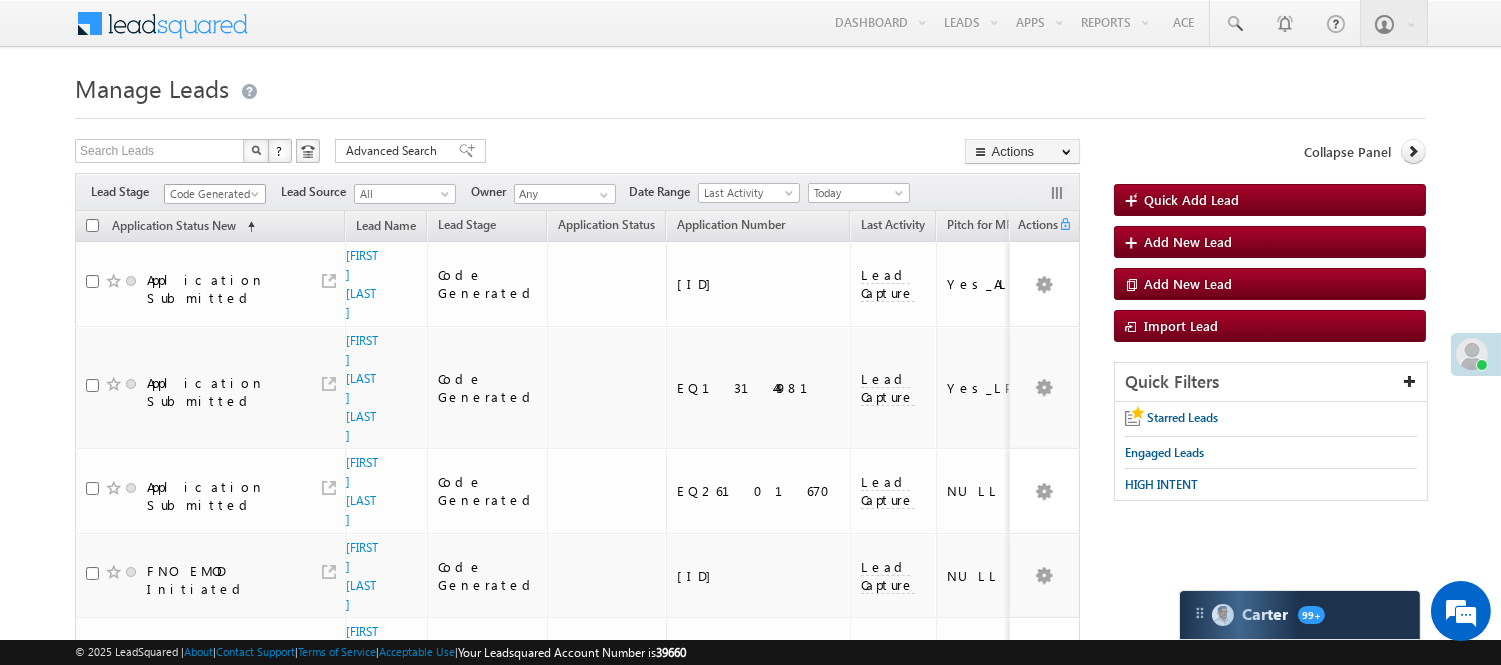click on "Code Generated" at bounding box center [212, 194] 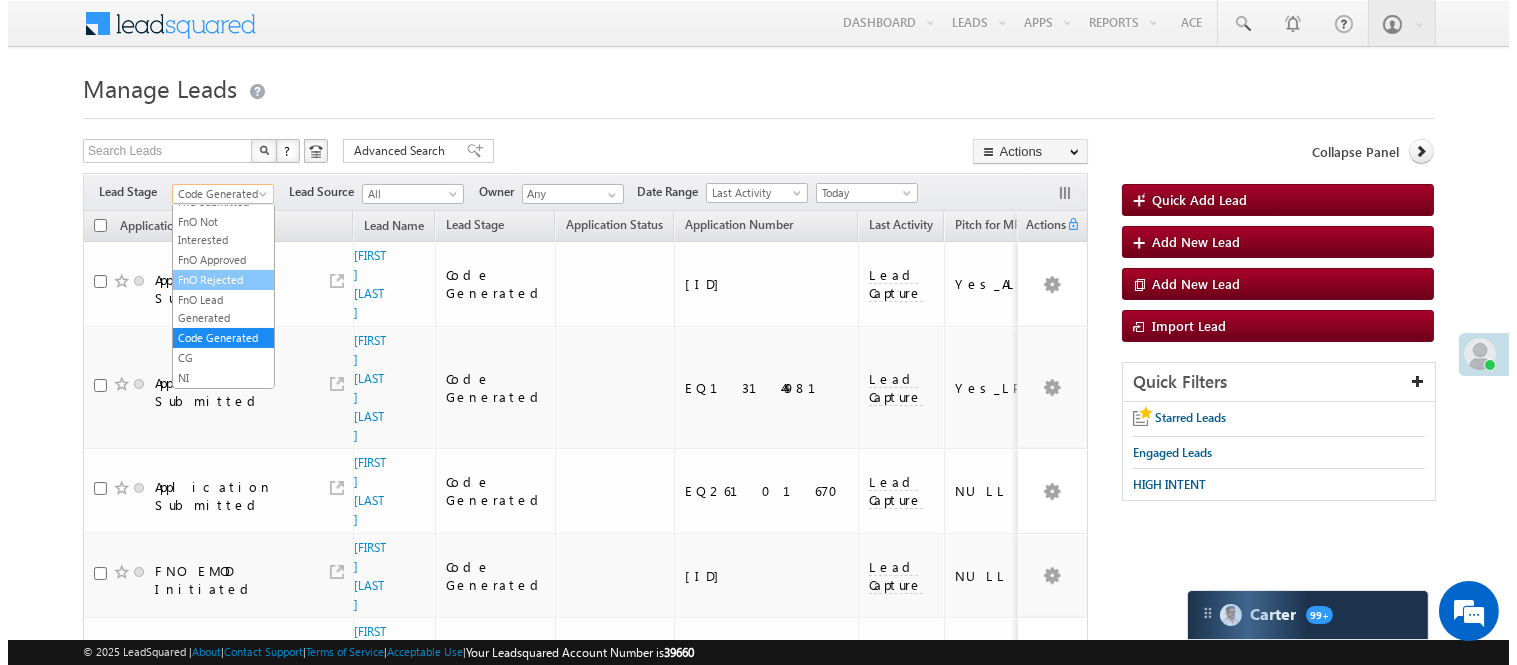 scroll, scrollTop: 0, scrollLeft: 0, axis: both 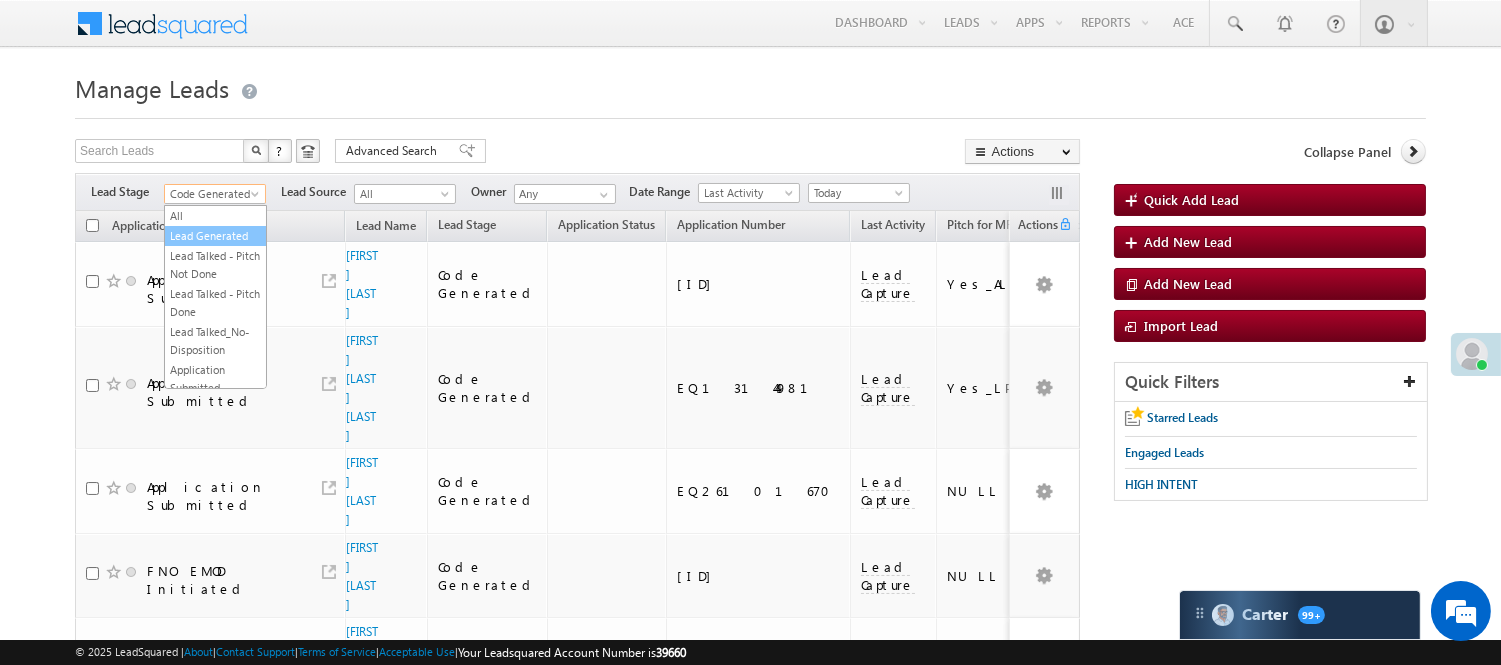 click on "Lead Generated" at bounding box center (215, 236) 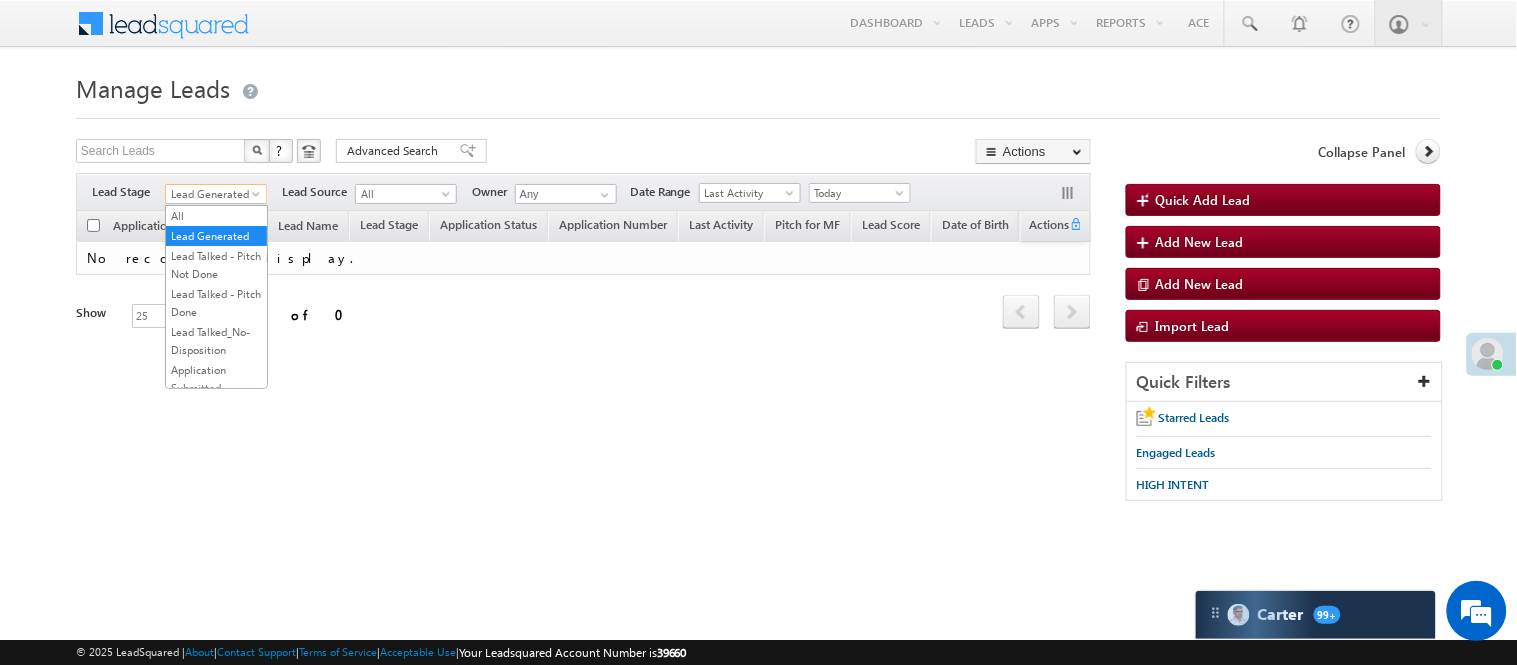 click on "Lead Generated" at bounding box center (213, 194) 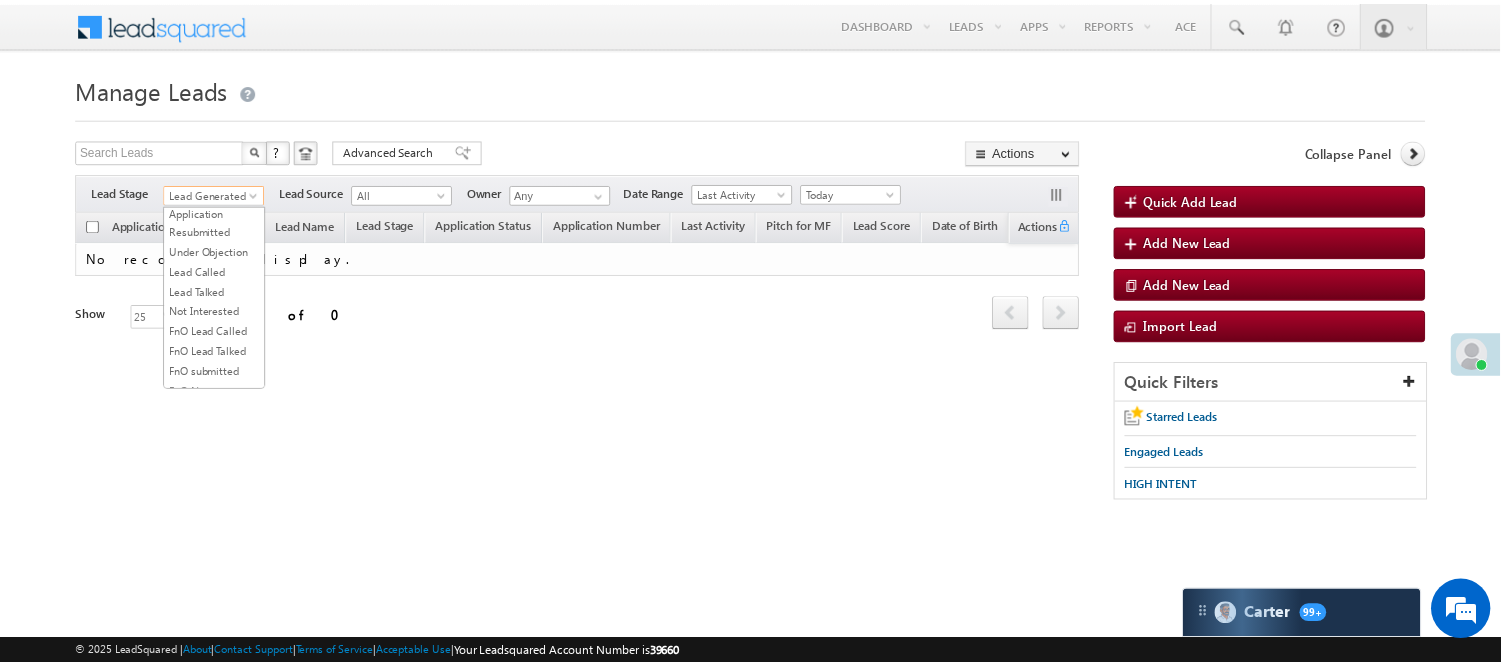 scroll, scrollTop: 496, scrollLeft: 0, axis: vertical 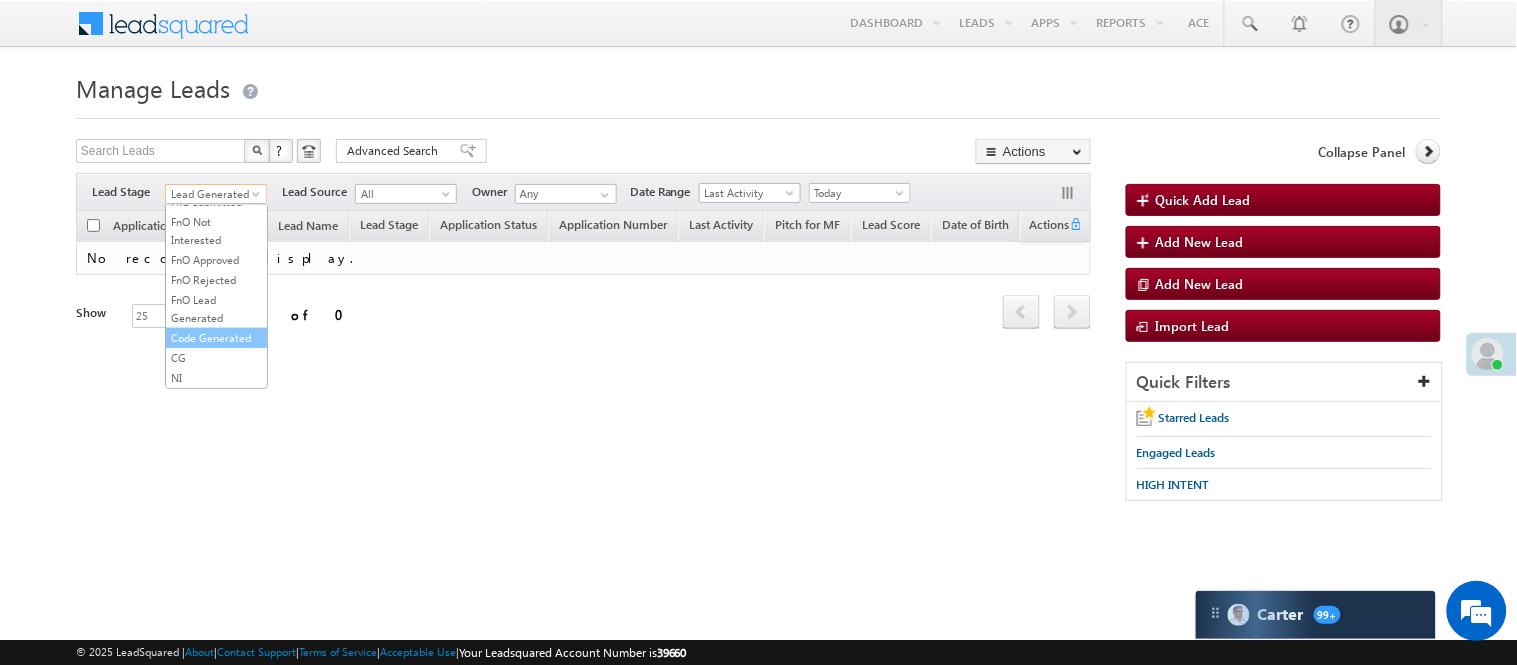 click on "Code Generated" at bounding box center (216, 338) 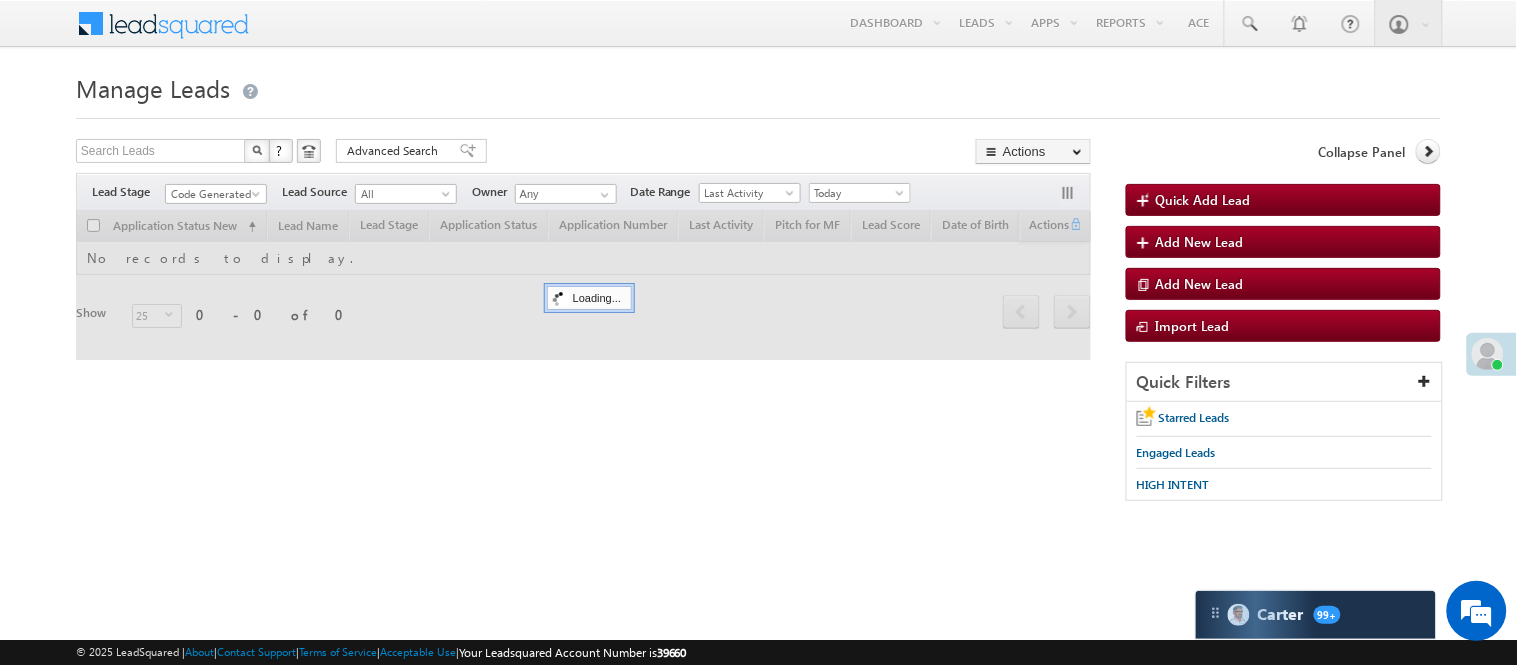 click at bounding box center (758, 112) 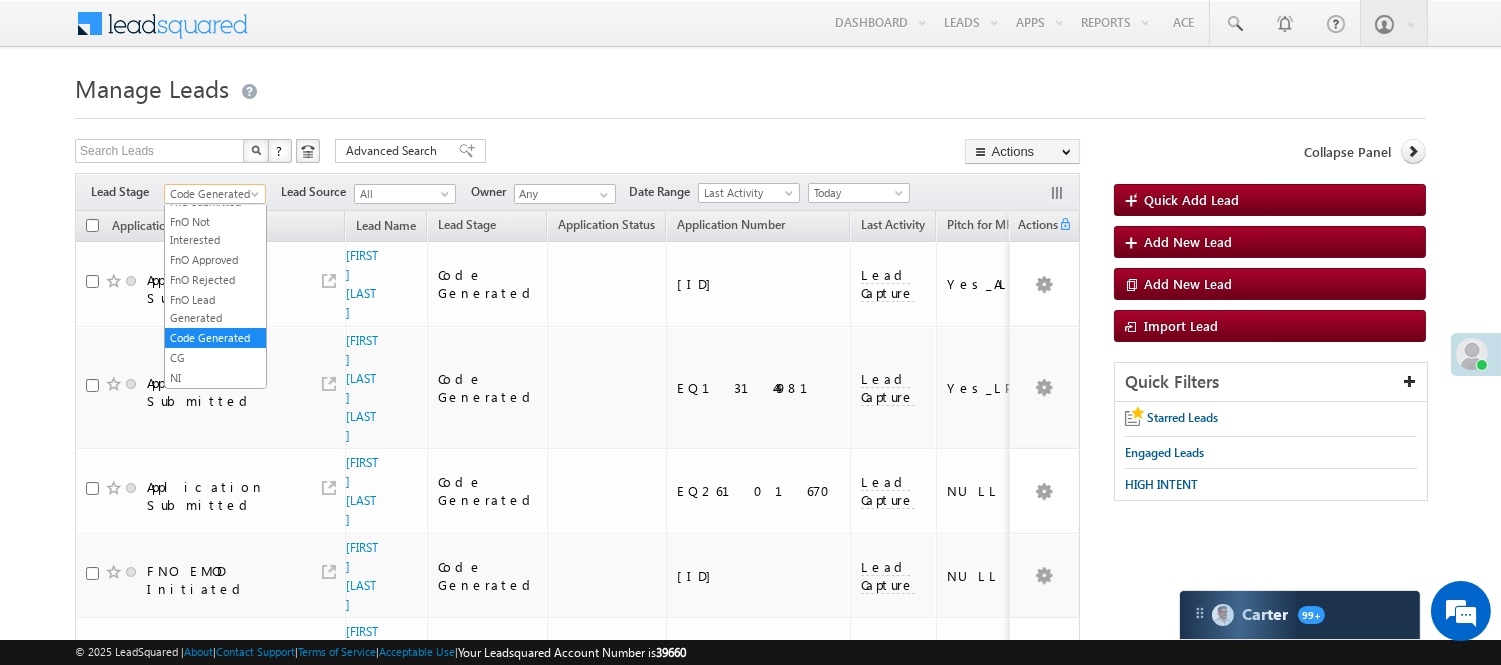 click on "Code Generated" at bounding box center (212, 194) 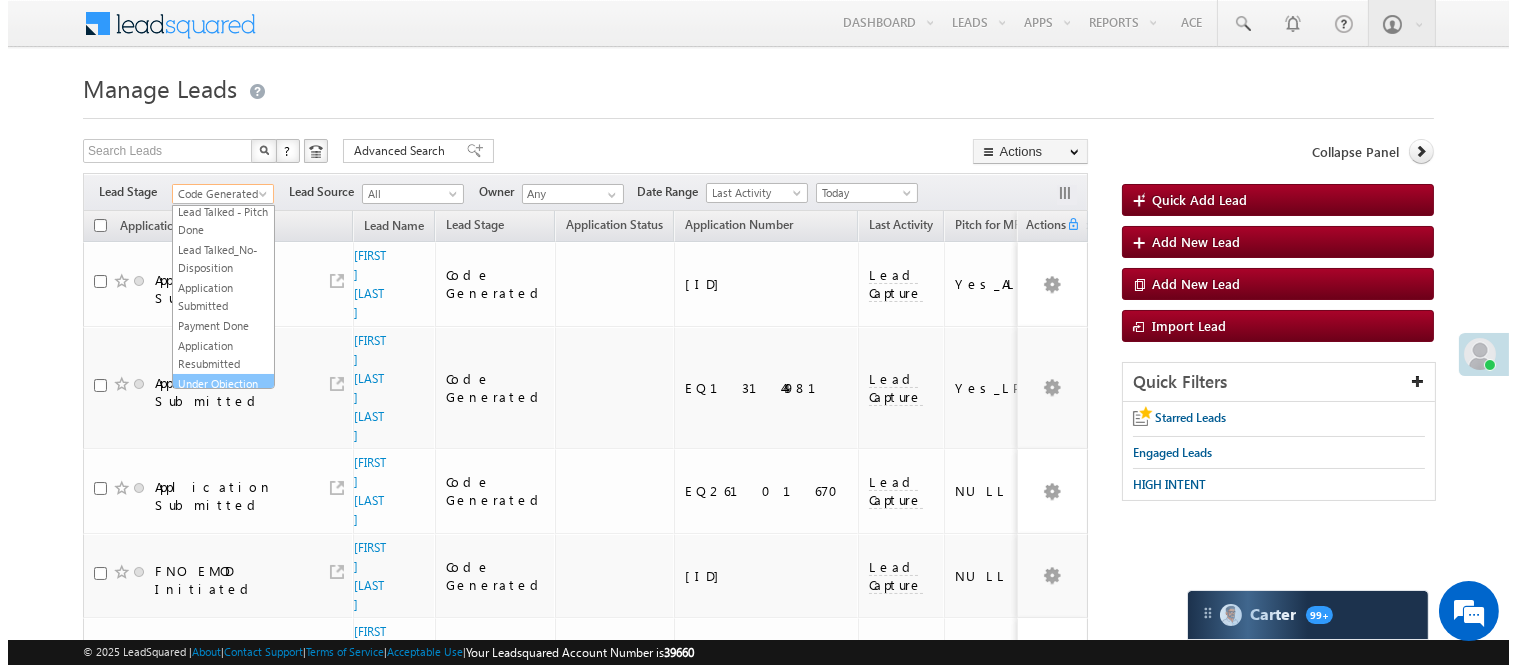 scroll, scrollTop: 0, scrollLeft: 0, axis: both 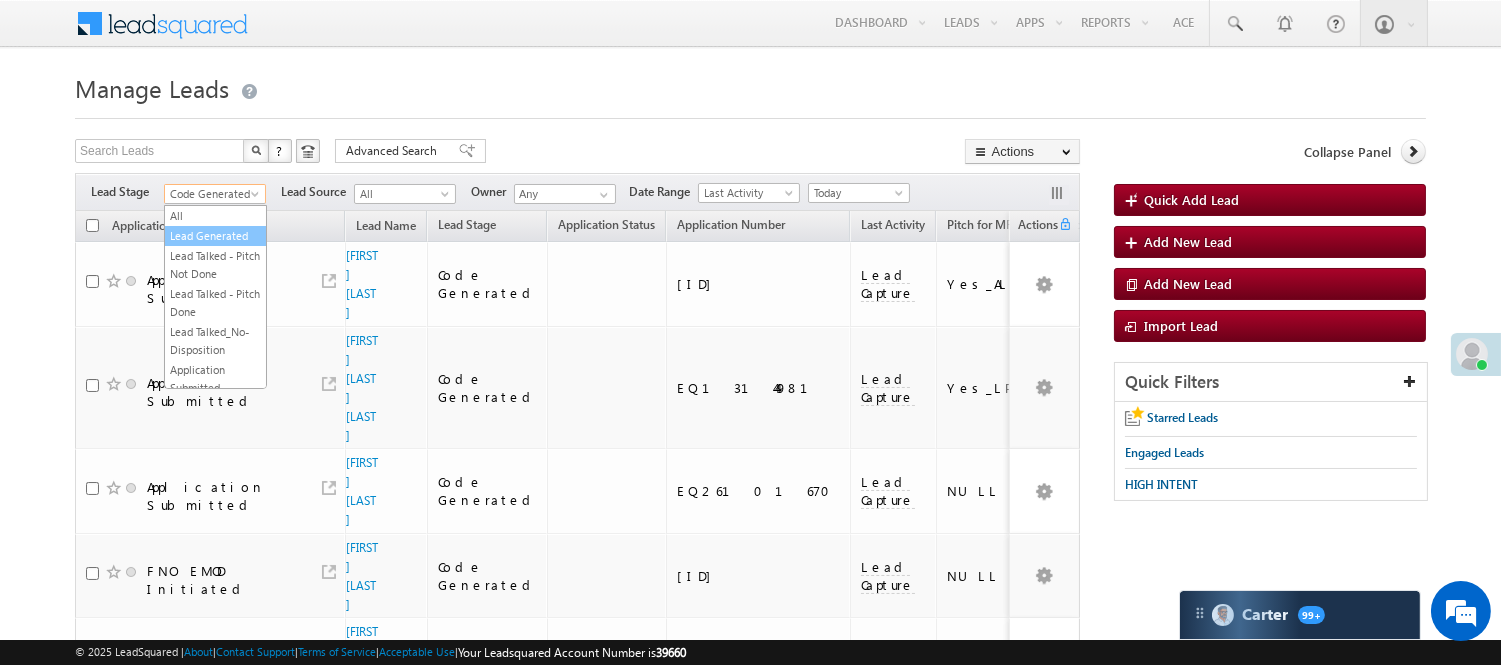 click on "Lead Generated" at bounding box center [215, 236] 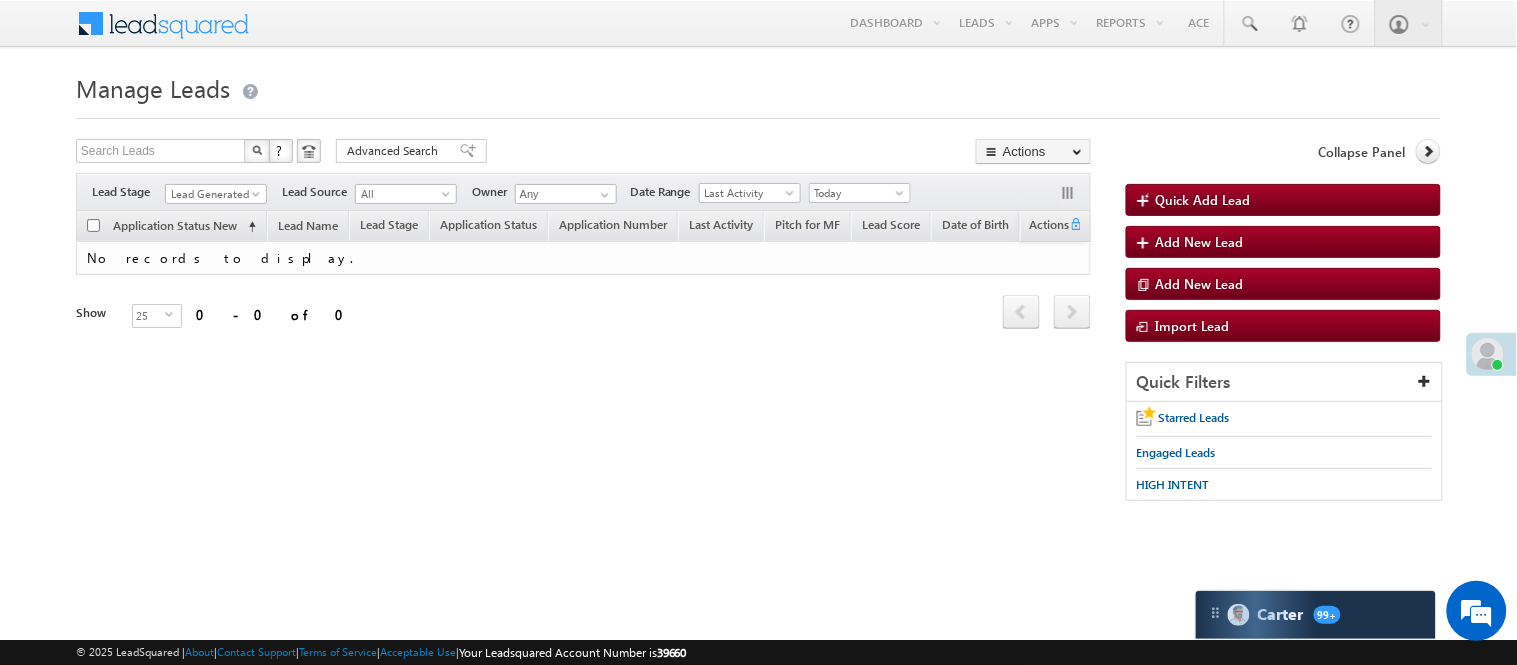 click on "Filters
Lead Stage
All Lead Generated Lead Talked - Pitch Not Done Lead Talked - Pitch Done Lead Talked_No-Disposition Application Submitted Payment Done Application Resubmitted Under Objection Lead Called Lead Talked Not Interested FnO Lead Called FnO Lead Talked FnO submitted FnO Not Interested FnO Approved FnO Rejected FnO Lead Generated Code Generated CG NI Lead Generated
Lead Source
All All
Owner Any Any" at bounding box center [583, 192] 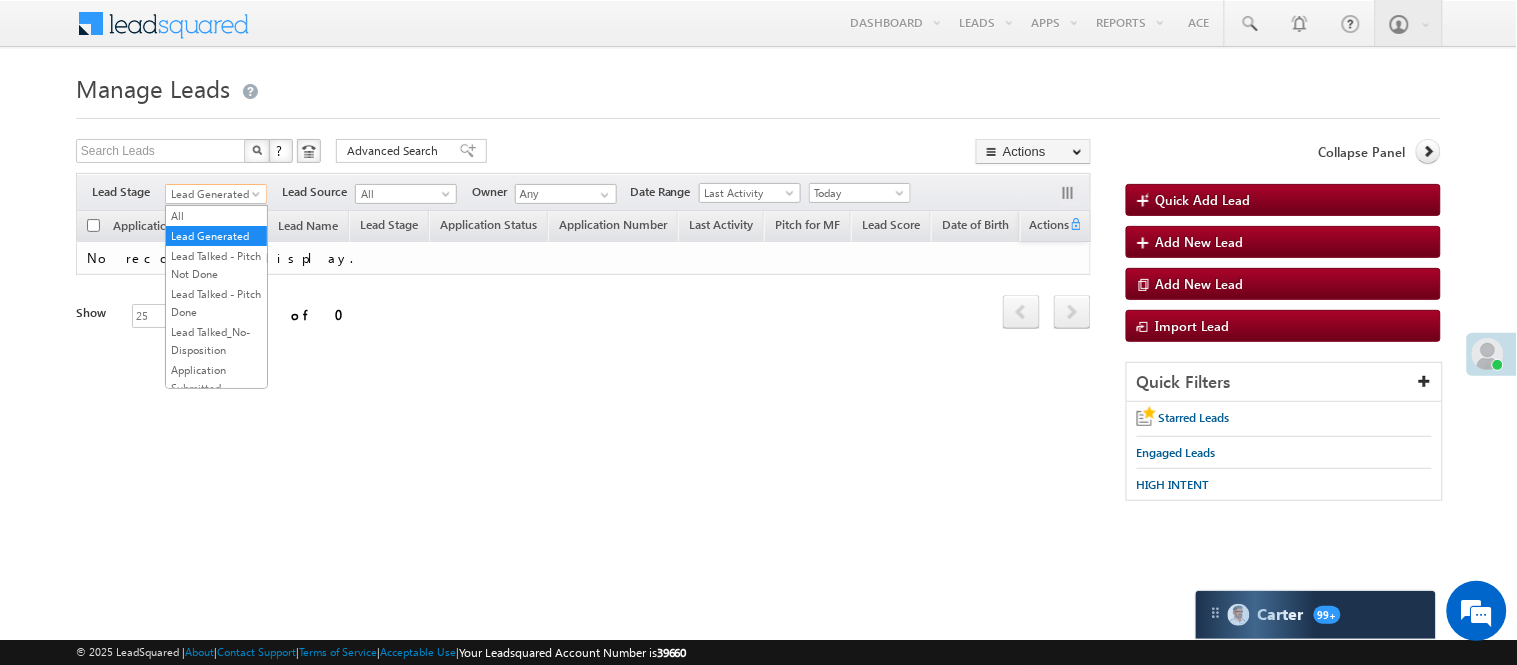 click on "Lead Generated" at bounding box center [213, 194] 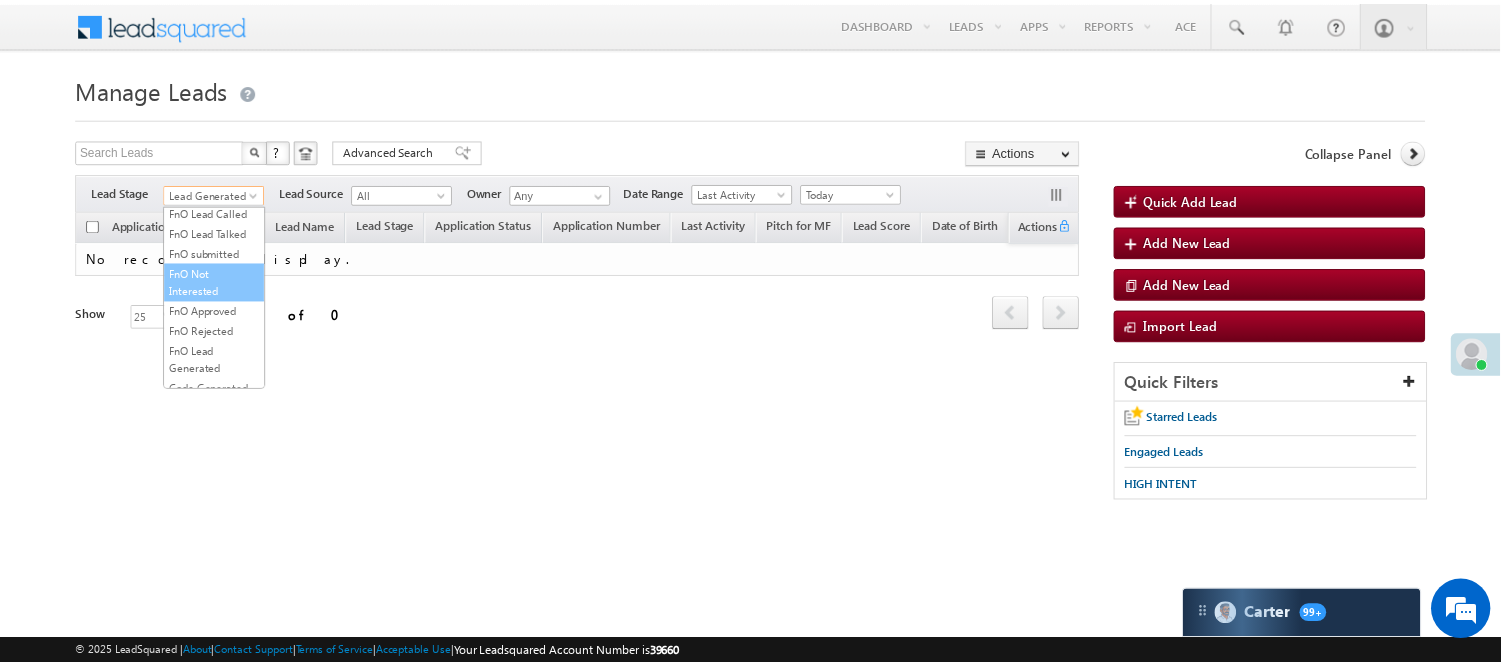 scroll, scrollTop: 496, scrollLeft: 0, axis: vertical 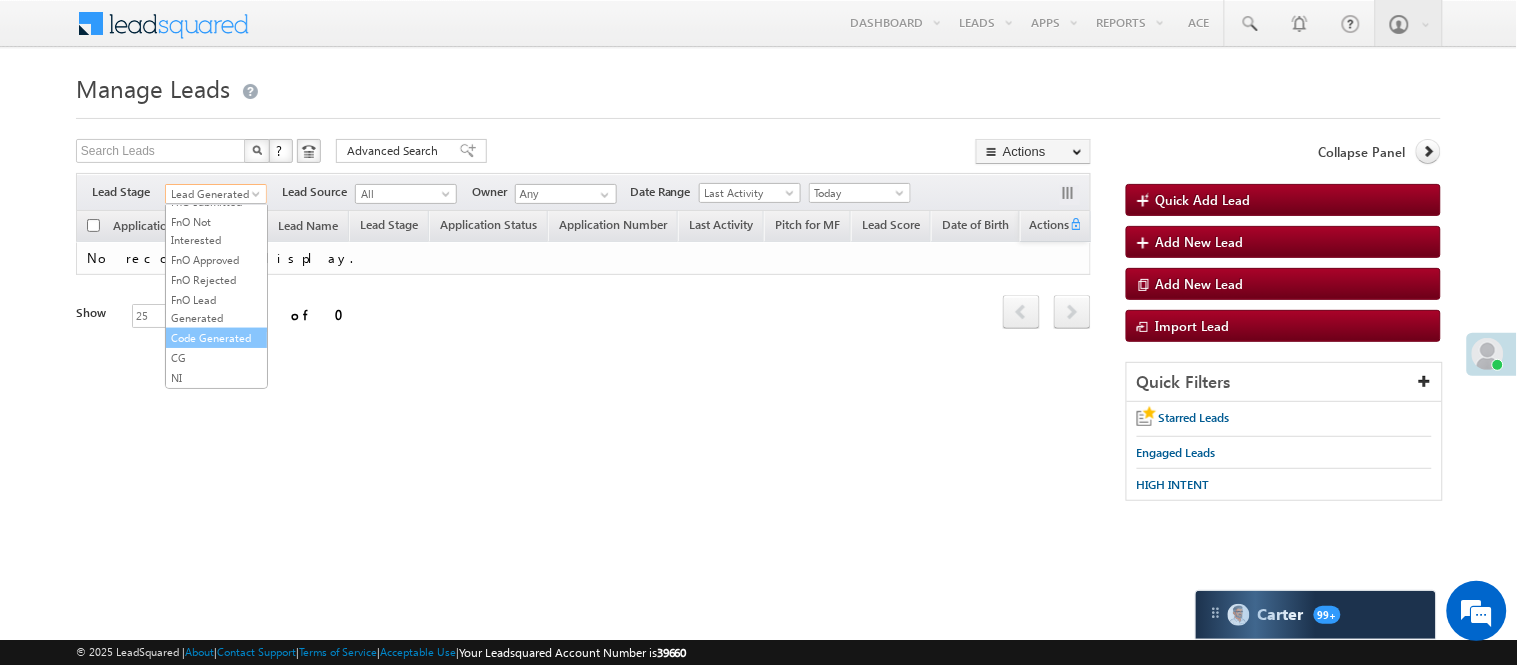 click on "Code Generated" at bounding box center (216, 338) 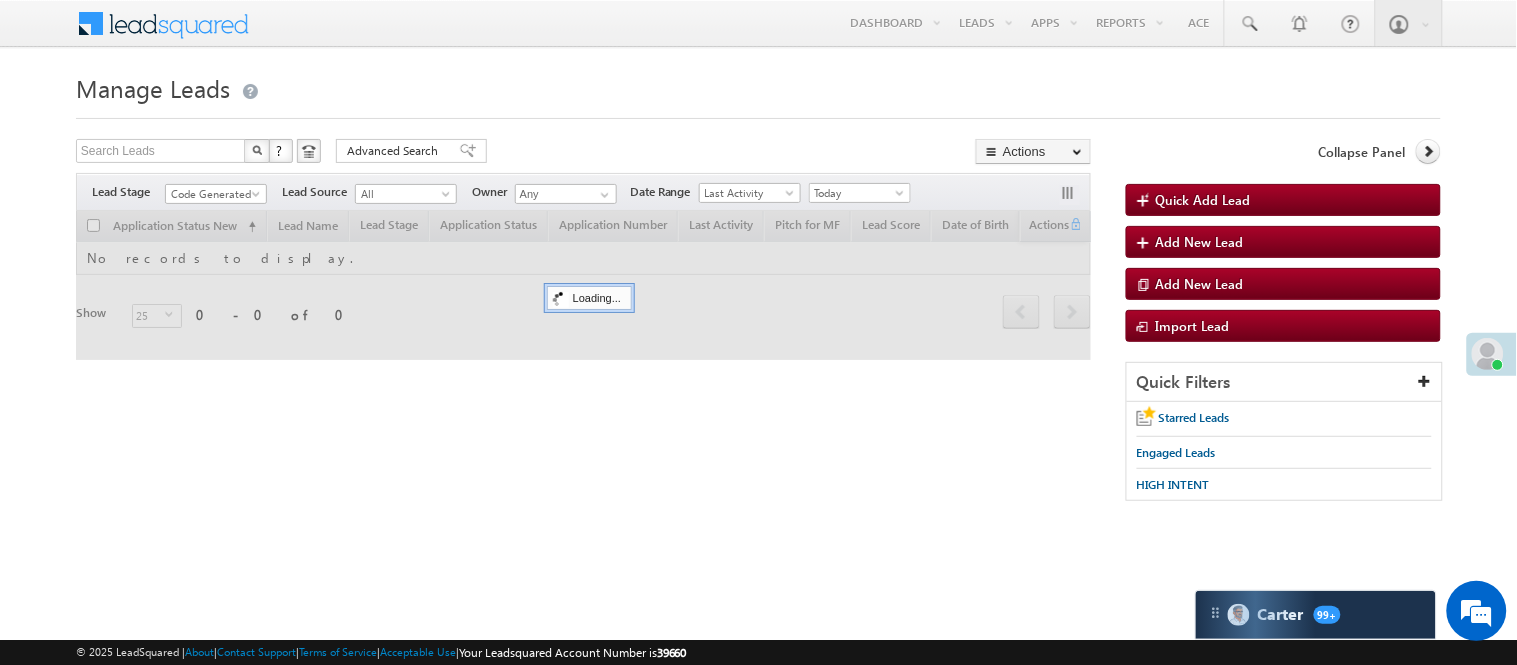 click at bounding box center (758, 112) 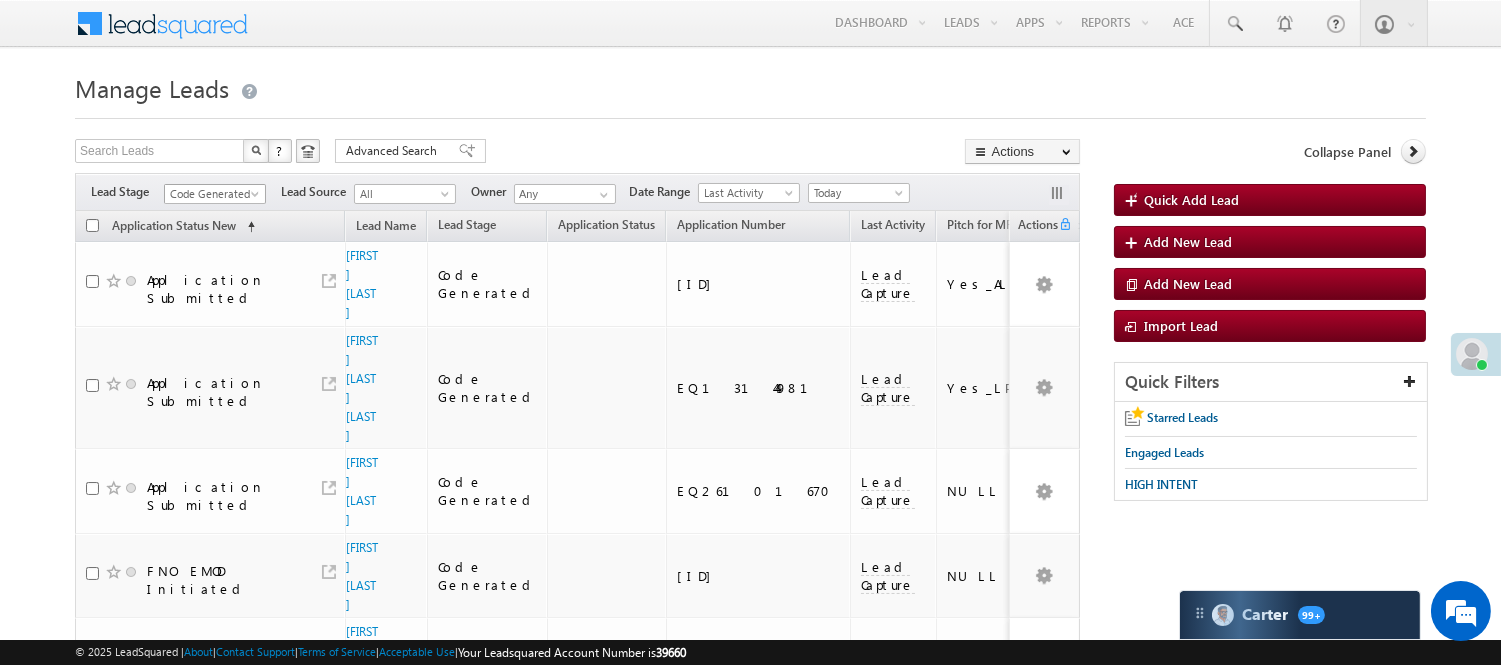 click on "Code Generated" at bounding box center (215, 194) 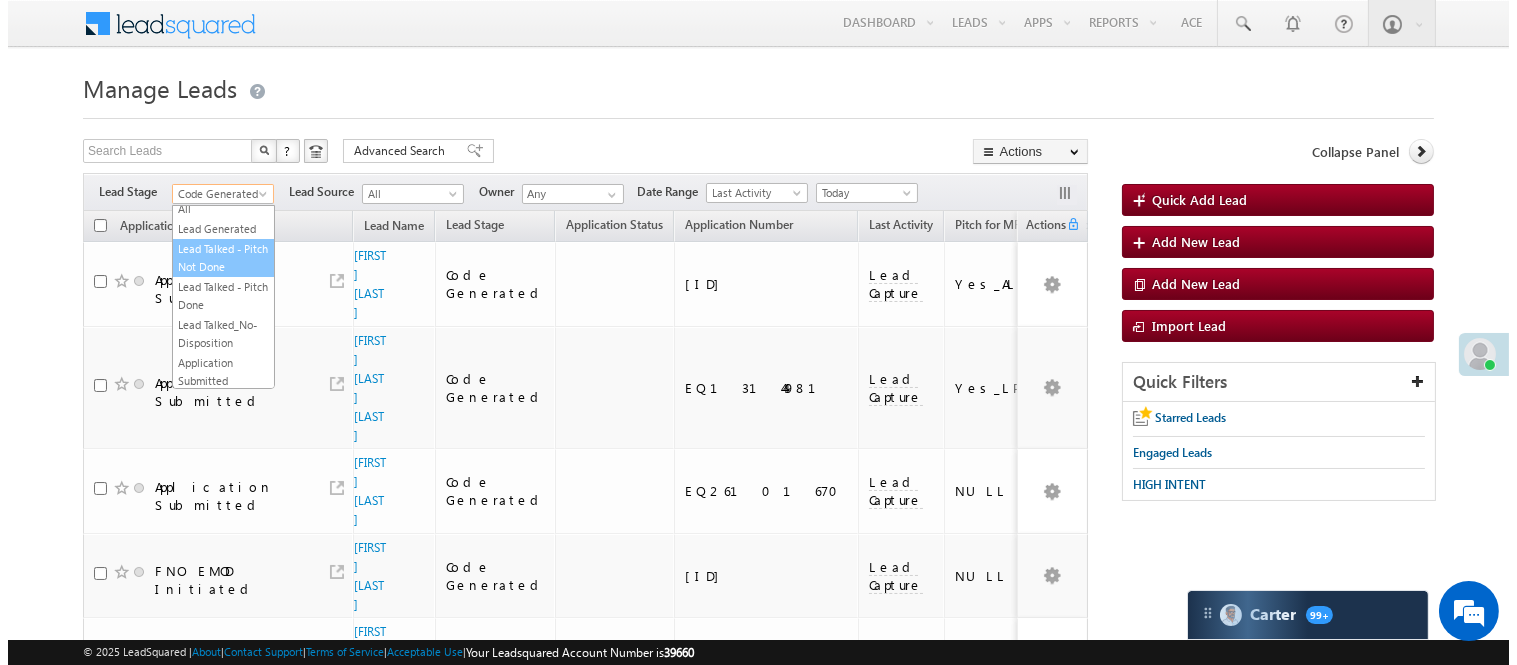 scroll, scrollTop: 0, scrollLeft: 0, axis: both 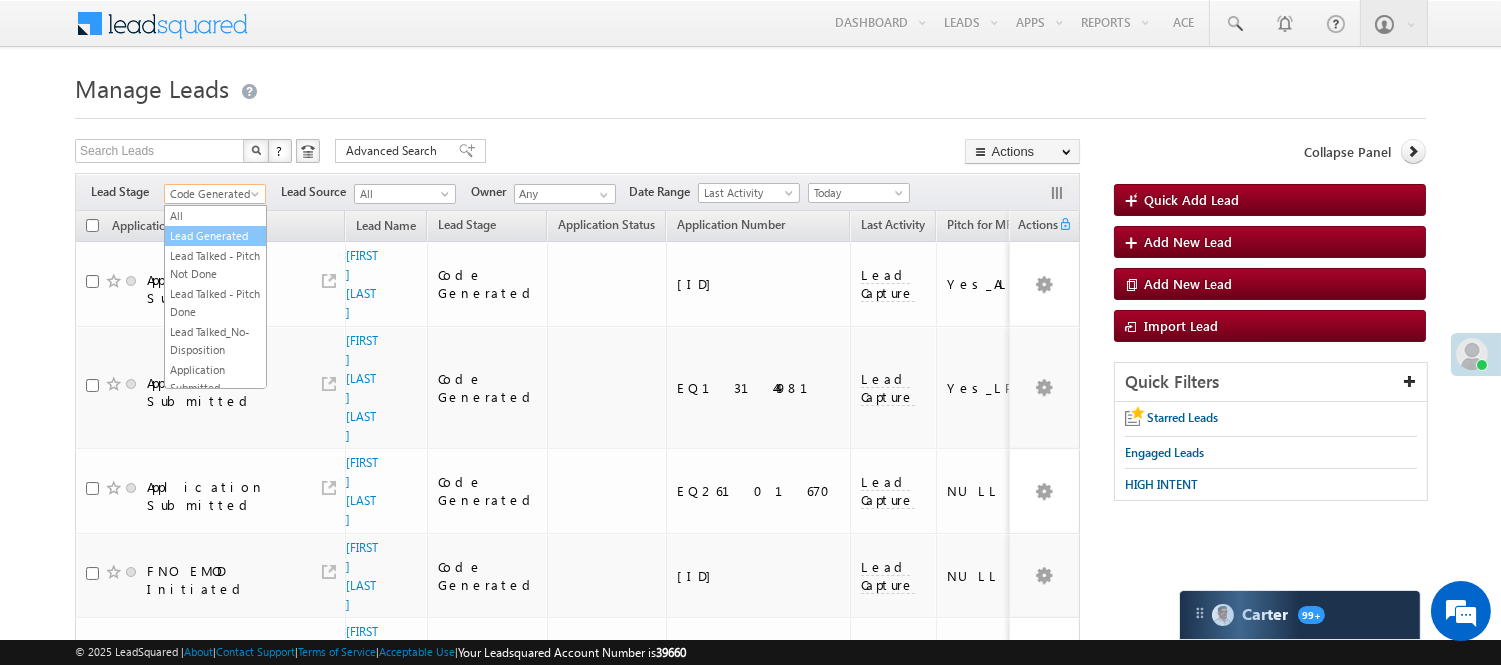 click on "Lead Generated" at bounding box center [215, 236] 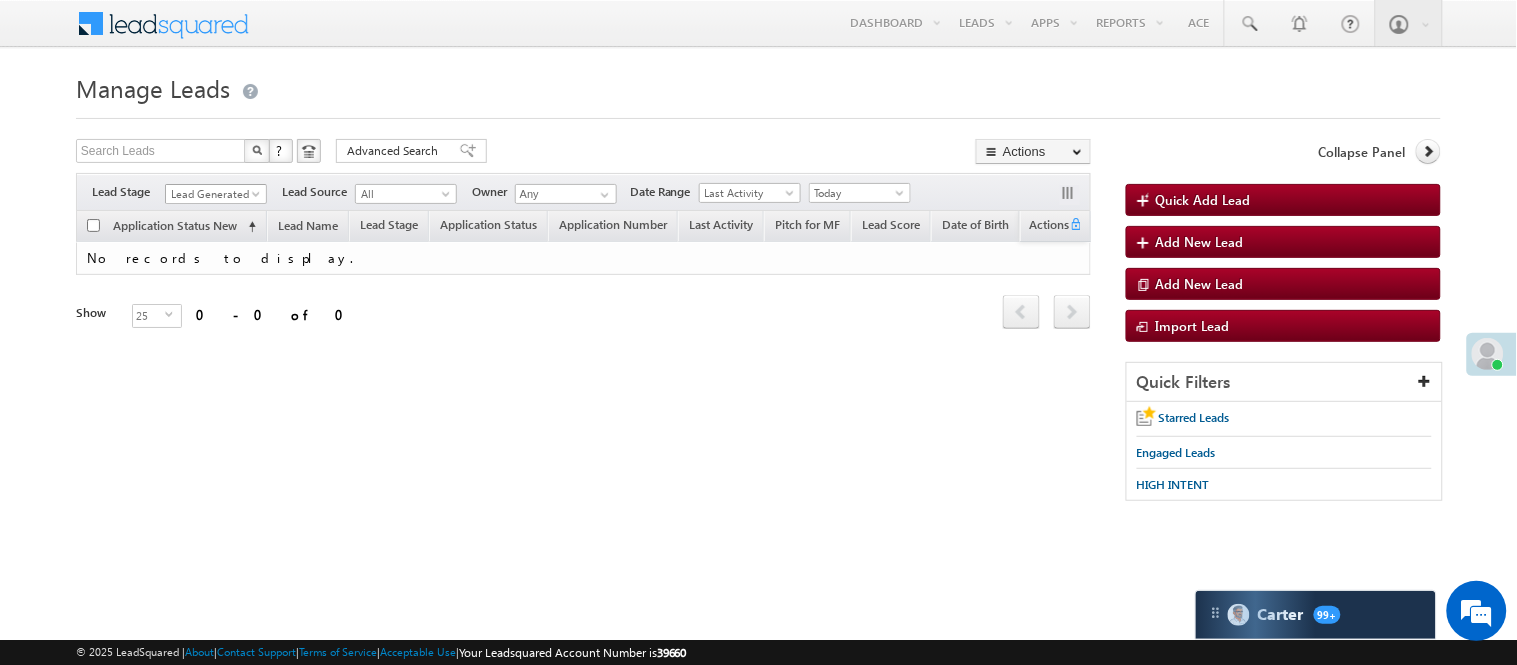 click on "Lead Generated" at bounding box center (213, 194) 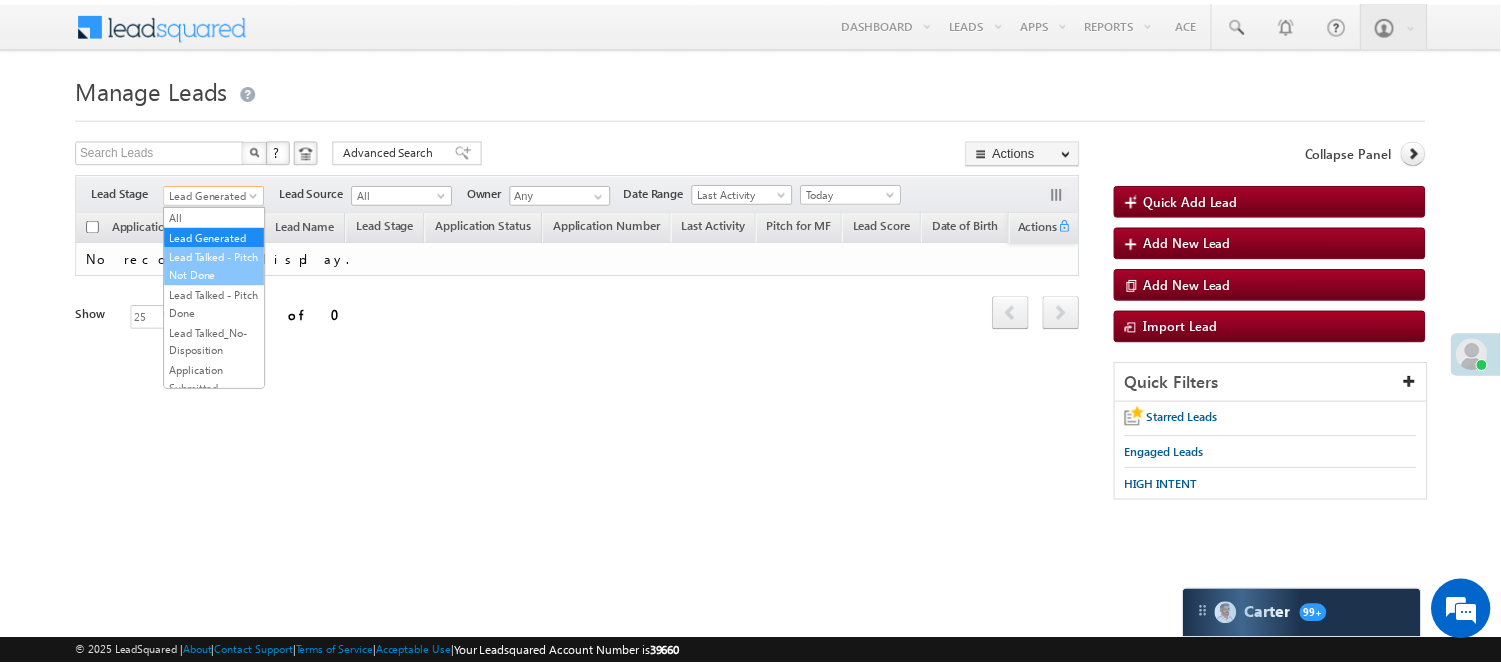 scroll, scrollTop: 496, scrollLeft: 0, axis: vertical 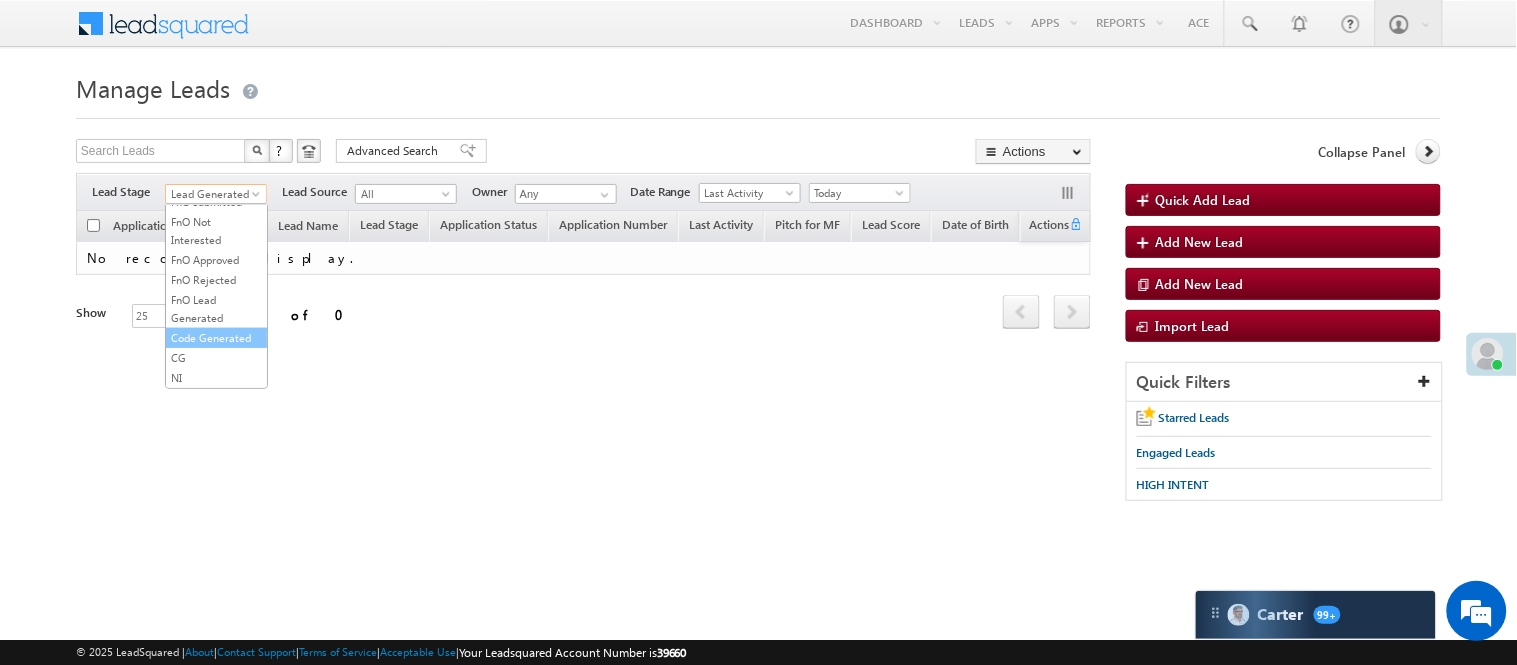 click on "Code Generated" at bounding box center (216, 338) 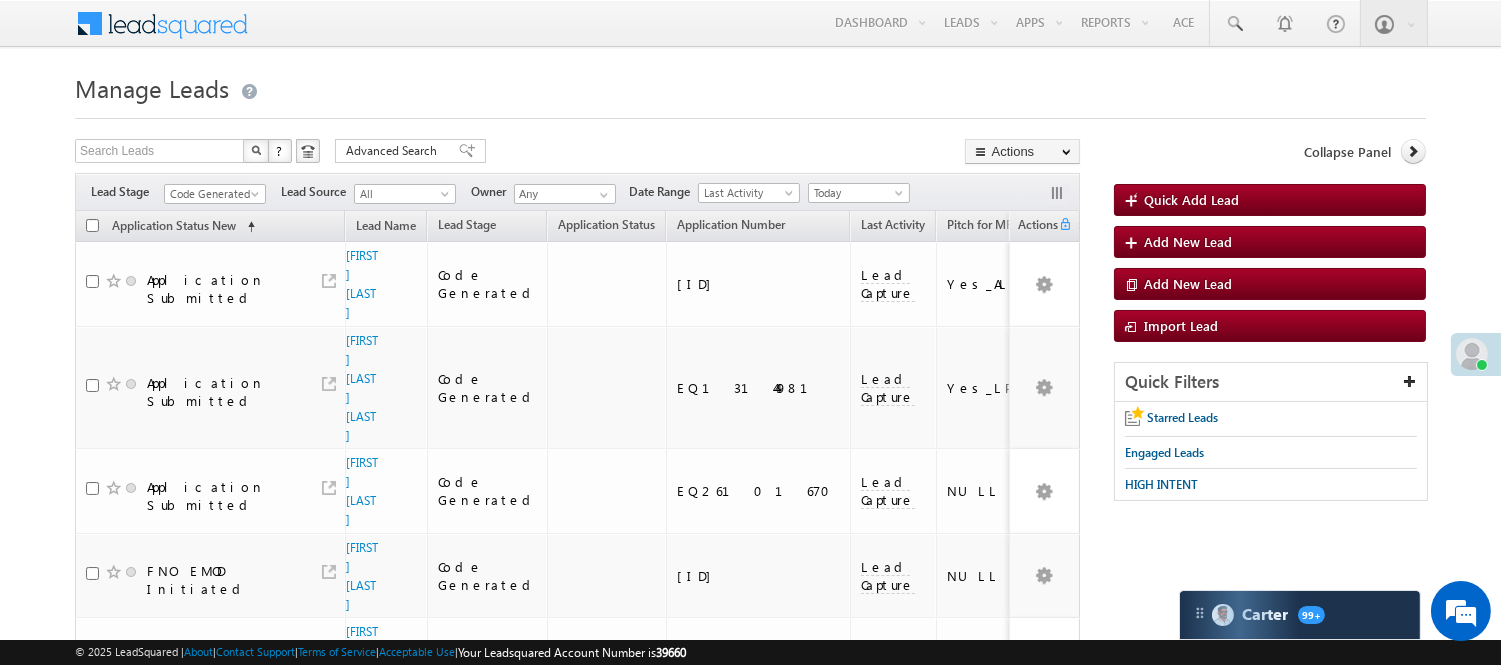 click on "Search Leads X ?   5 results found" at bounding box center [197, 152] 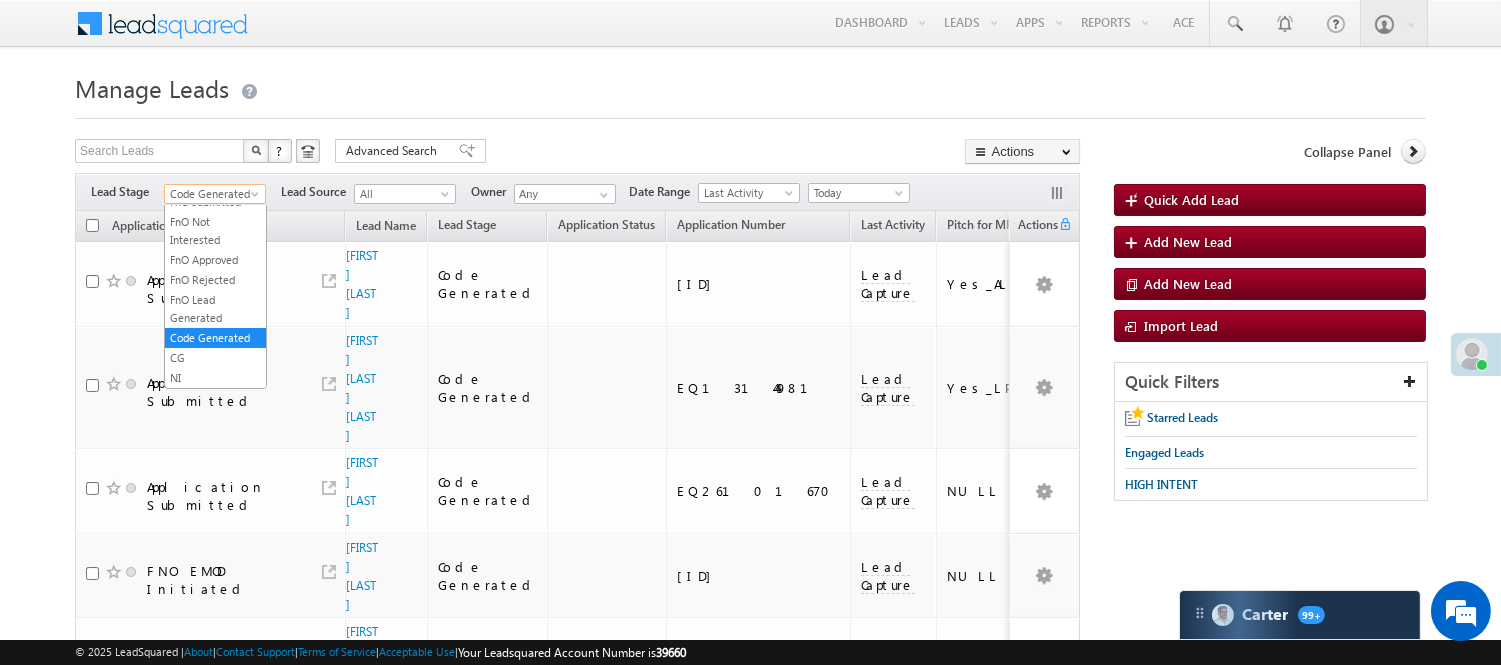 click on "Code Generated" at bounding box center (212, 194) 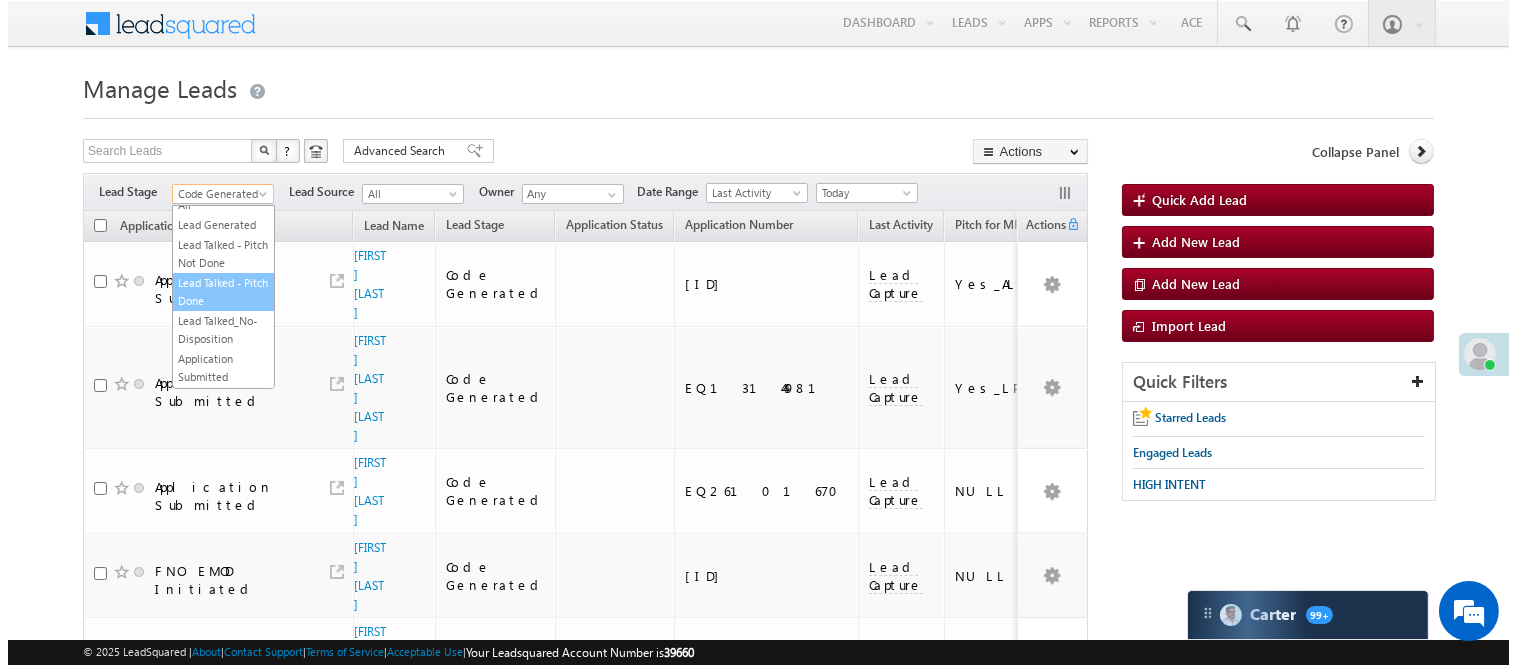 scroll, scrollTop: 0, scrollLeft: 0, axis: both 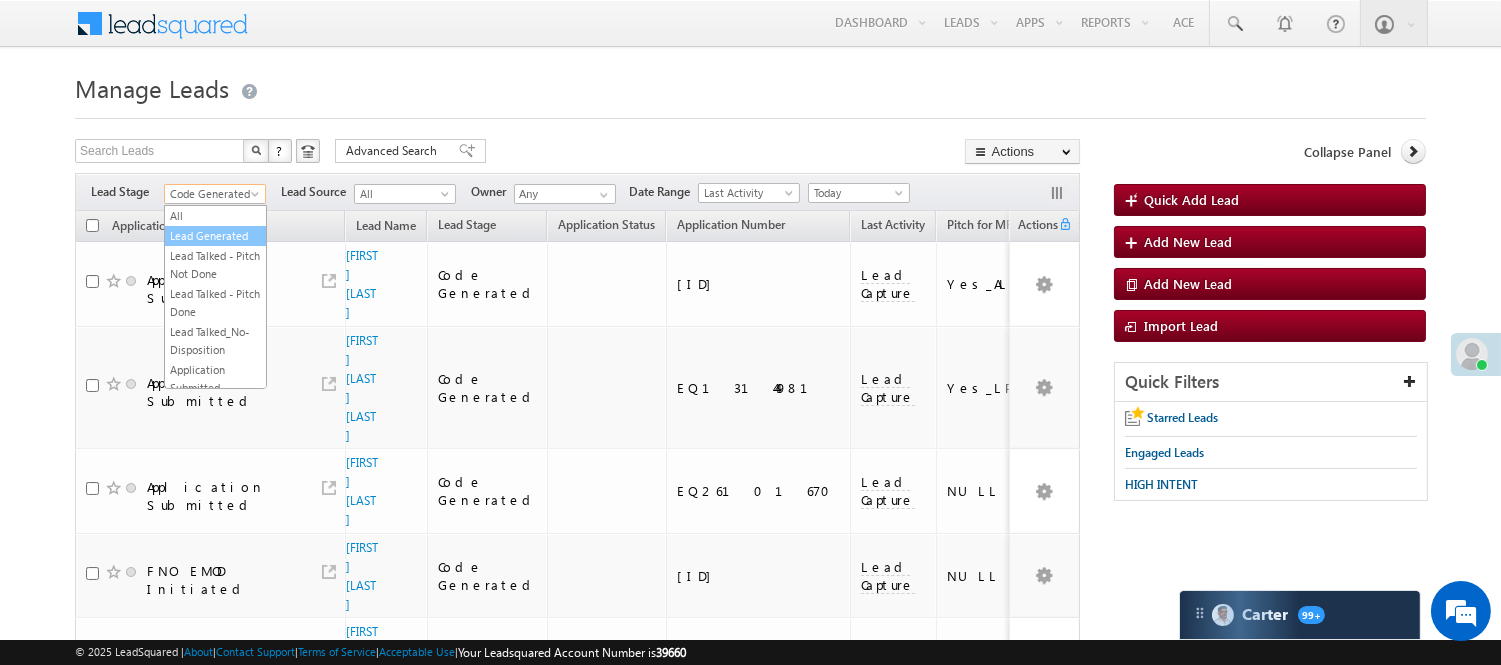 click on "Lead Generated" at bounding box center [215, 236] 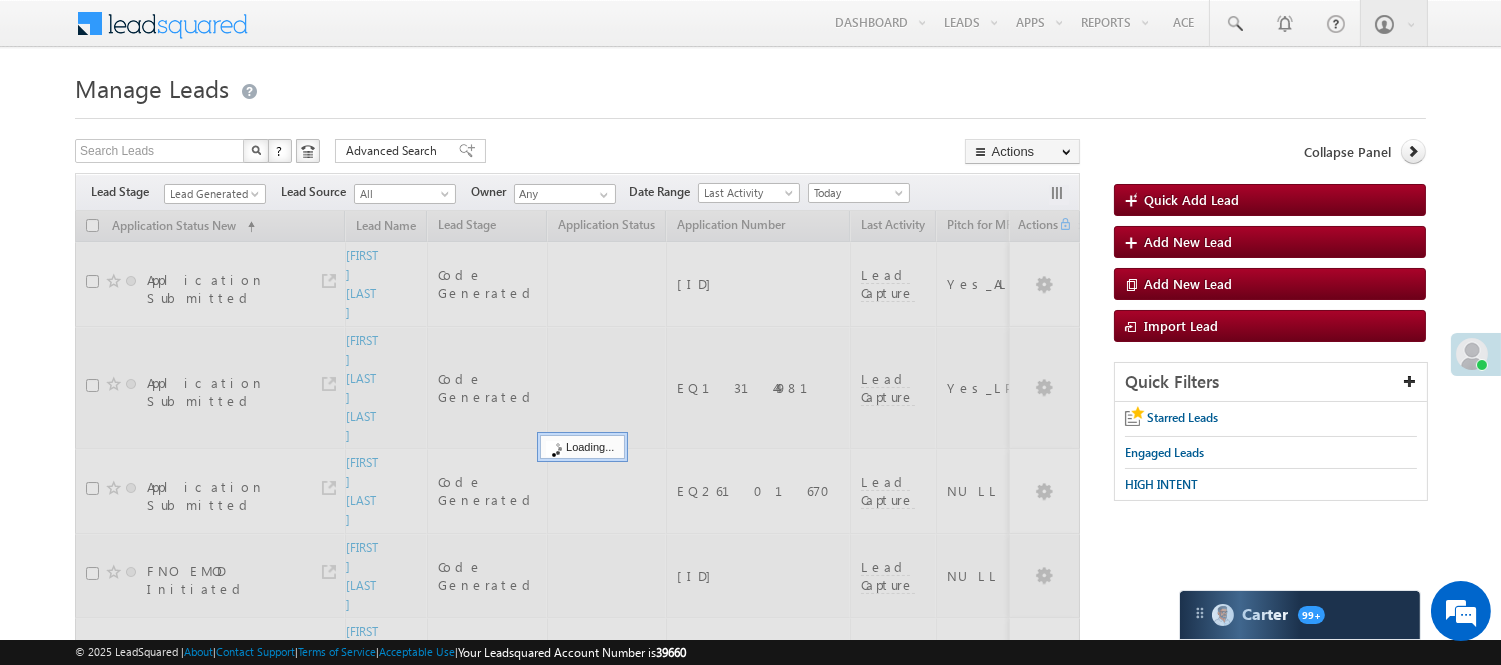 click on "Manage Leads
Quick Add Lead
Search Leads X ?   5 results found
Advanced Search
Advanced Search
Actions Actions" at bounding box center (750, 440) 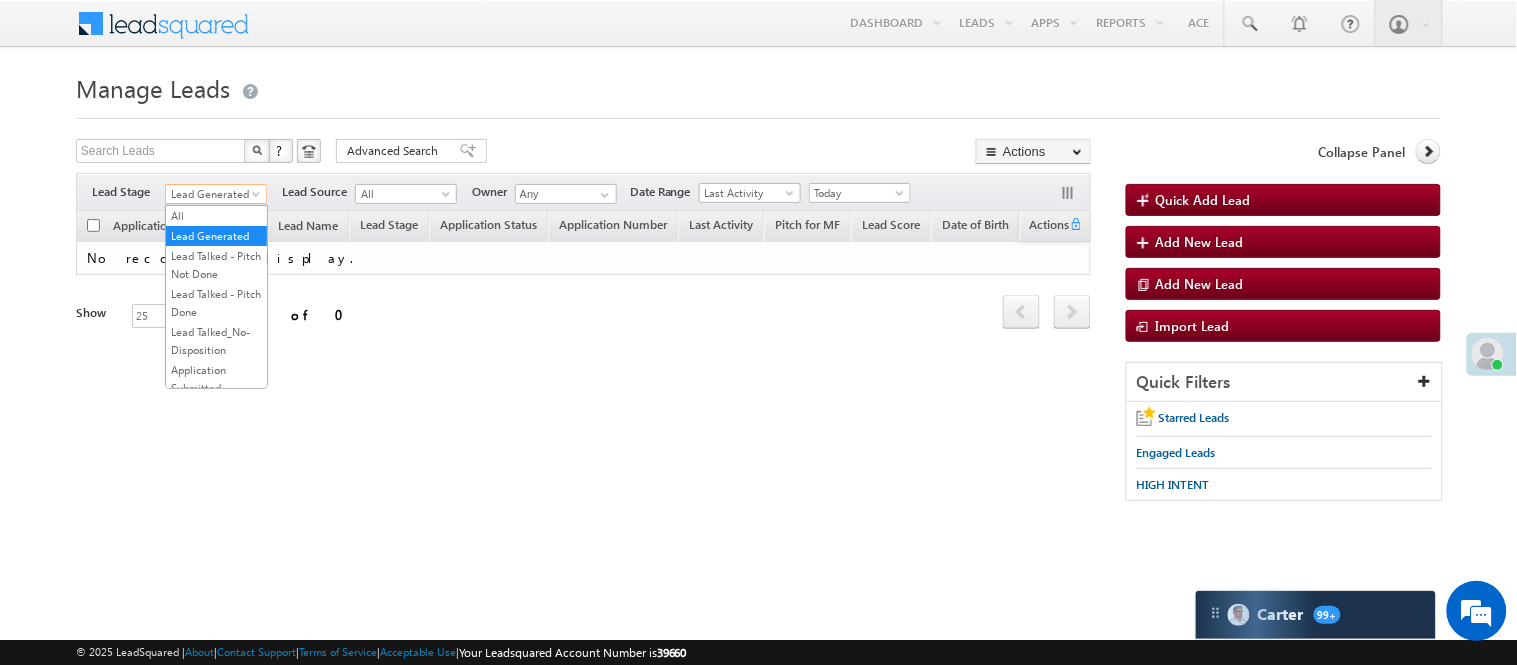 click on "Lead Generated" at bounding box center (213, 194) 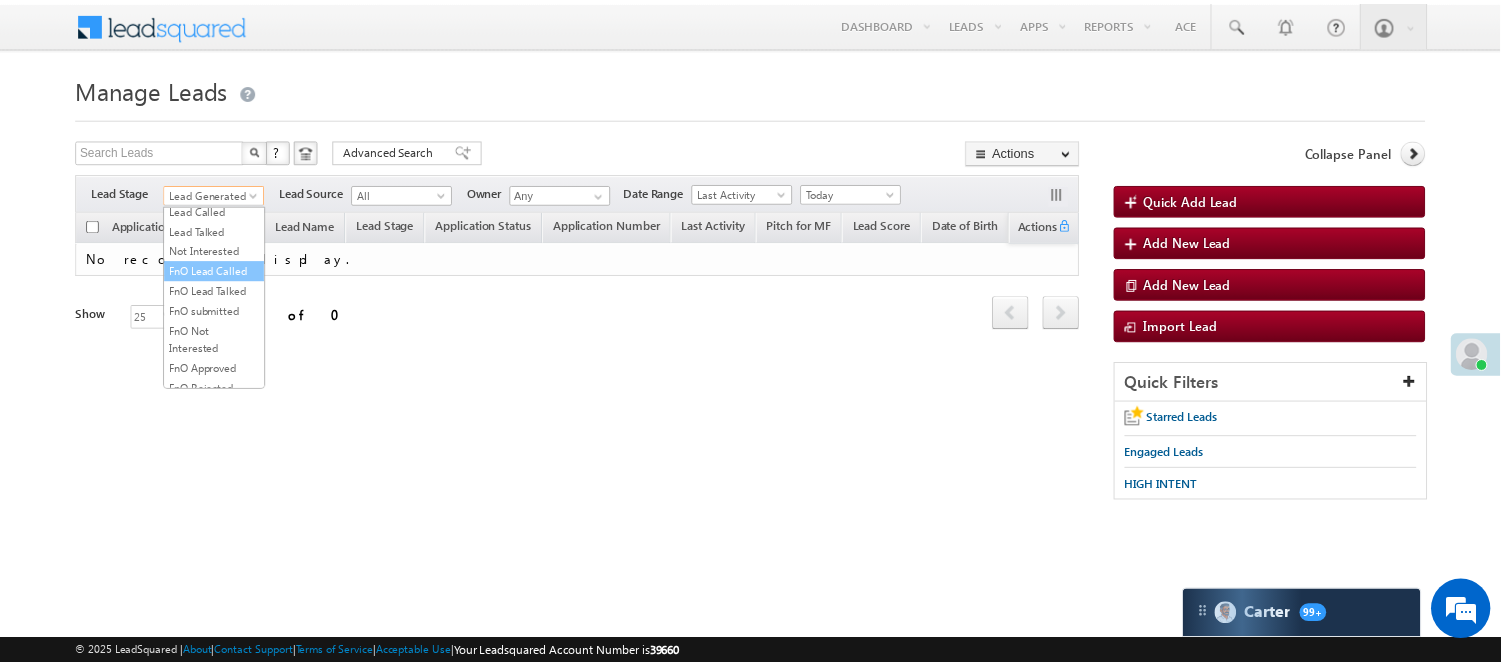 scroll, scrollTop: 274, scrollLeft: 0, axis: vertical 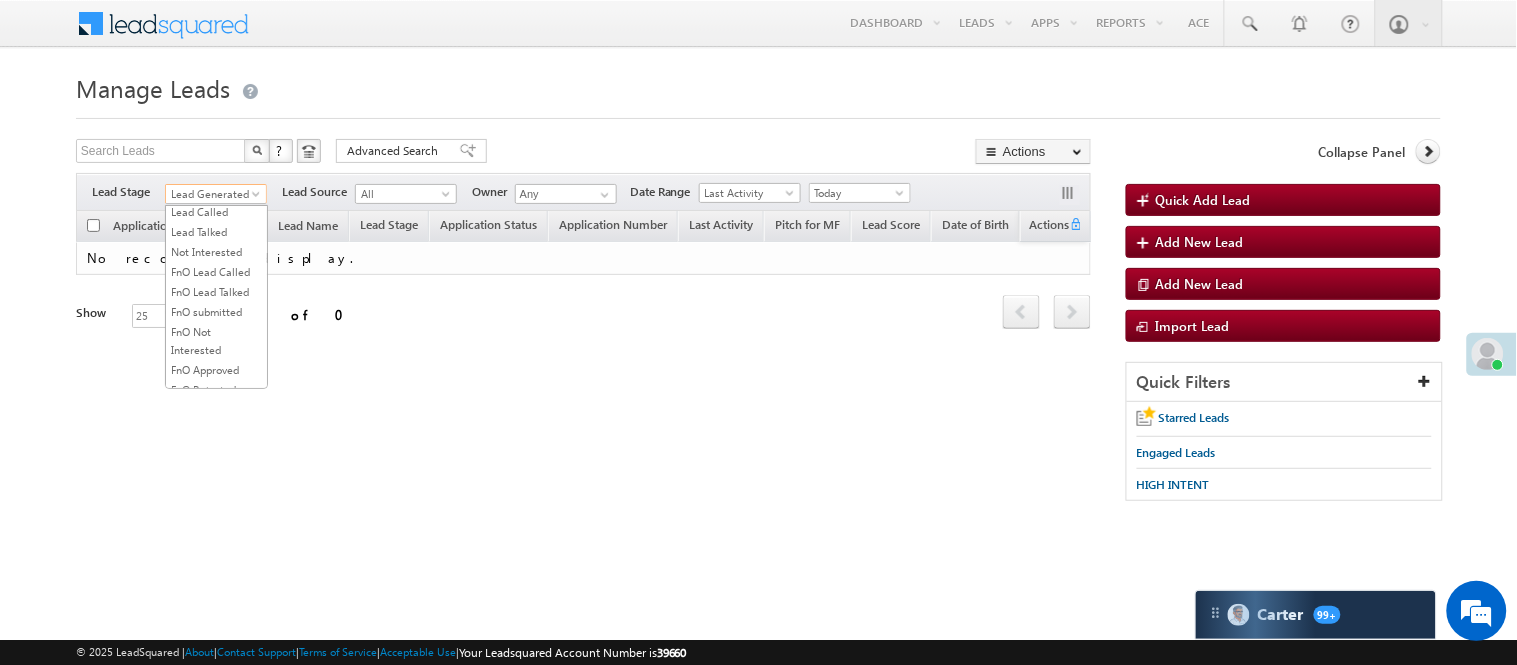 click on "Under Objection" at bounding box center (216, 192) 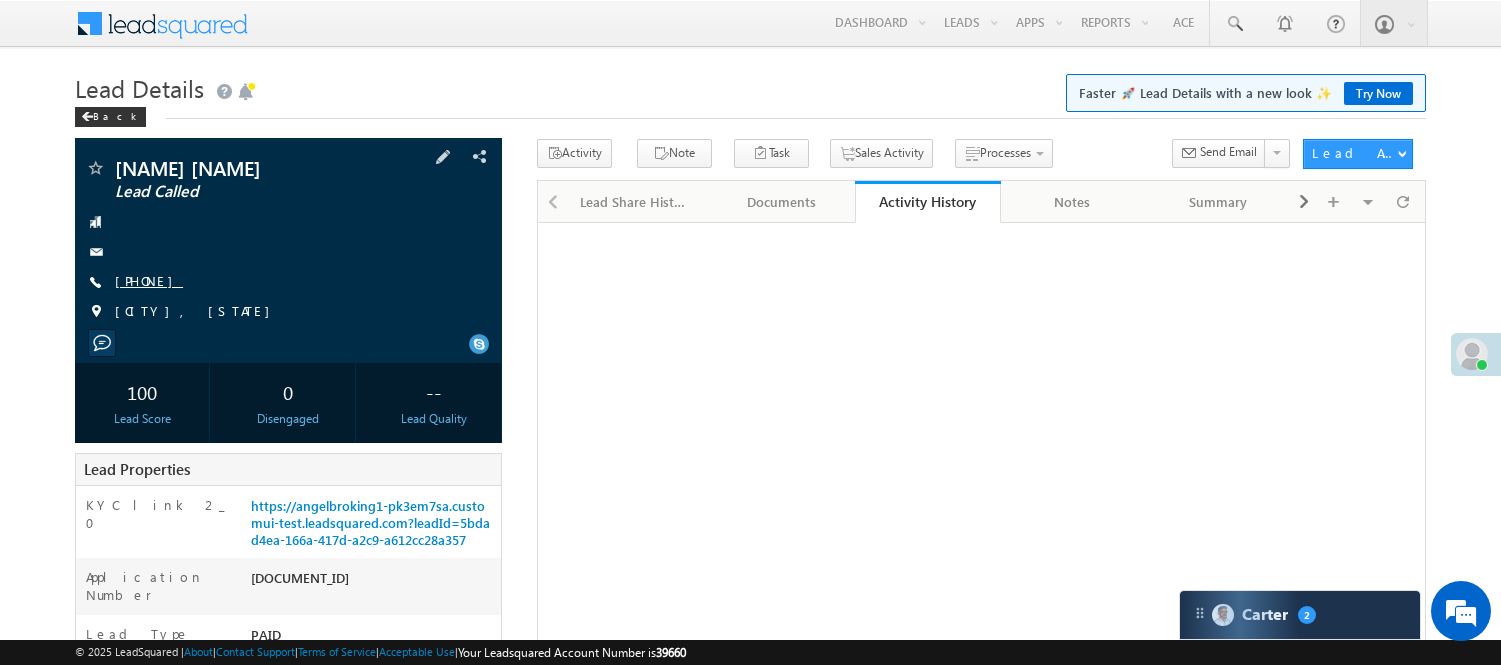 click on "[PHONE]" at bounding box center [149, 280] 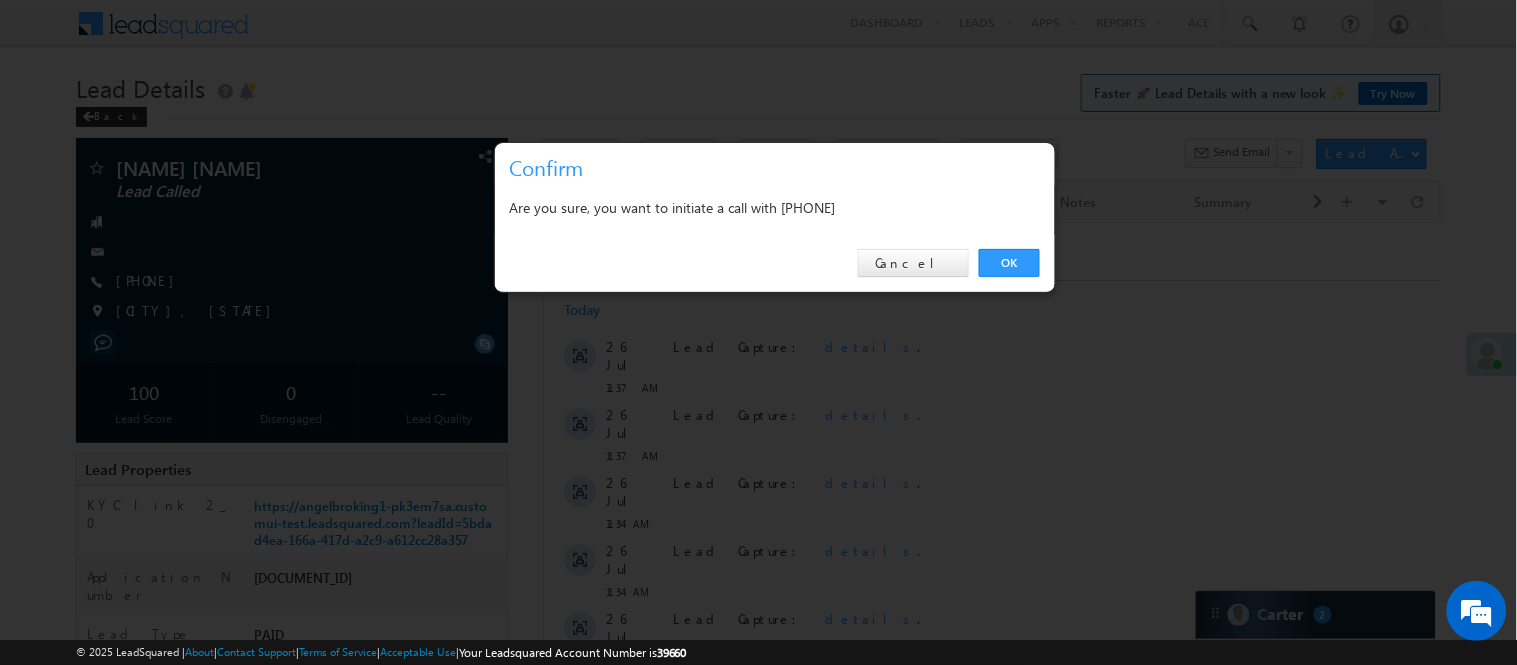 scroll, scrollTop: 0, scrollLeft: 0, axis: both 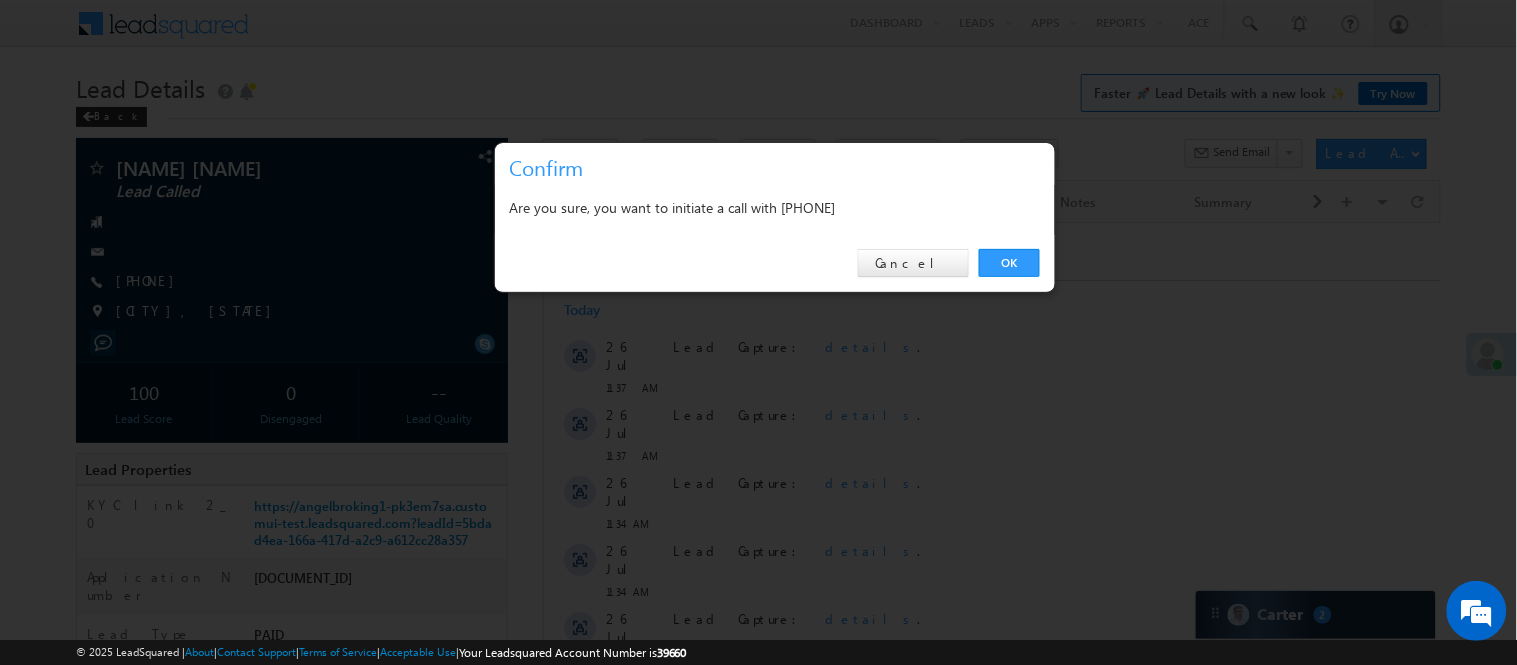 click on "Are you sure, you want to initiate a call with [PHONE]" at bounding box center (775, 207) 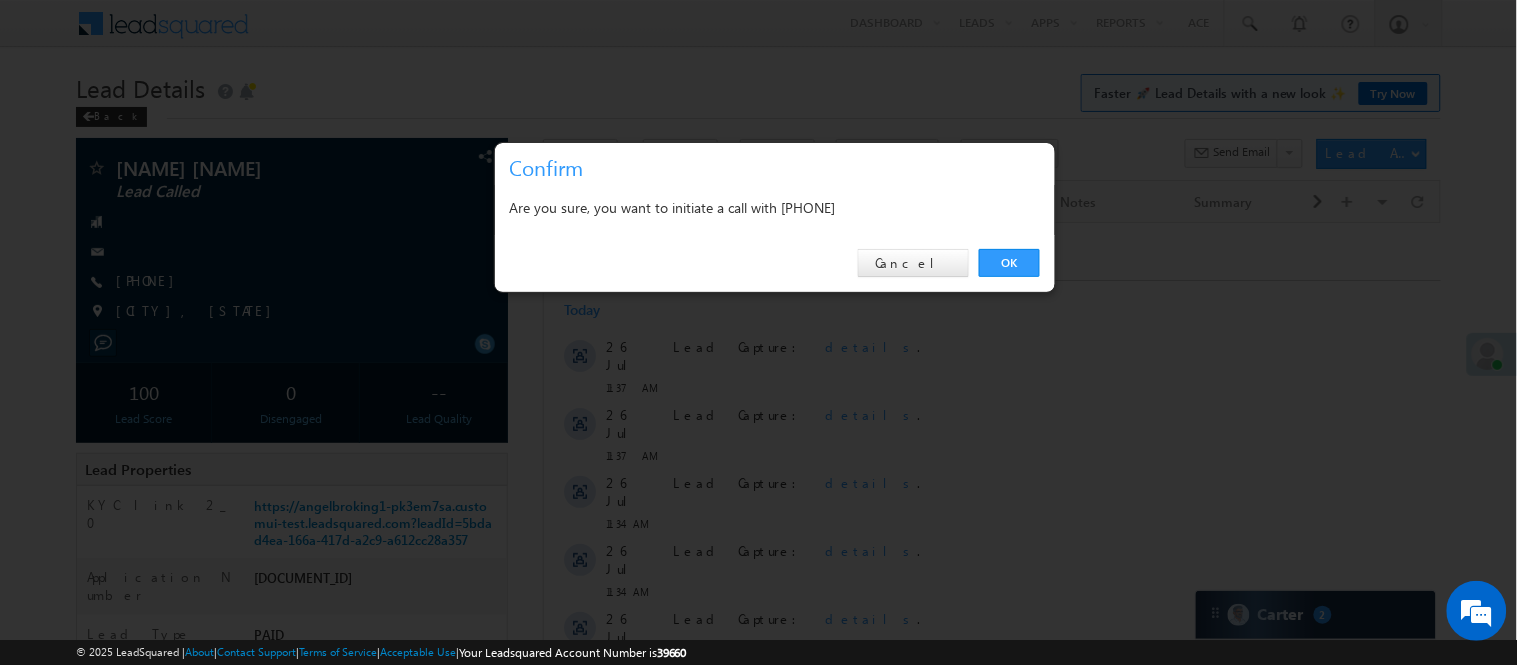 click on "Are you sure, you want to initiate a call with [PHONE]" at bounding box center [775, 207] 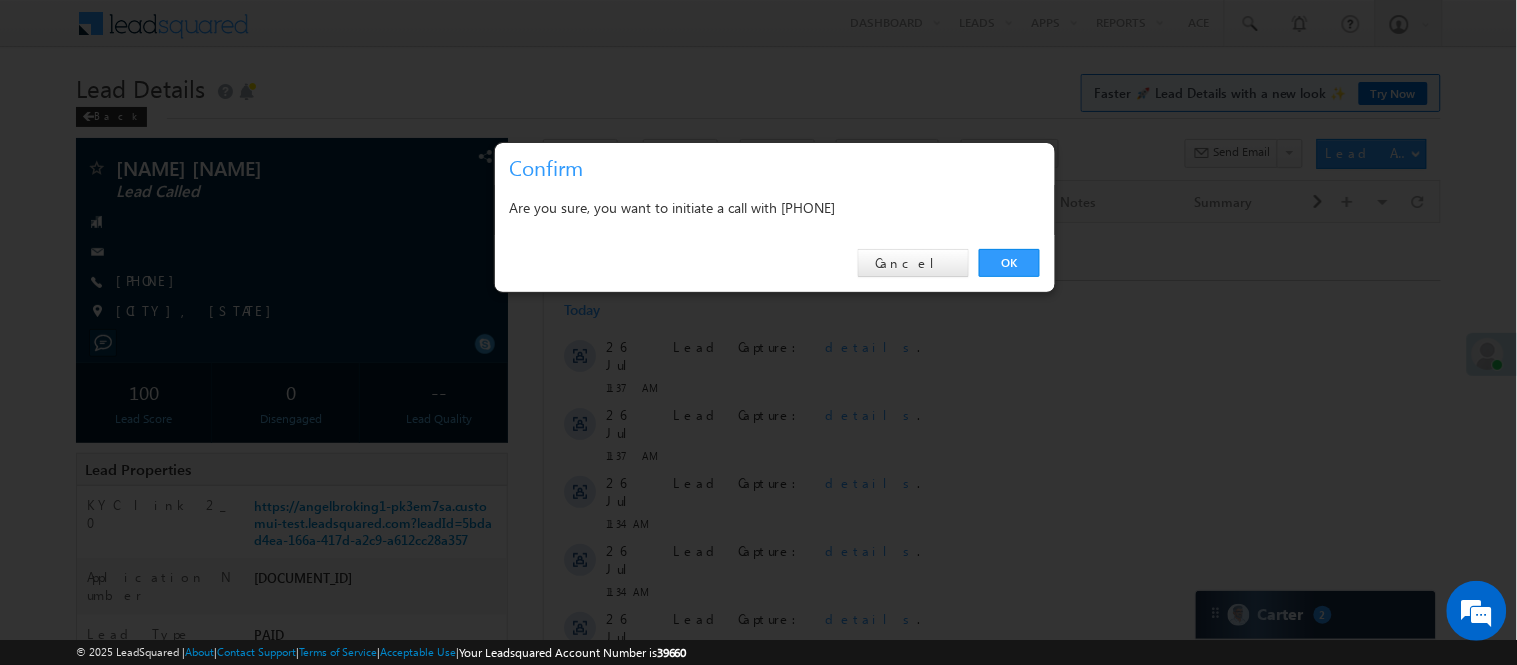 copy on "[PHONE]" 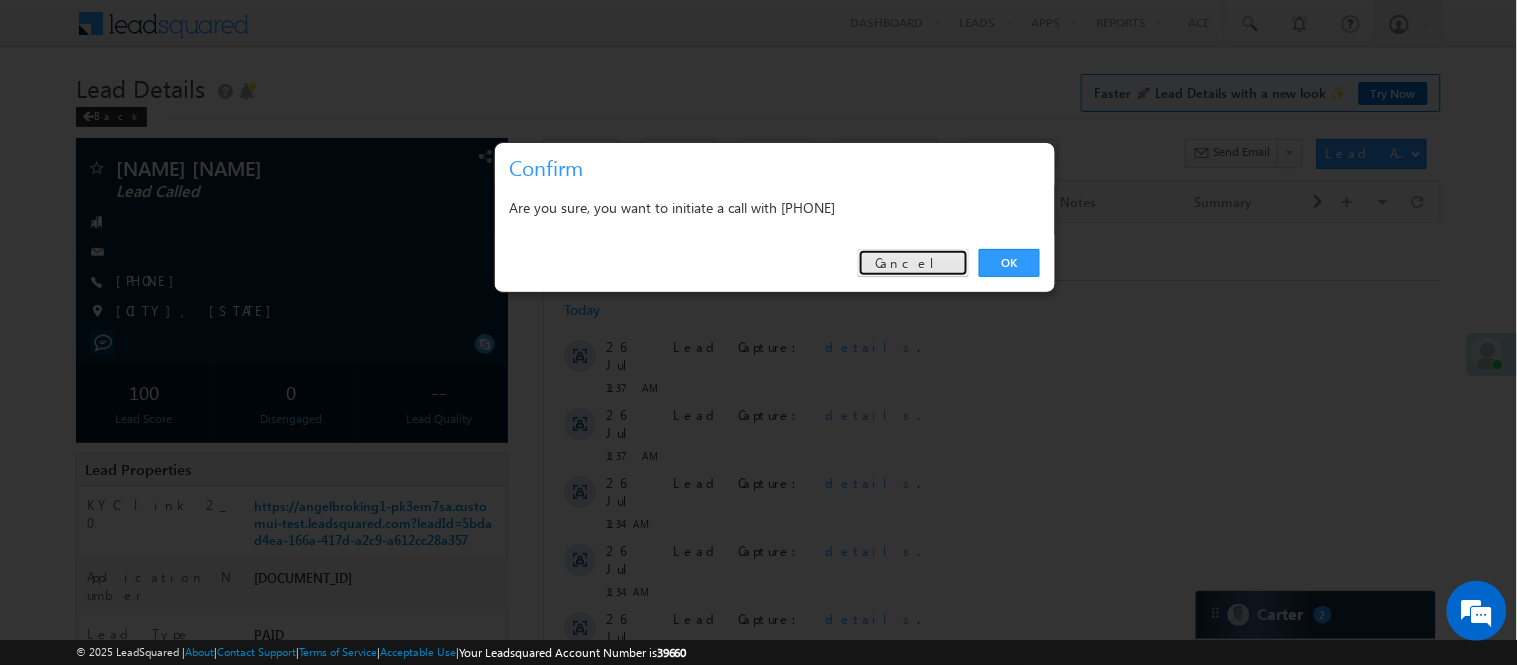 click on "Cancel" at bounding box center [913, 263] 